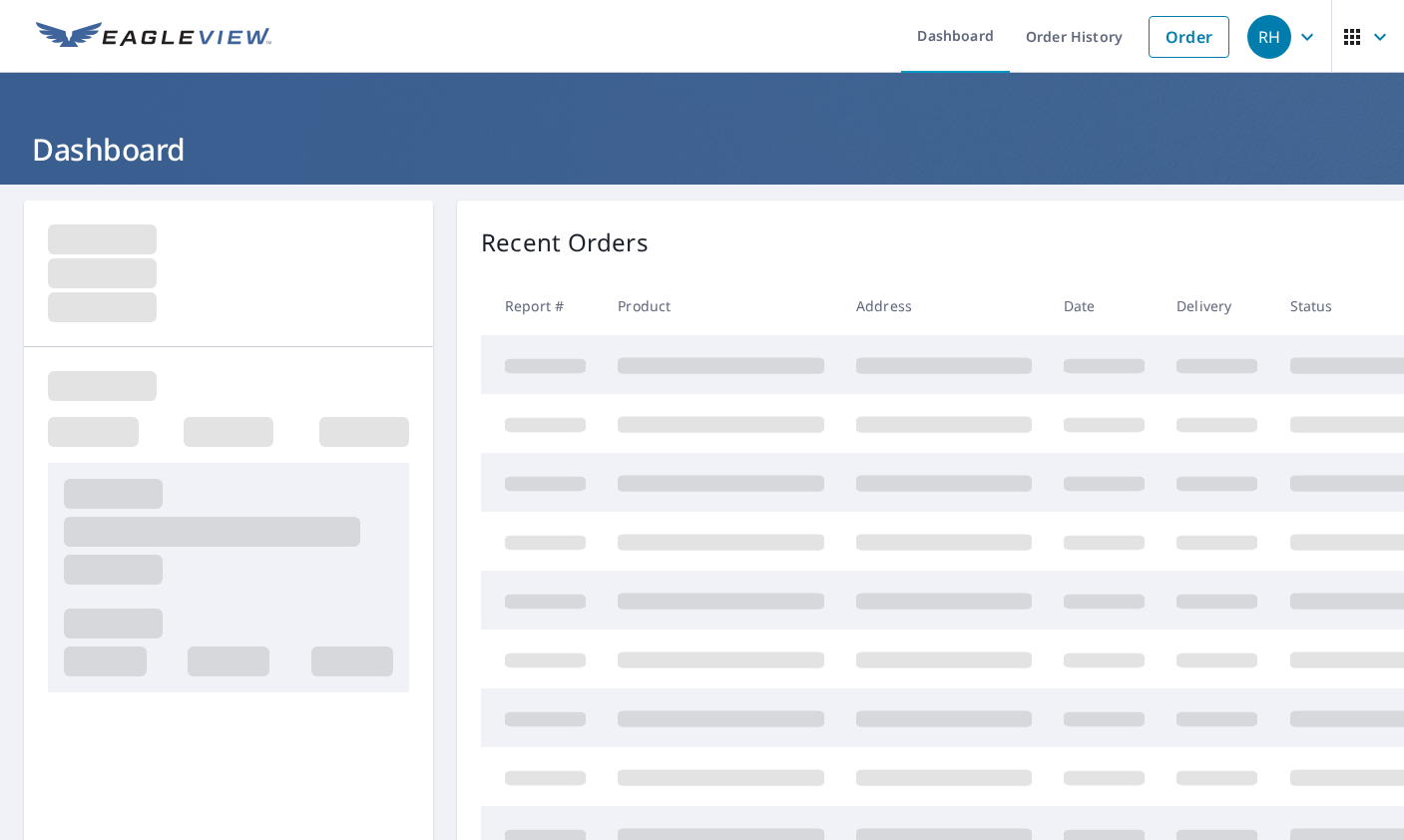 scroll, scrollTop: 0, scrollLeft: 0, axis: both 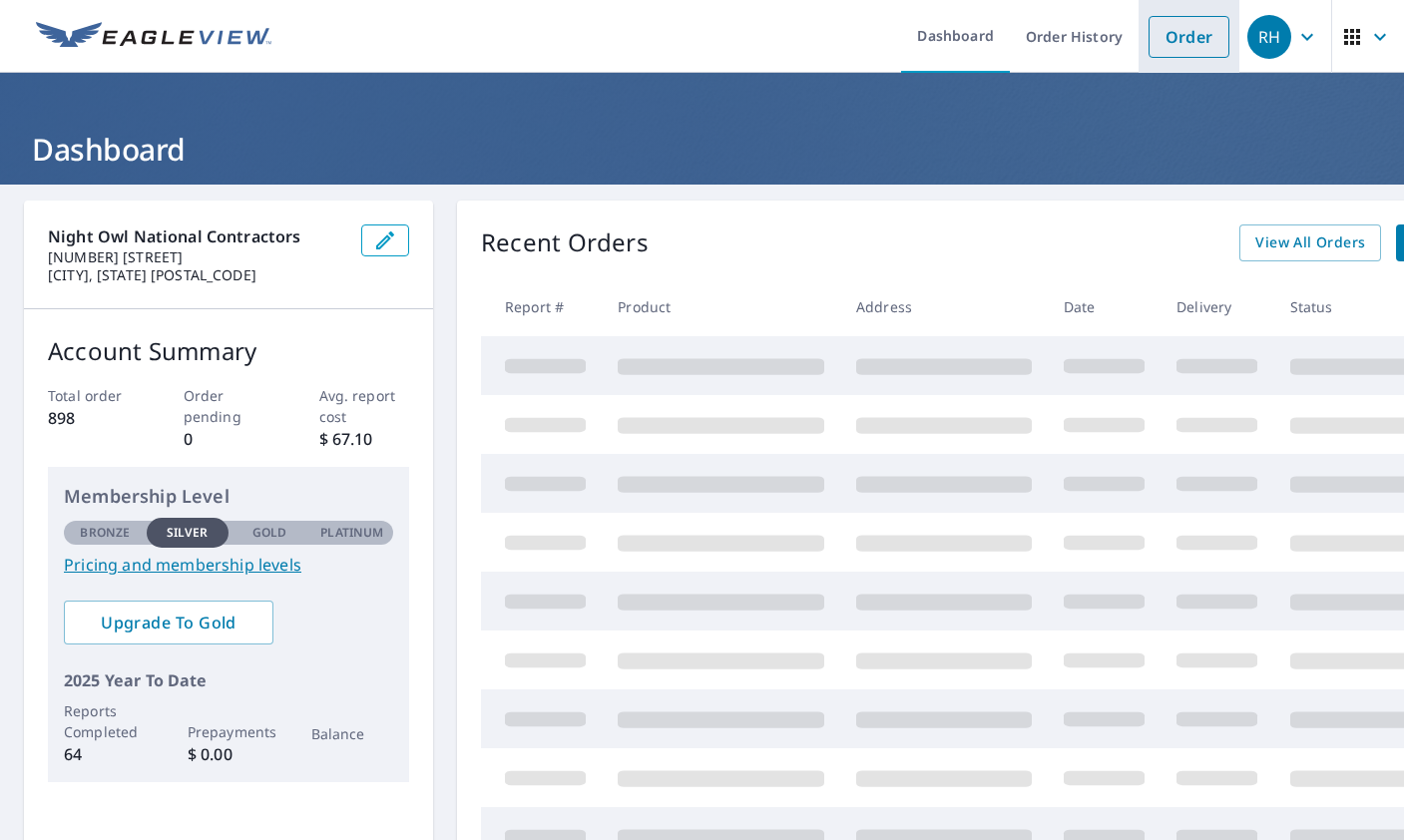 click on "Order" at bounding box center [1188, 37] 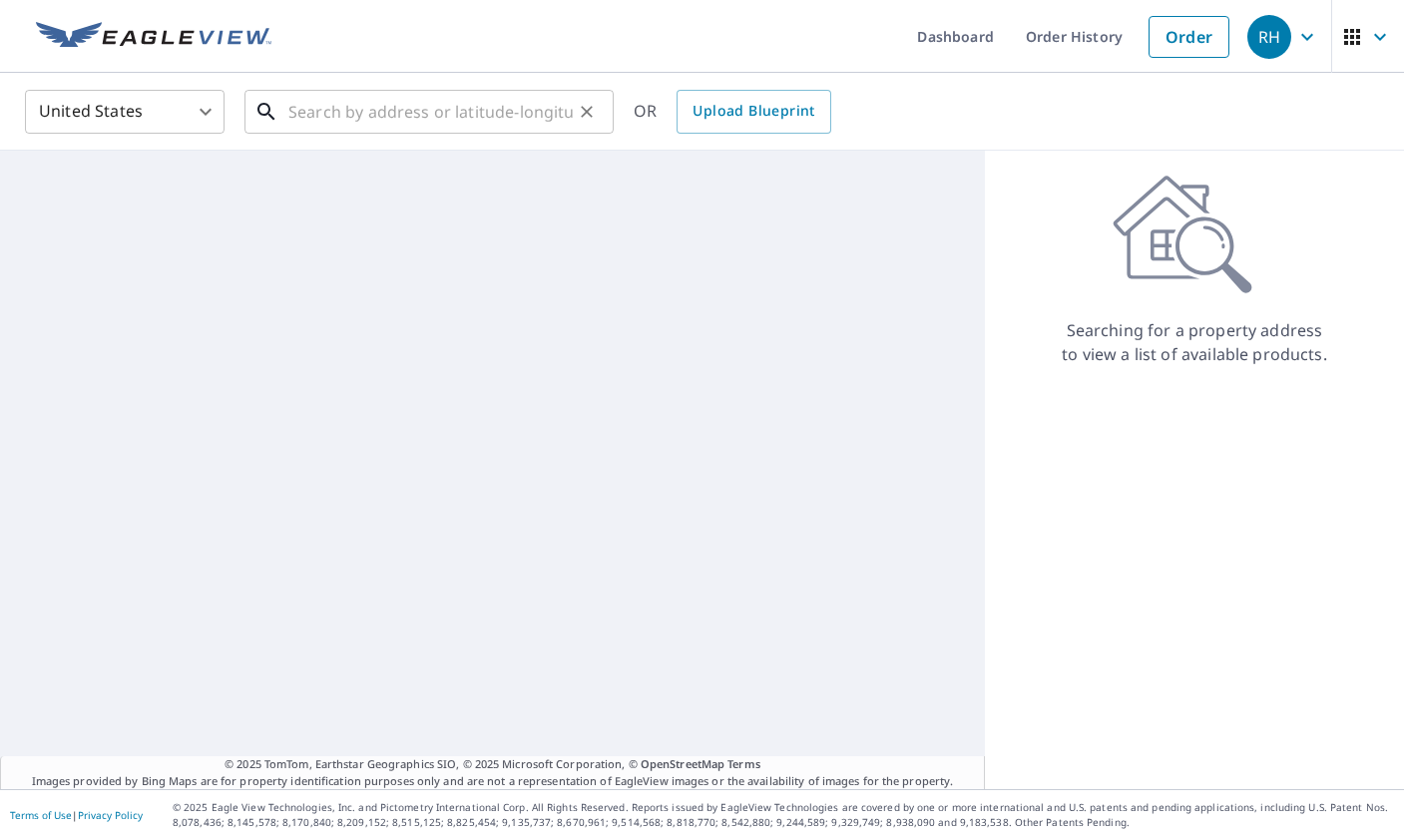 click at bounding box center [430, 112] 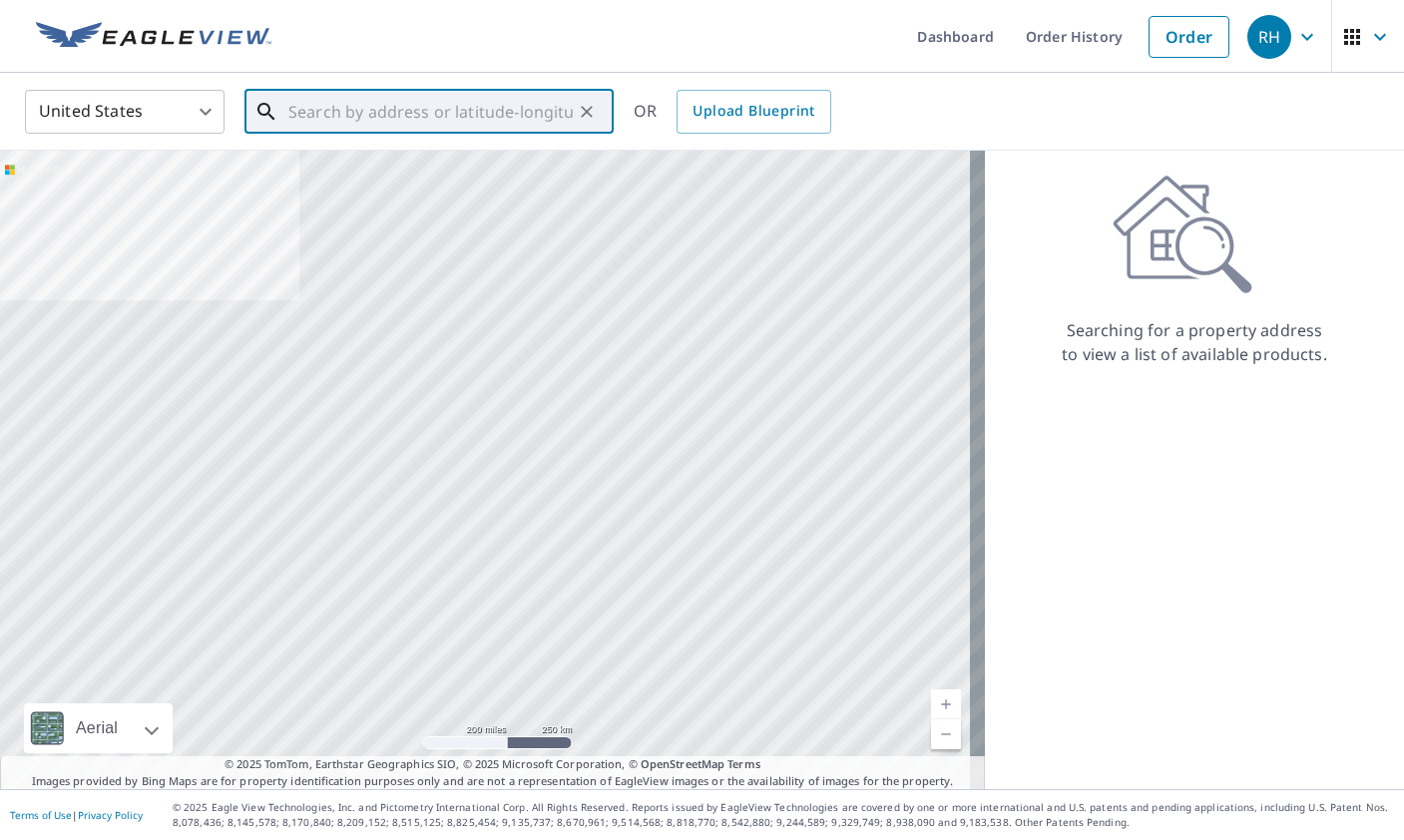 paste on "[NUMBER] [STREET], [CITY] [STATE] [POSTAL_CODE], USA" 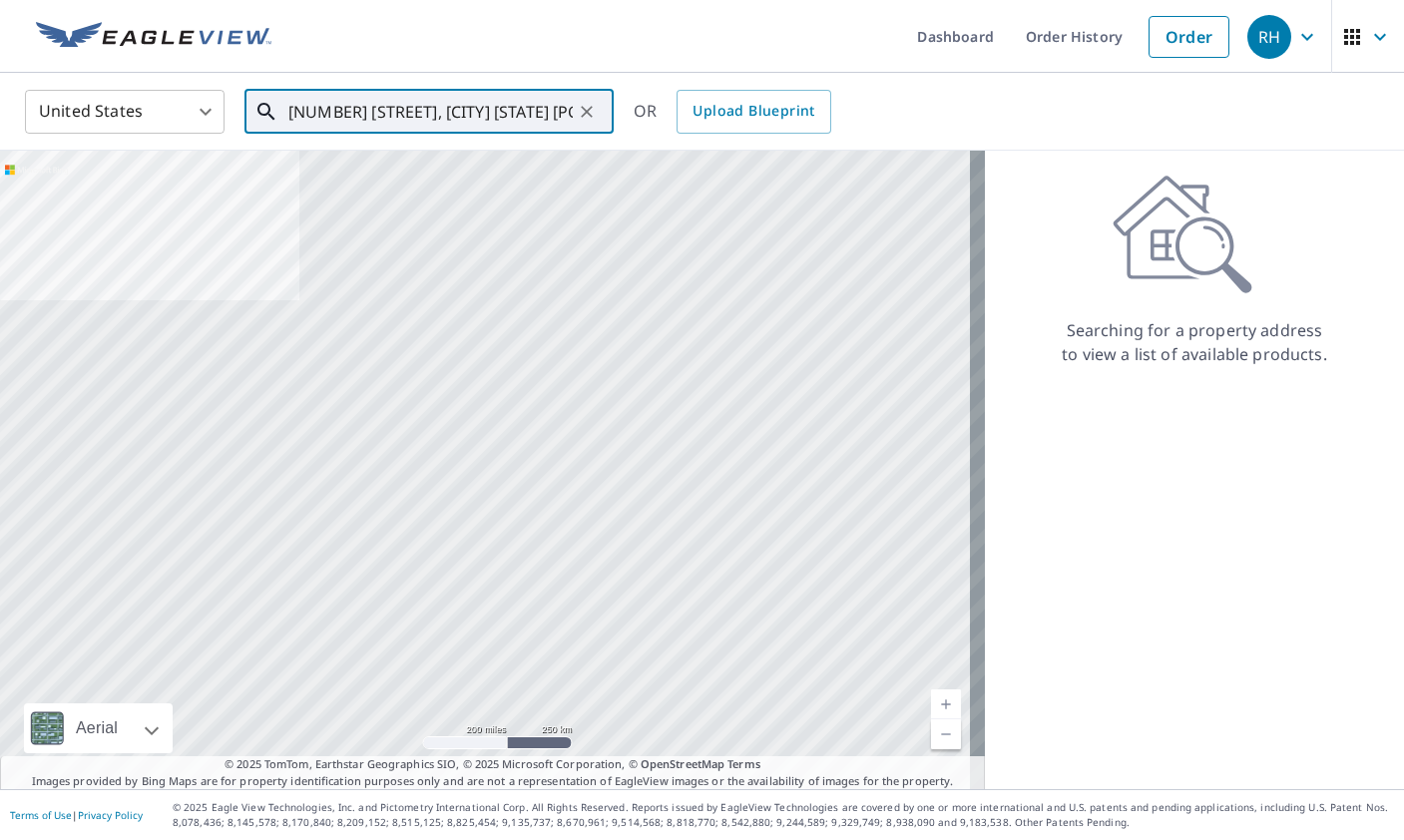 scroll, scrollTop: 0, scrollLeft: 76, axis: horizontal 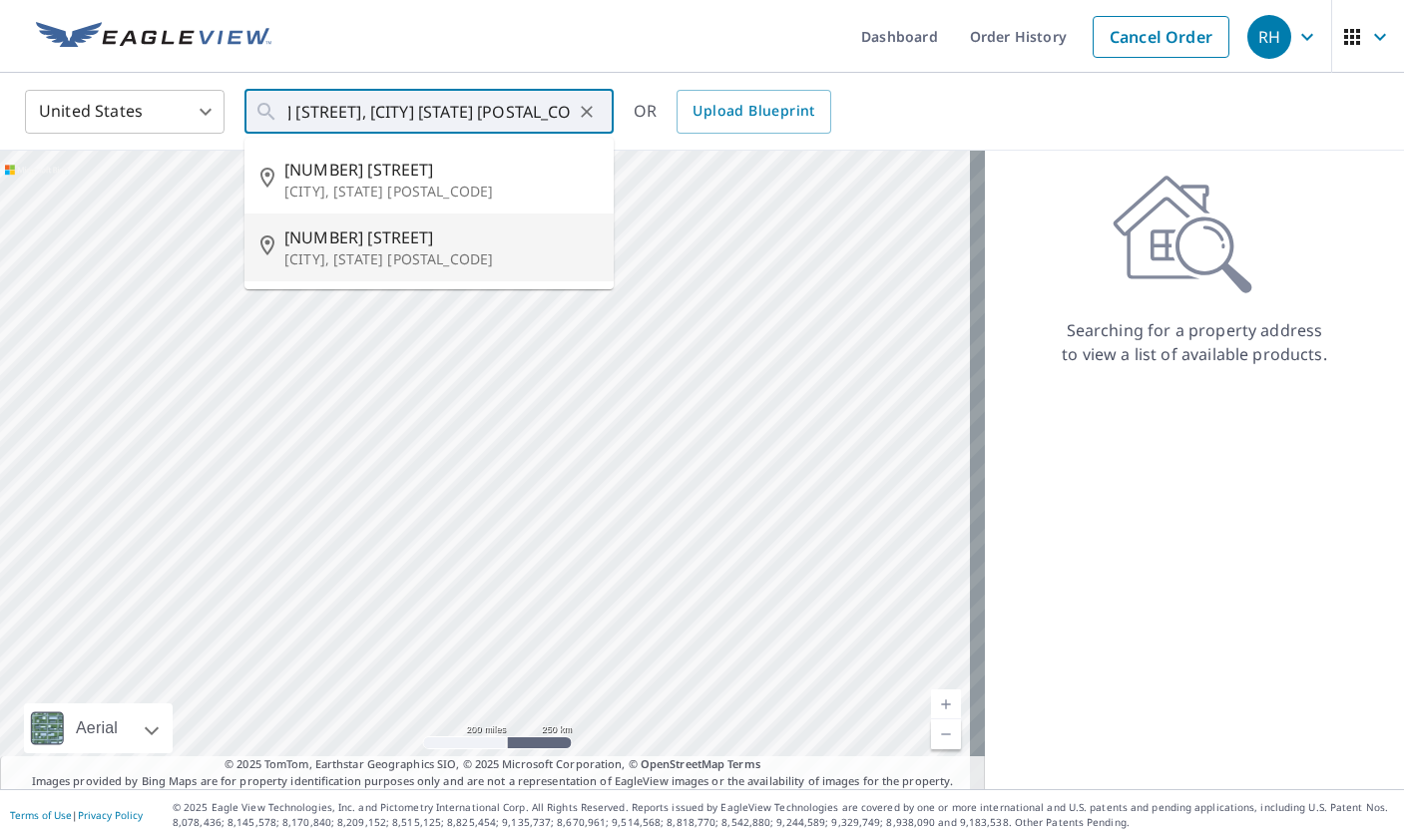 type on "[NUMBER] [STREET] [CITY], [STATE] [POSTAL_CODE]" 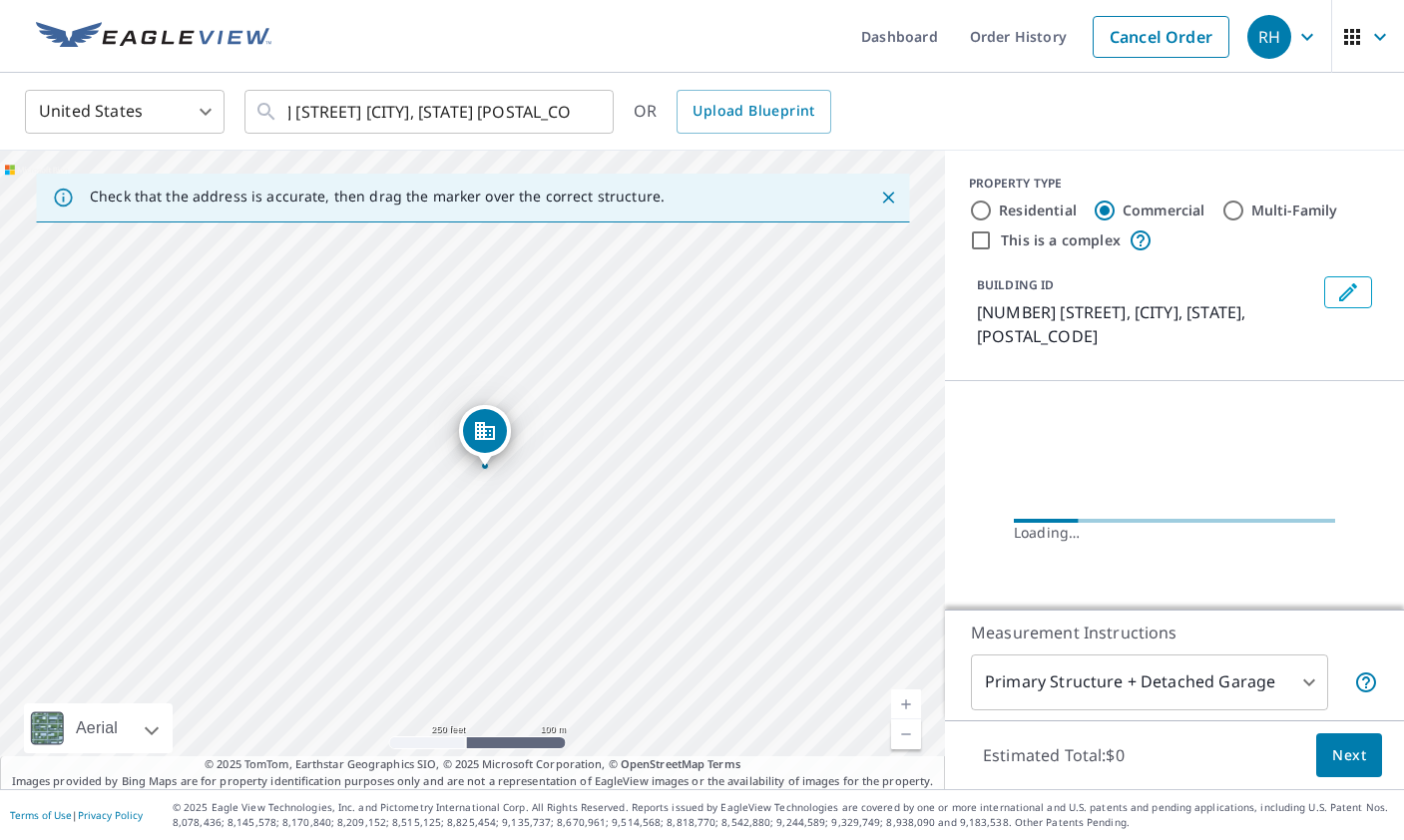 scroll, scrollTop: 0, scrollLeft: 0, axis: both 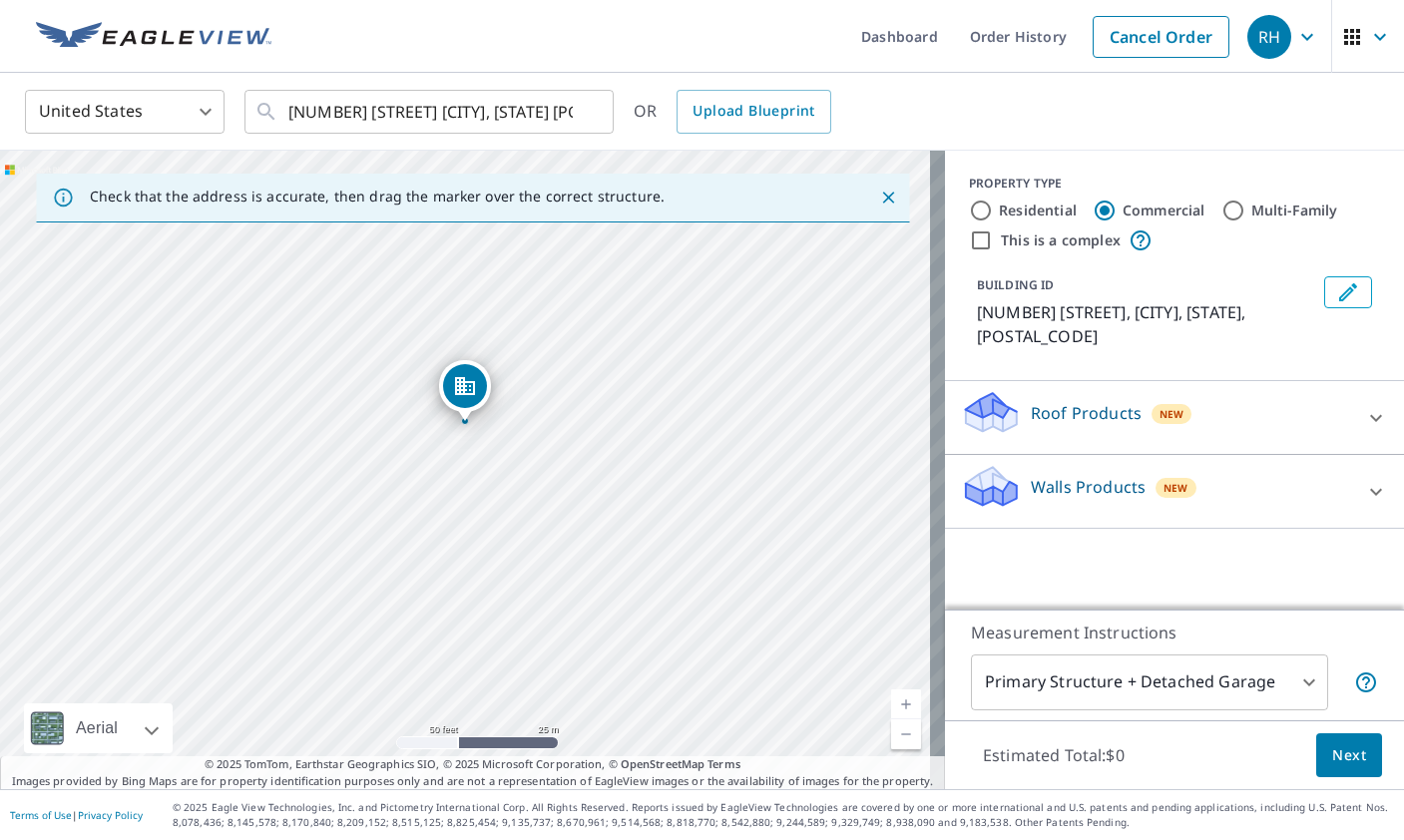 drag, startPoint x: 541, startPoint y: 489, endPoint x: 539, endPoint y: 437, distance: 52.03845 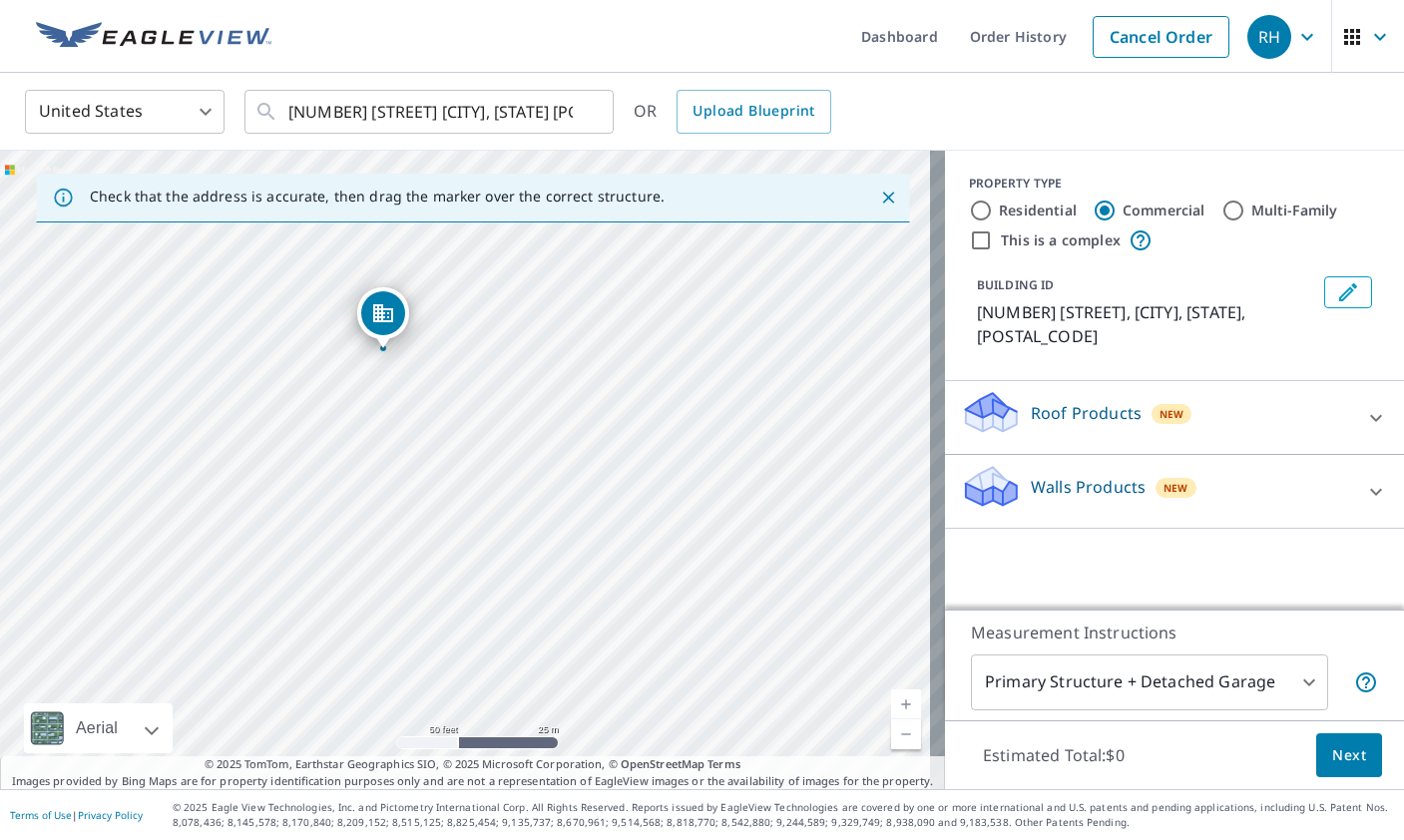 drag, startPoint x: 689, startPoint y: 498, endPoint x: 615, endPoint y: 437, distance: 95.90099 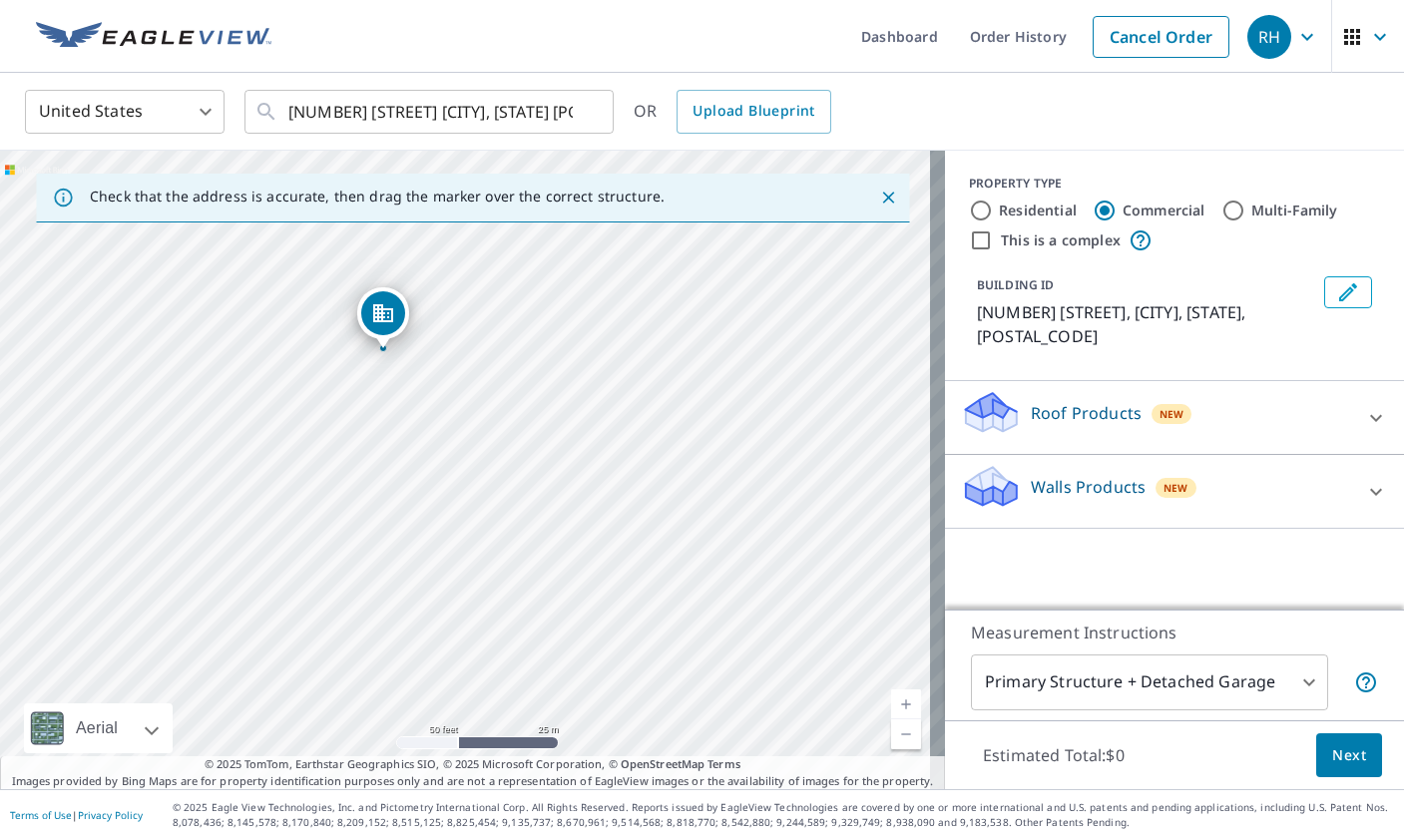 click on "[NUMBER] [STREET] [CITY], [STATE] [POSTAL_CODE]" at bounding box center (472, 470) 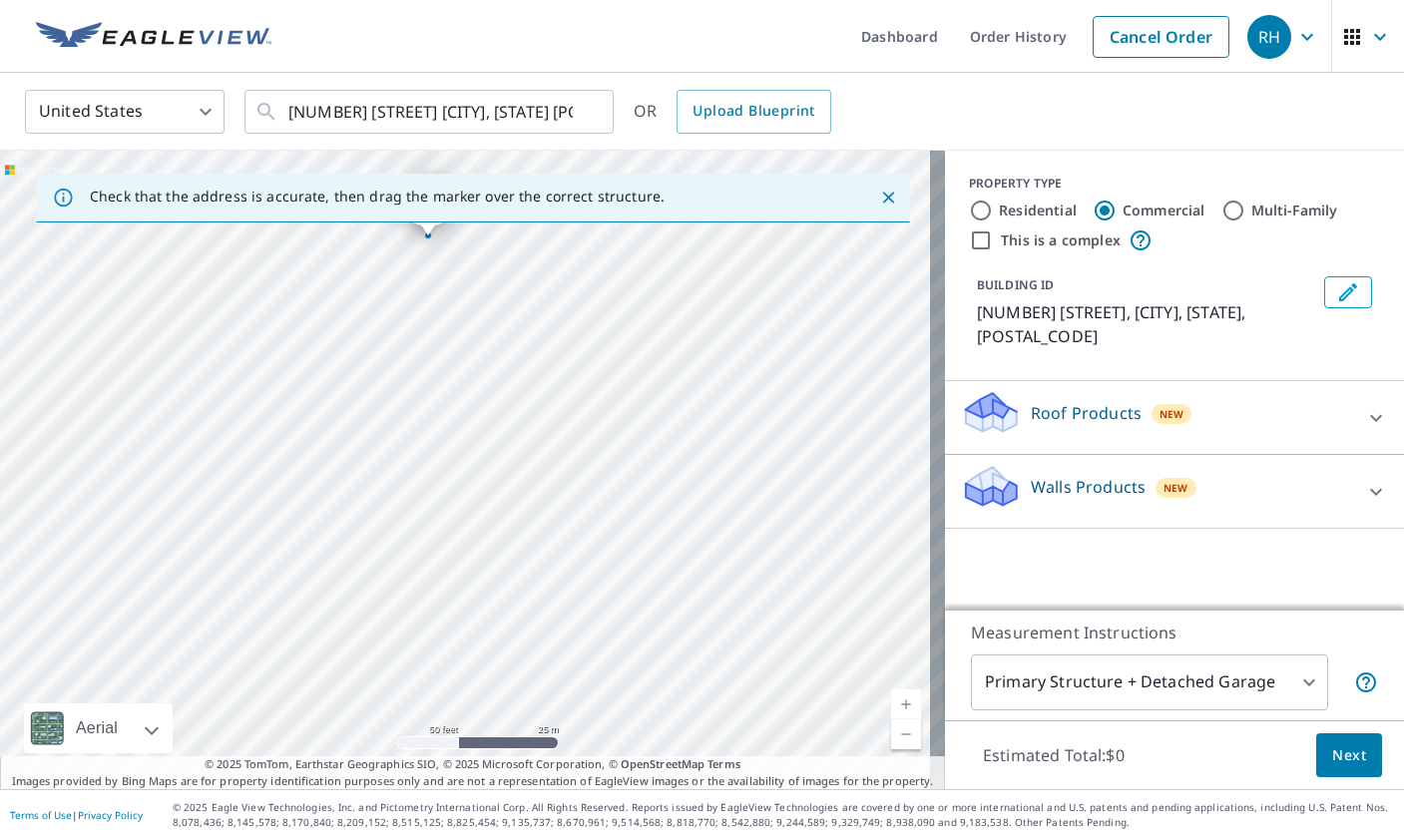 drag, startPoint x: 686, startPoint y: 467, endPoint x: 730, endPoint y: 350, distance: 125 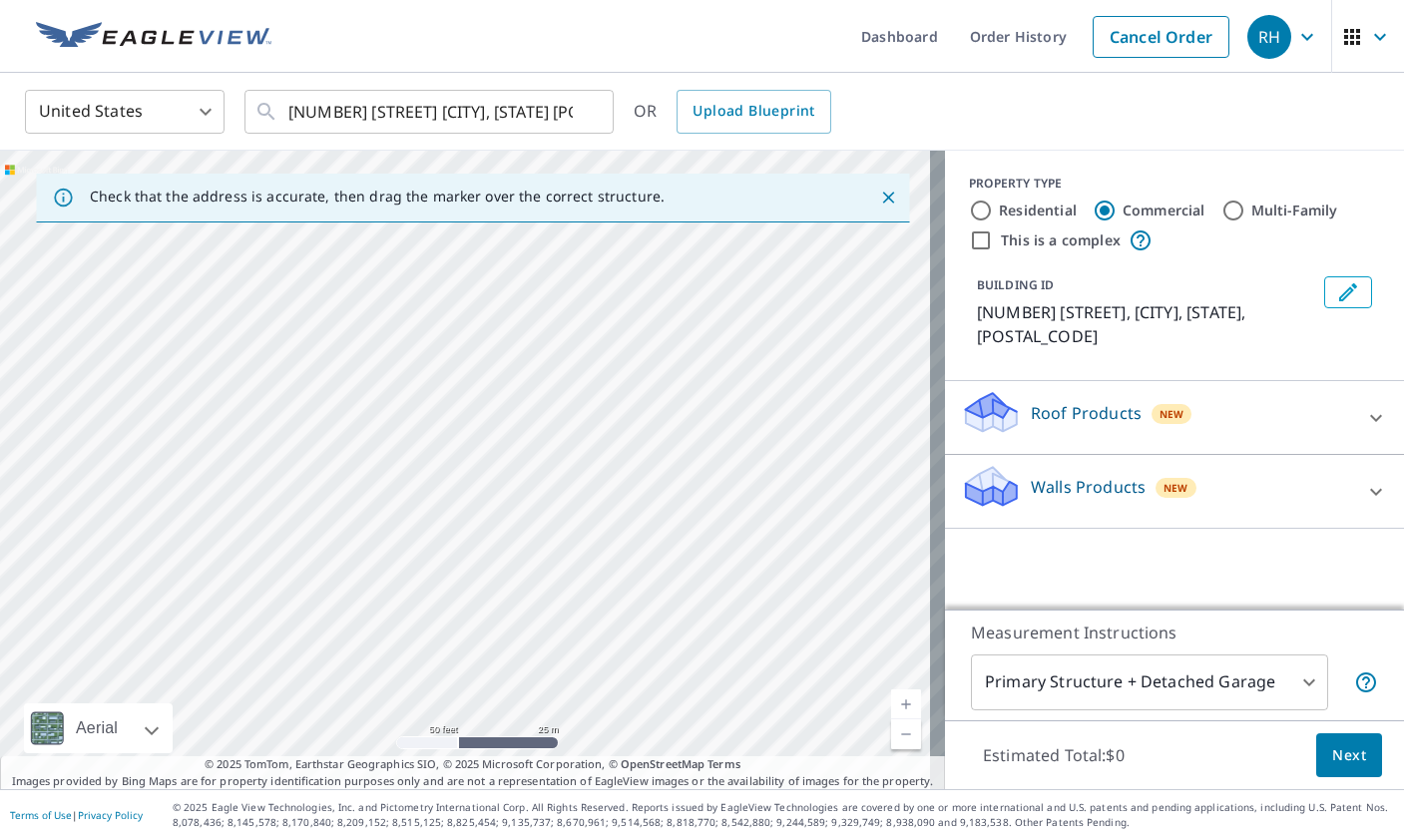 drag, startPoint x: 650, startPoint y: 493, endPoint x: 762, endPoint y: 372, distance: 164.87874 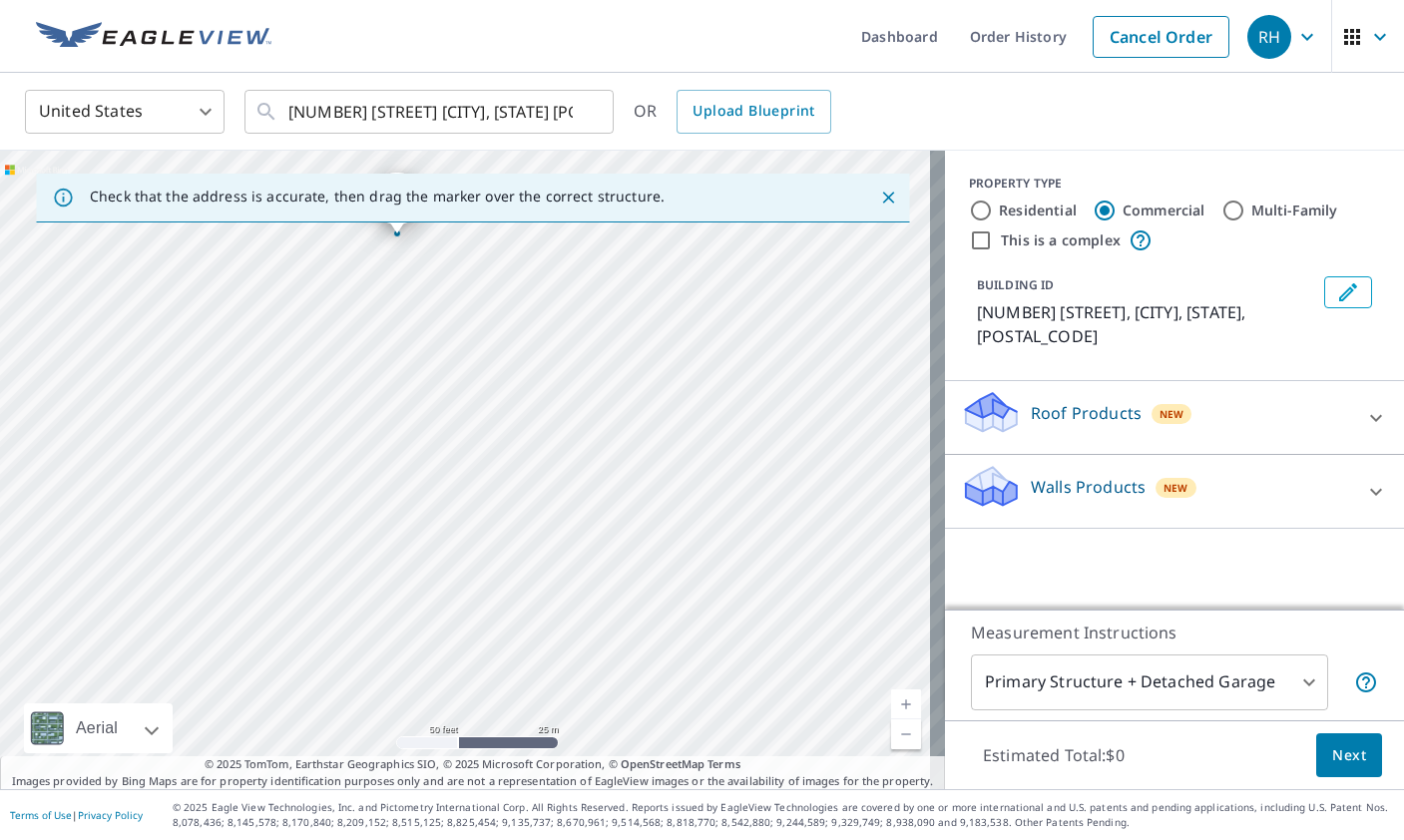 drag, startPoint x: 618, startPoint y: 427, endPoint x: 491, endPoint y: 543, distance: 172.00291 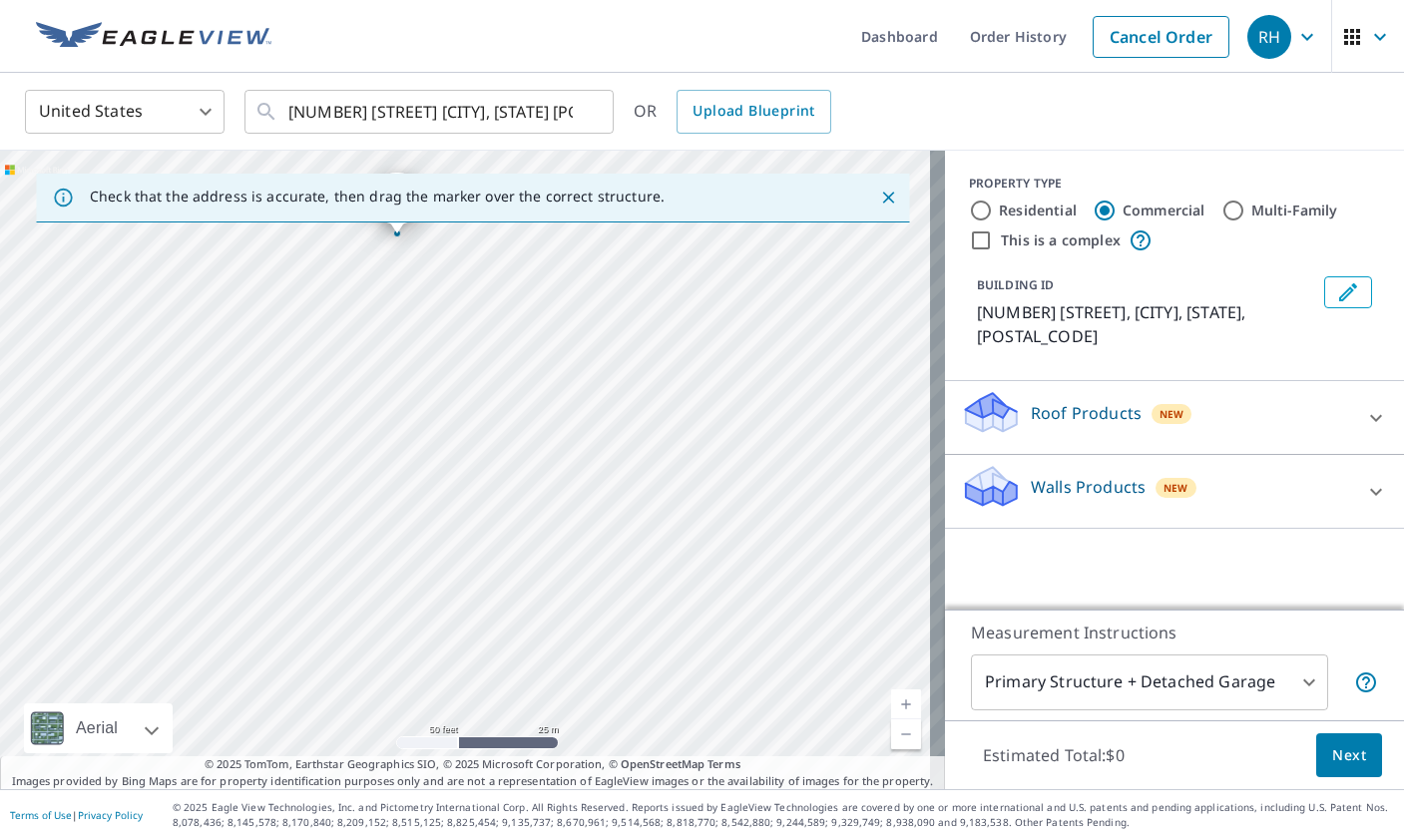 click on "[NUMBER] [STREET] [CITY], [STATE] [POSTAL_CODE]" at bounding box center [472, 470] 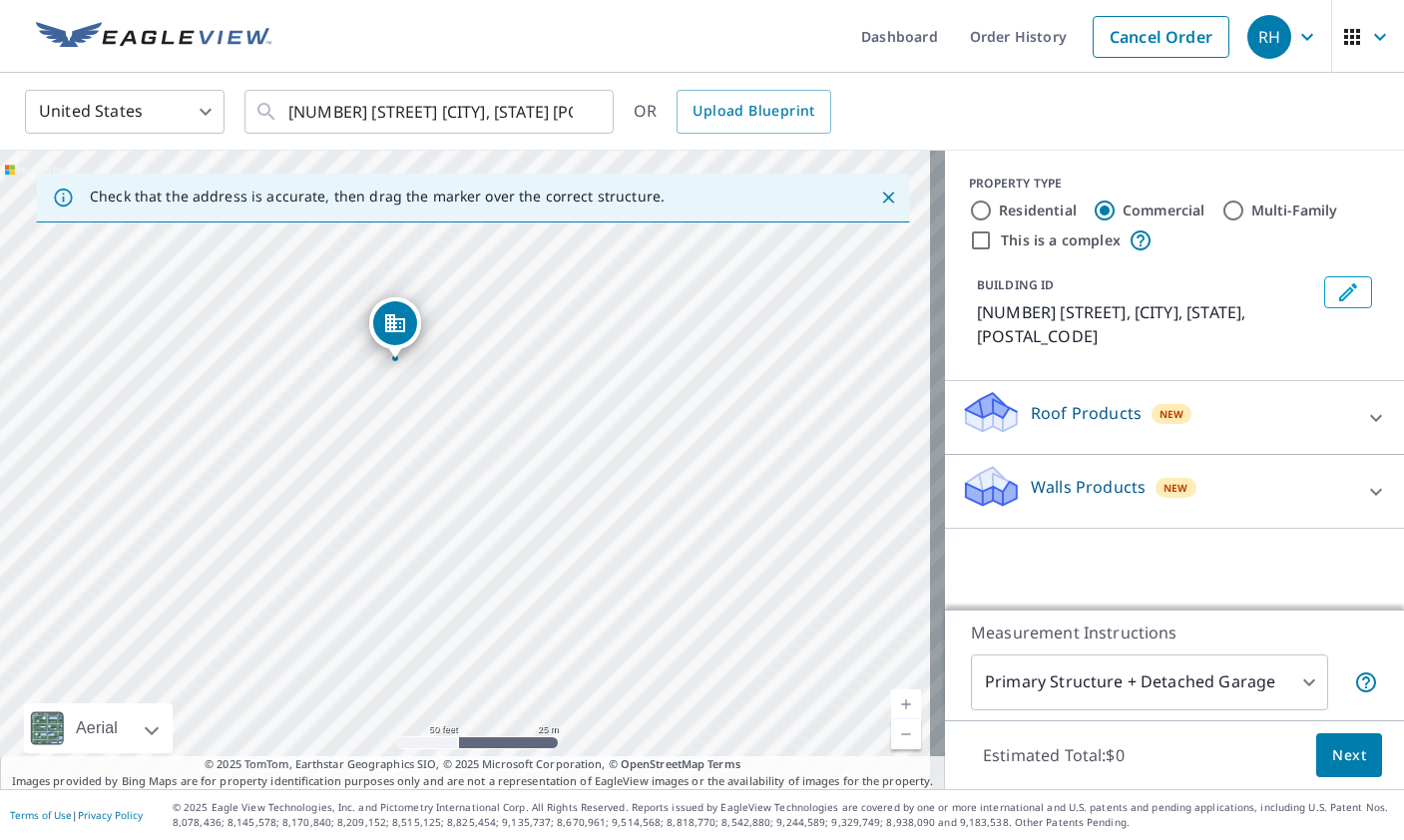 drag, startPoint x: 570, startPoint y: 410, endPoint x: 567, endPoint y: 538, distance: 128.03515 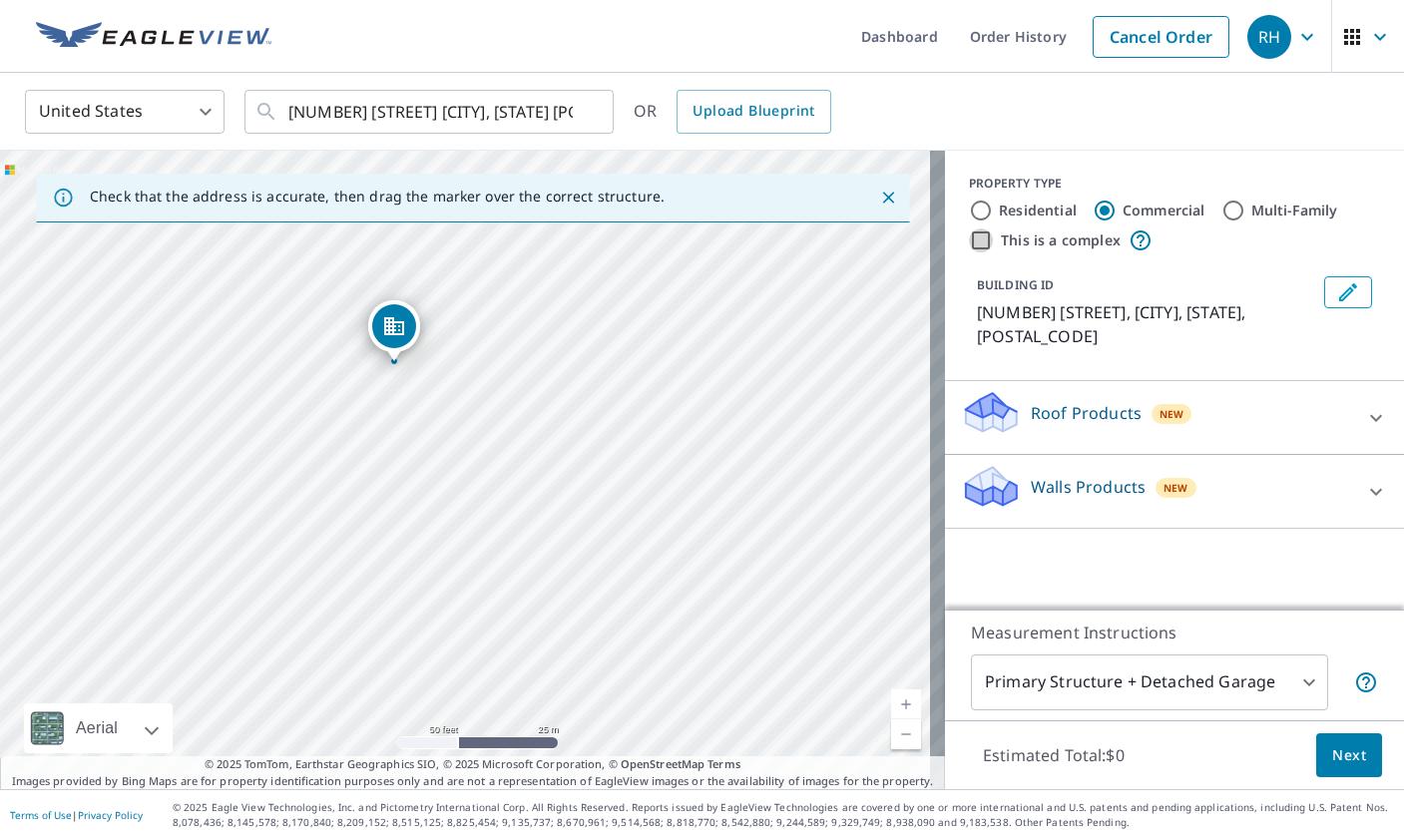 click on "This is a complex" at bounding box center [981, 240] 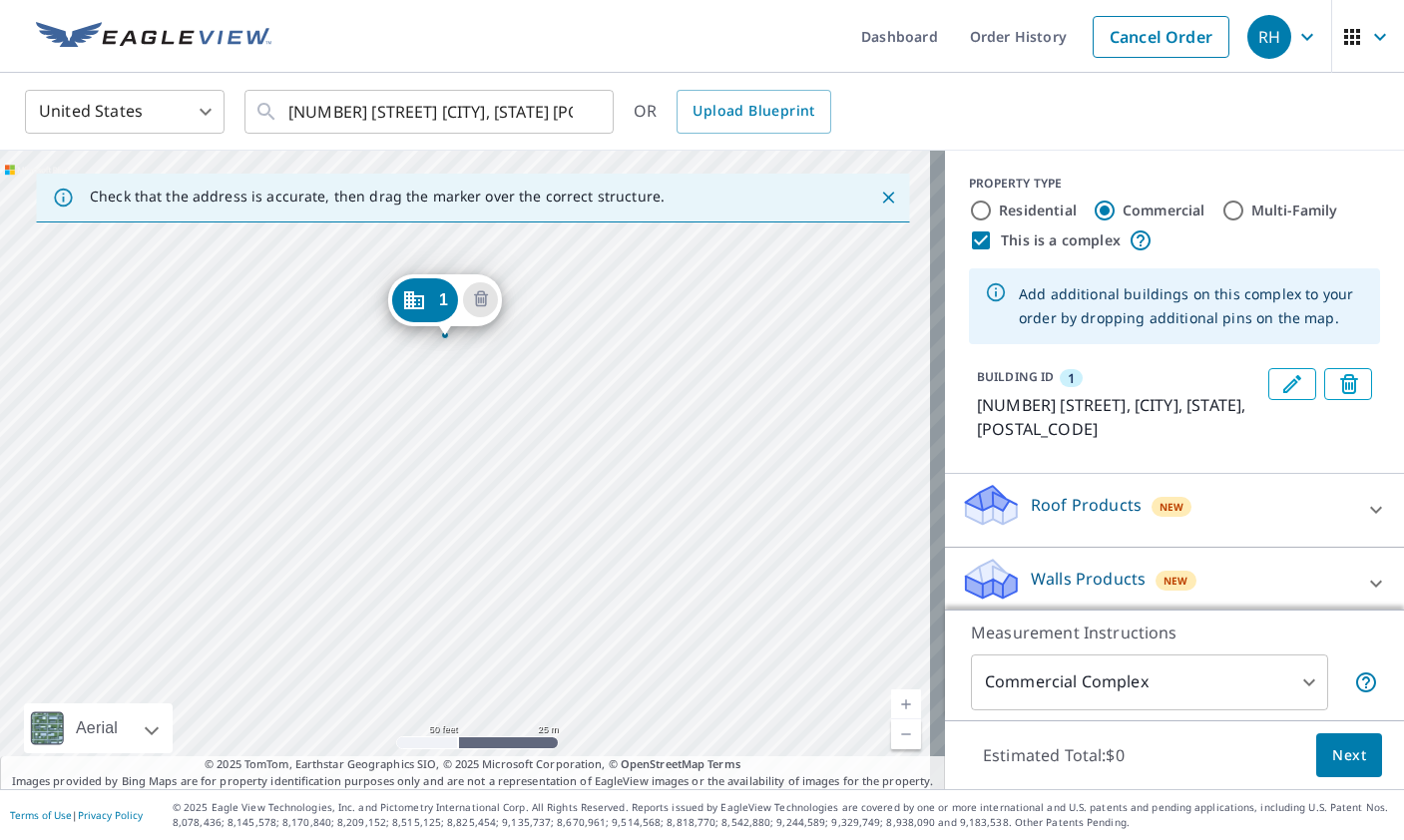 drag, startPoint x: 698, startPoint y: 520, endPoint x: 677, endPoint y: 380, distance: 141.56624 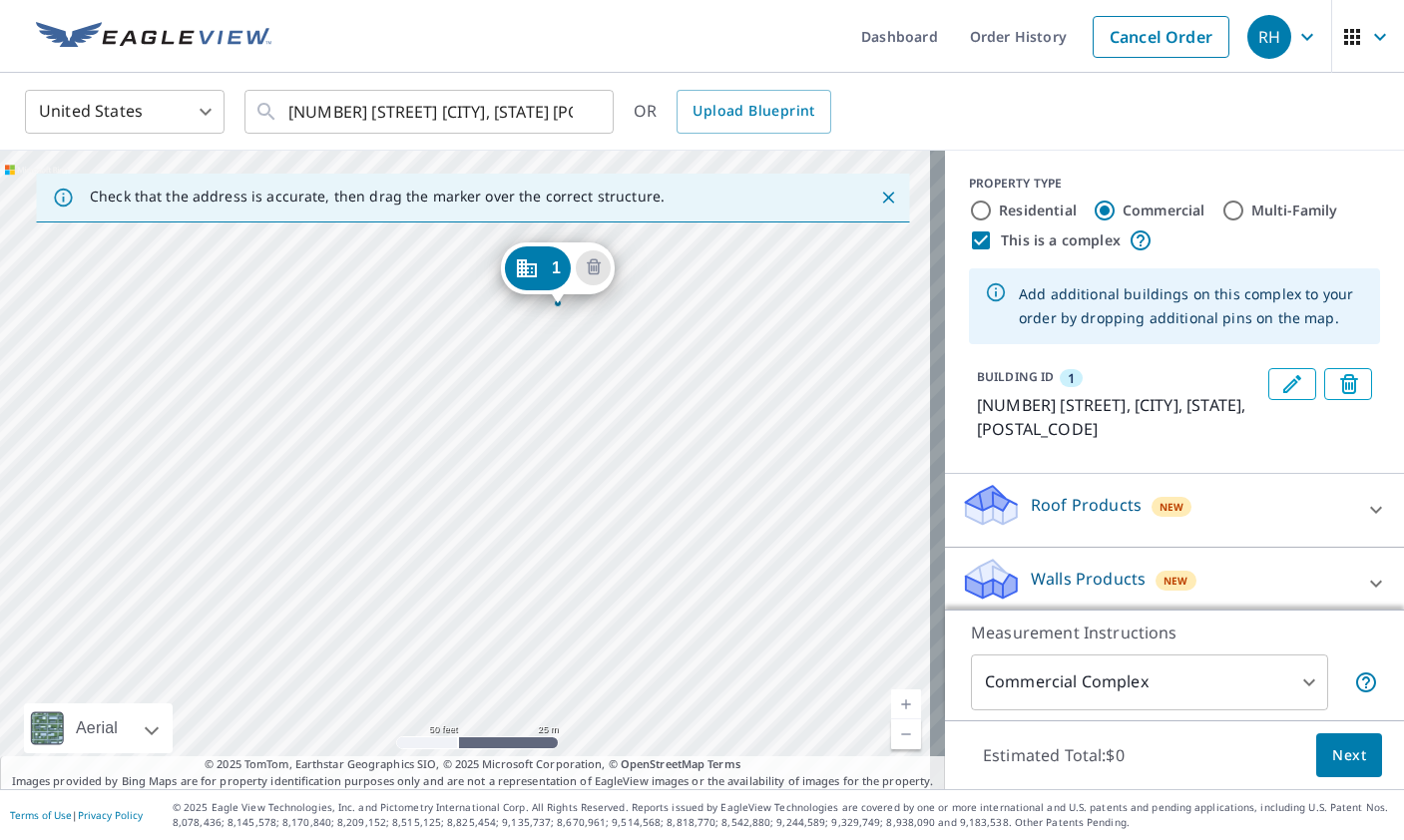 drag, startPoint x: 442, startPoint y: 323, endPoint x: 556, endPoint y: 300, distance: 116.297033 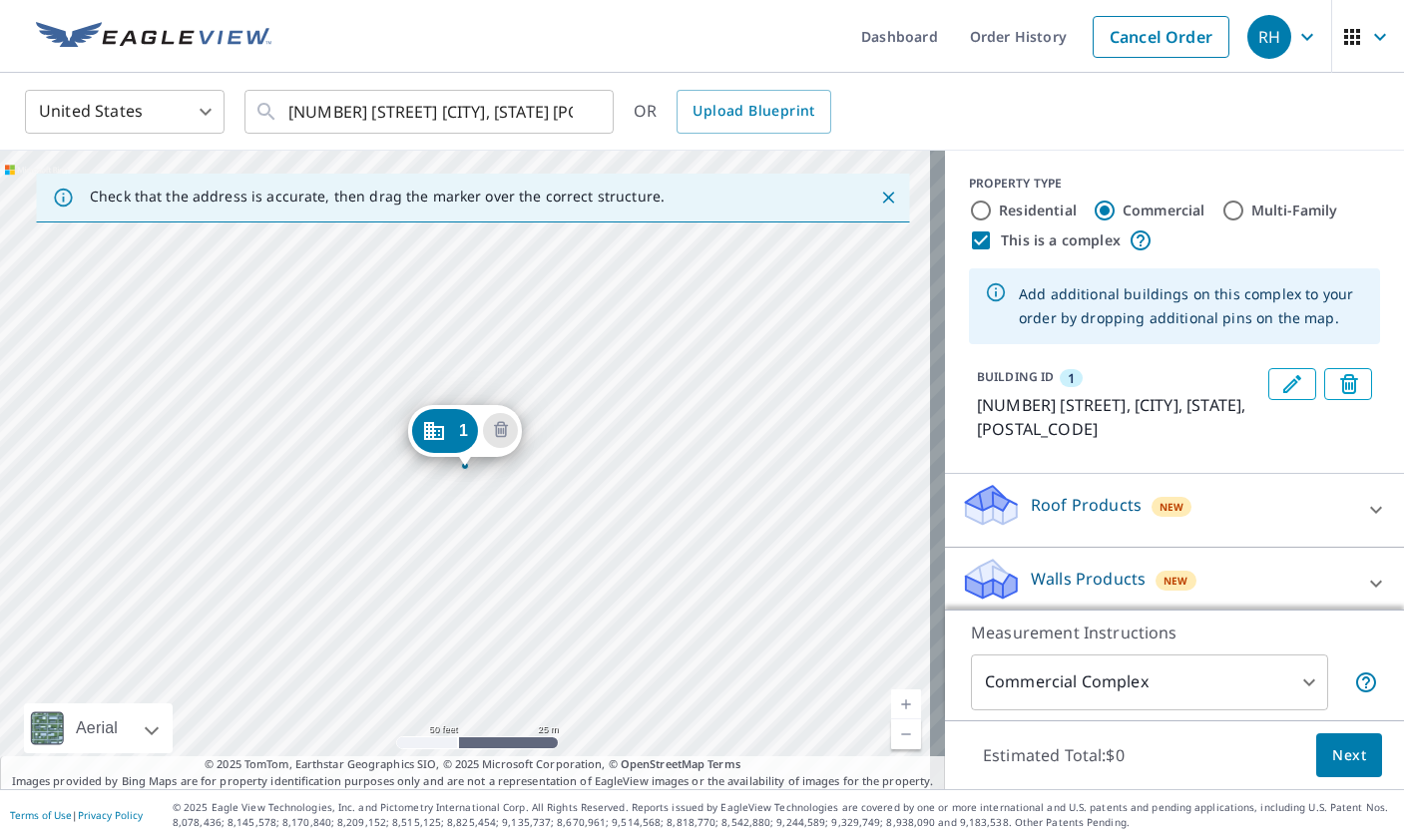 click on "1 [NUMBER] [STREET] [CITY], [STATE] [POSTAL_CODE]" at bounding box center [472, 470] 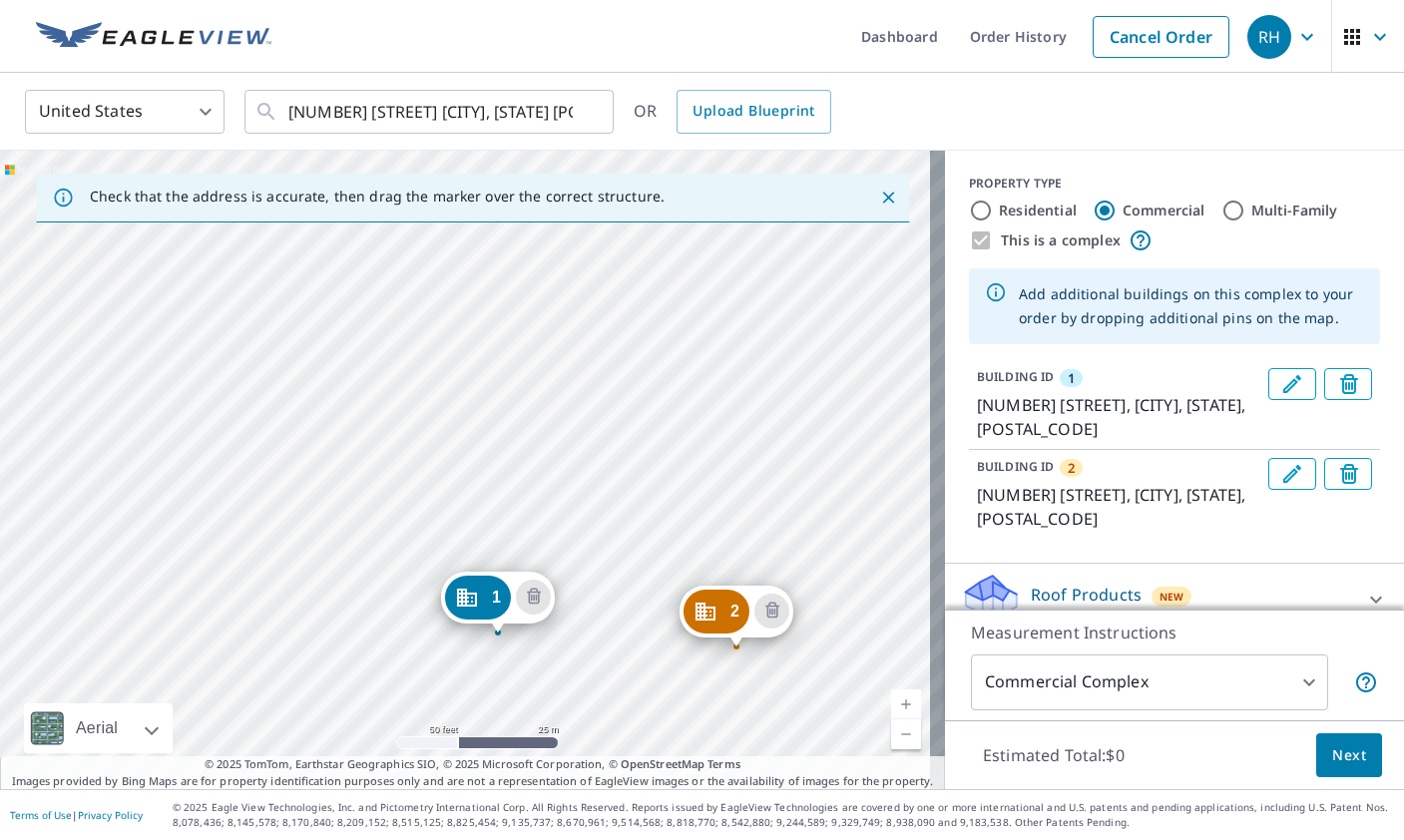 drag, startPoint x: 620, startPoint y: 535, endPoint x: 653, endPoint y: 701, distance: 169.24834 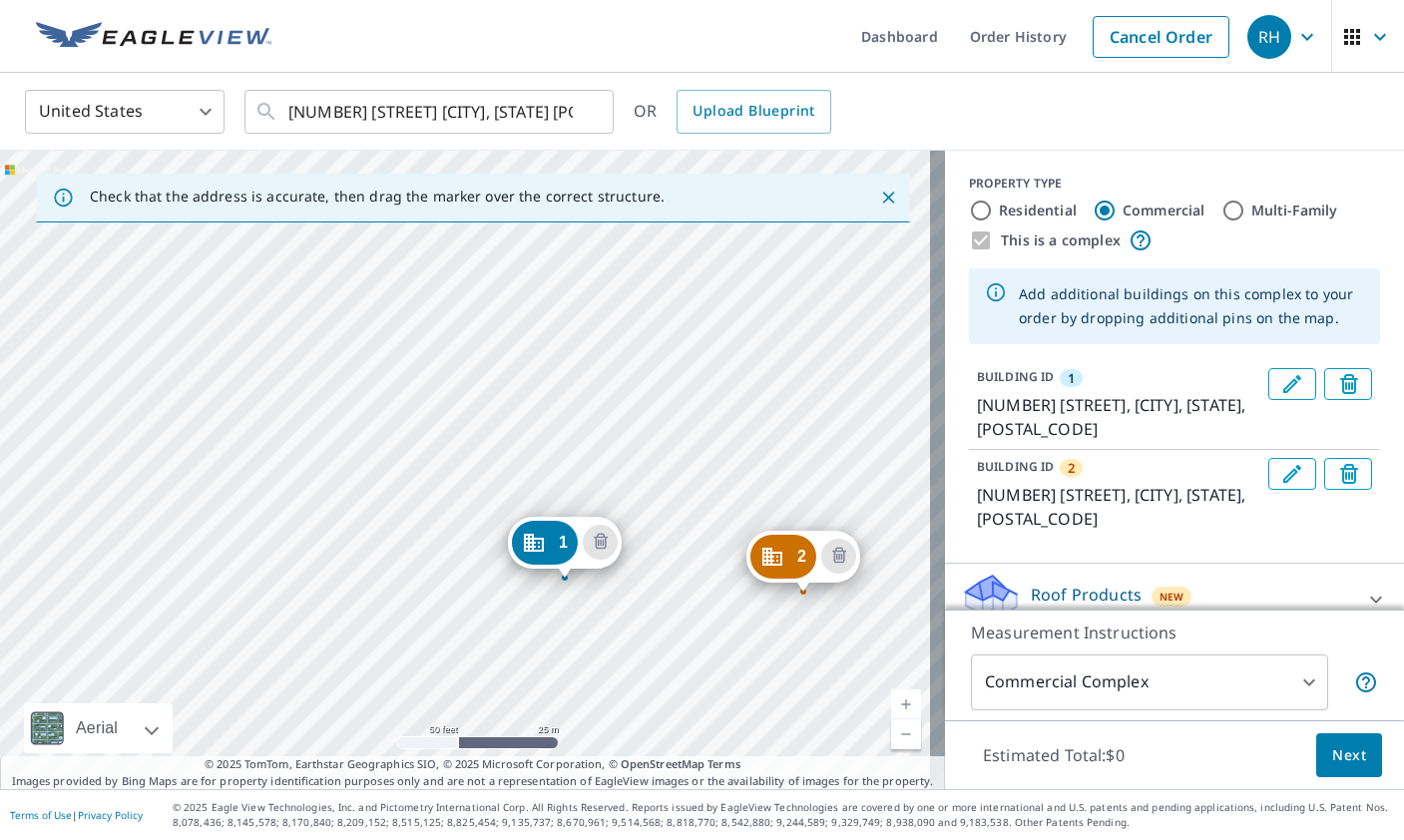 drag, startPoint x: 611, startPoint y: 569, endPoint x: 830, endPoint y: 421, distance: 264.31988 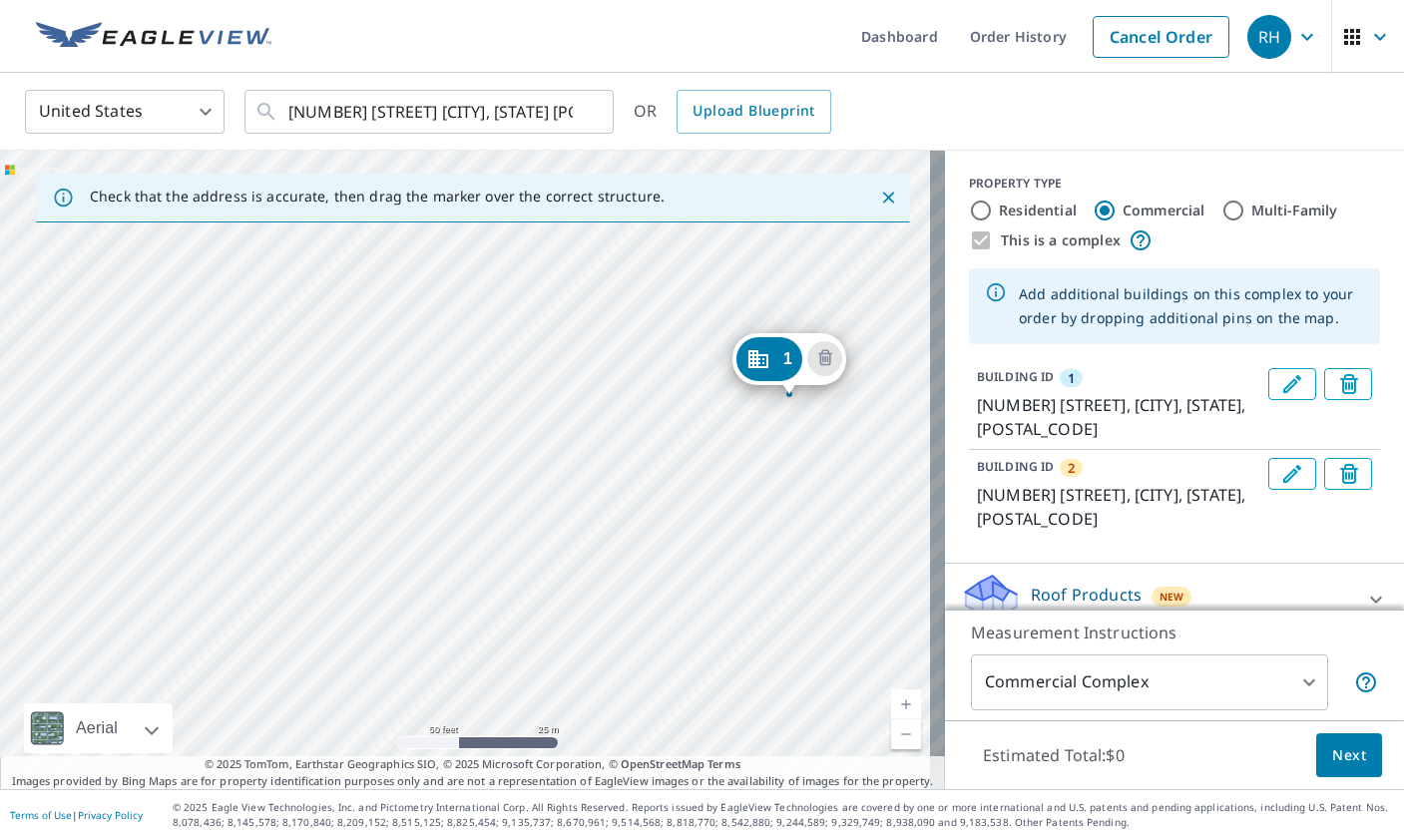 drag, startPoint x: 438, startPoint y: 573, endPoint x: 544, endPoint y: 427, distance: 180.42173 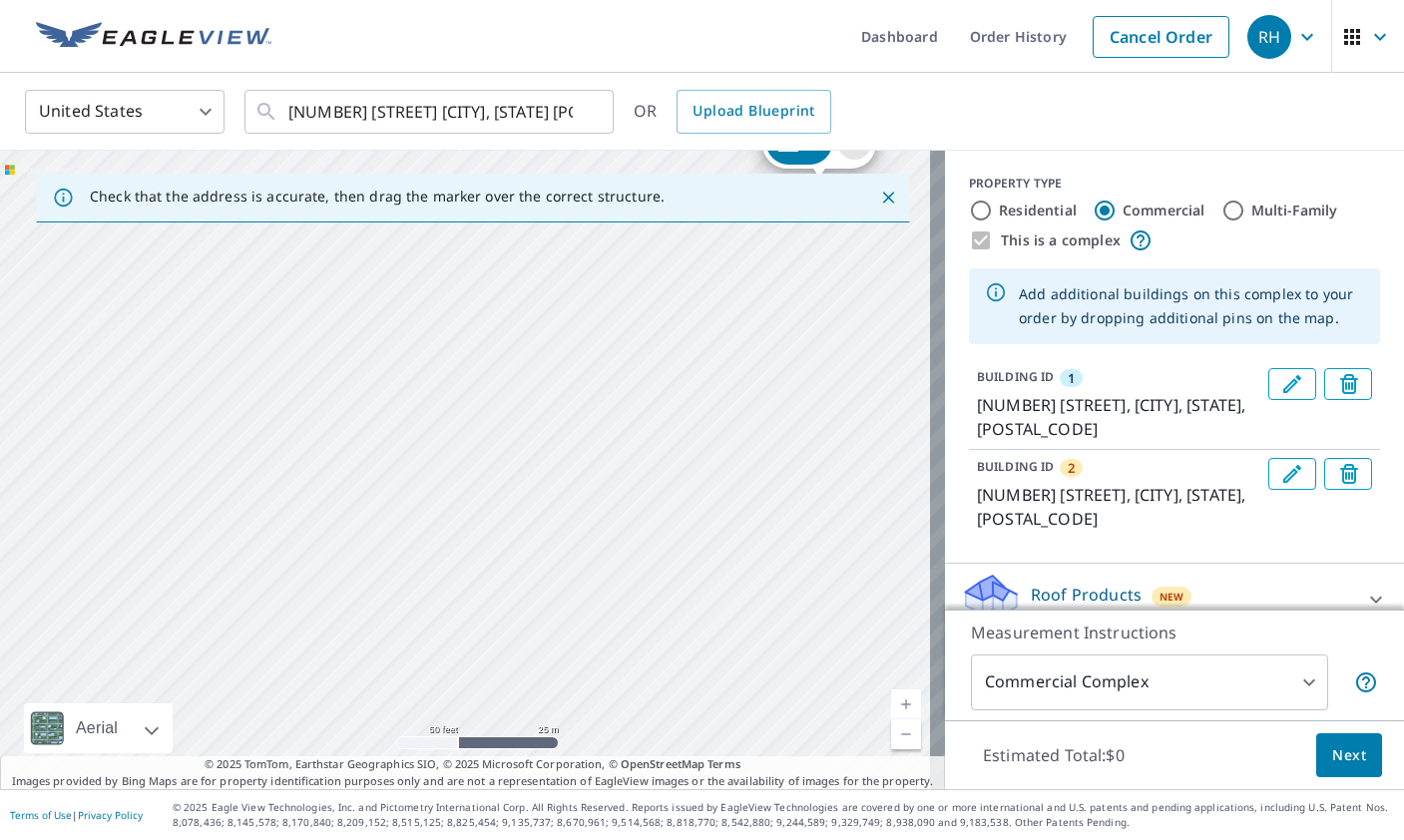 drag, startPoint x: 582, startPoint y: 651, endPoint x: 523, endPoint y: 365, distance: 292.0223 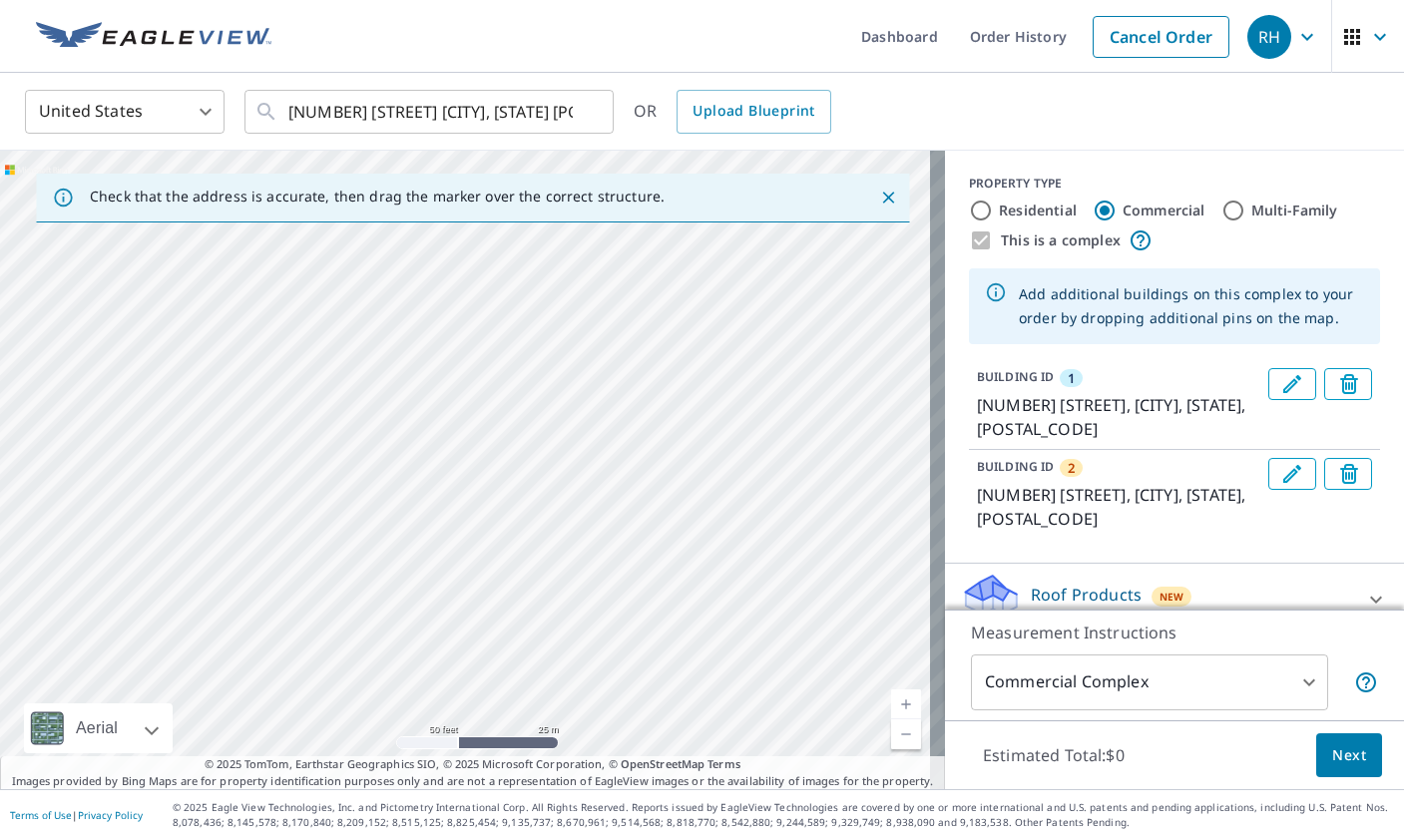 click on "[NUMBER] [STREET] [CITY], [STATE] [POSTAL_CODE] [NUMBER] [STREET] [CITY], [STATE] [POSTAL_CODE]" at bounding box center [472, 470] 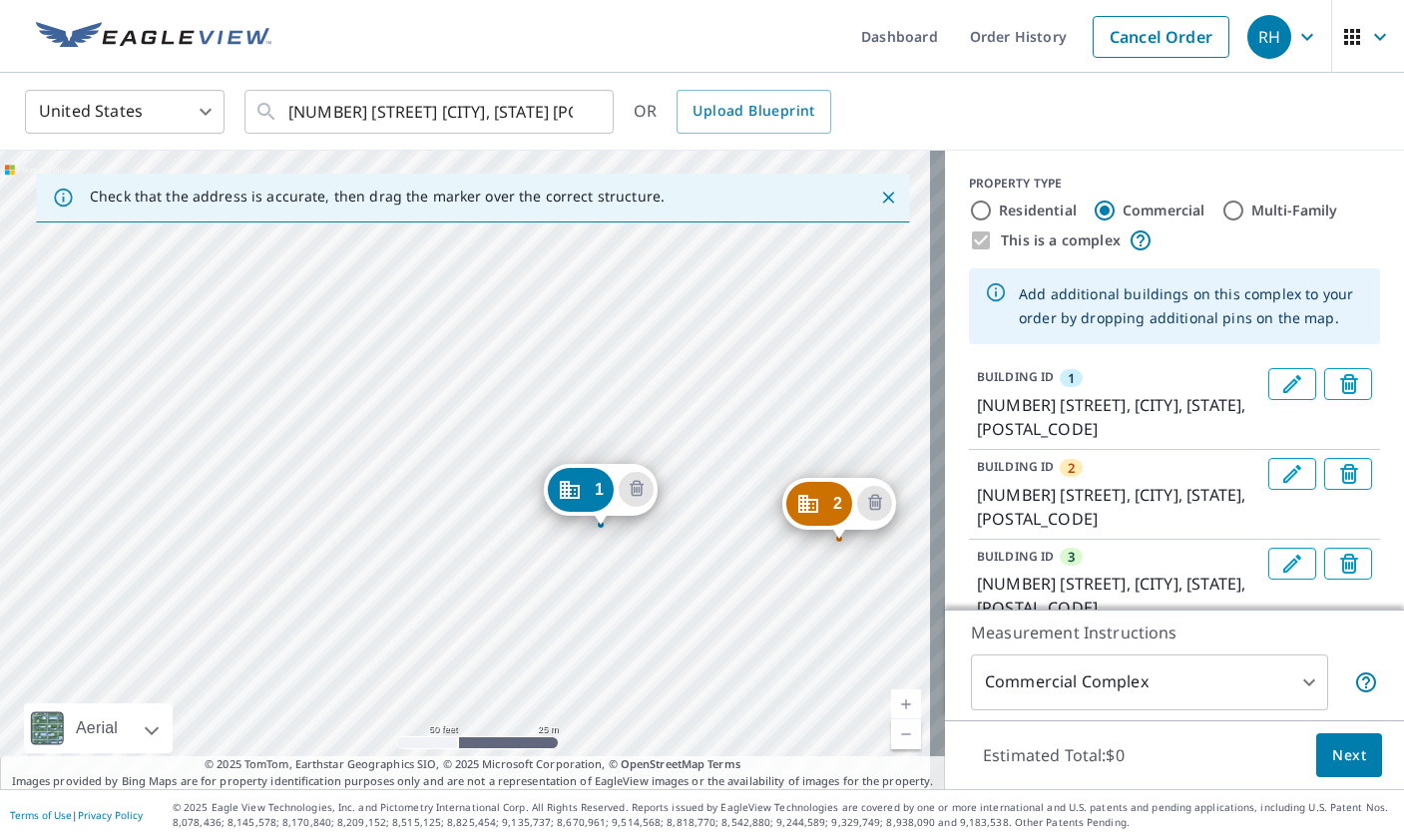 drag, startPoint x: 584, startPoint y: 591, endPoint x: 723, endPoint y: 651, distance: 151.39683 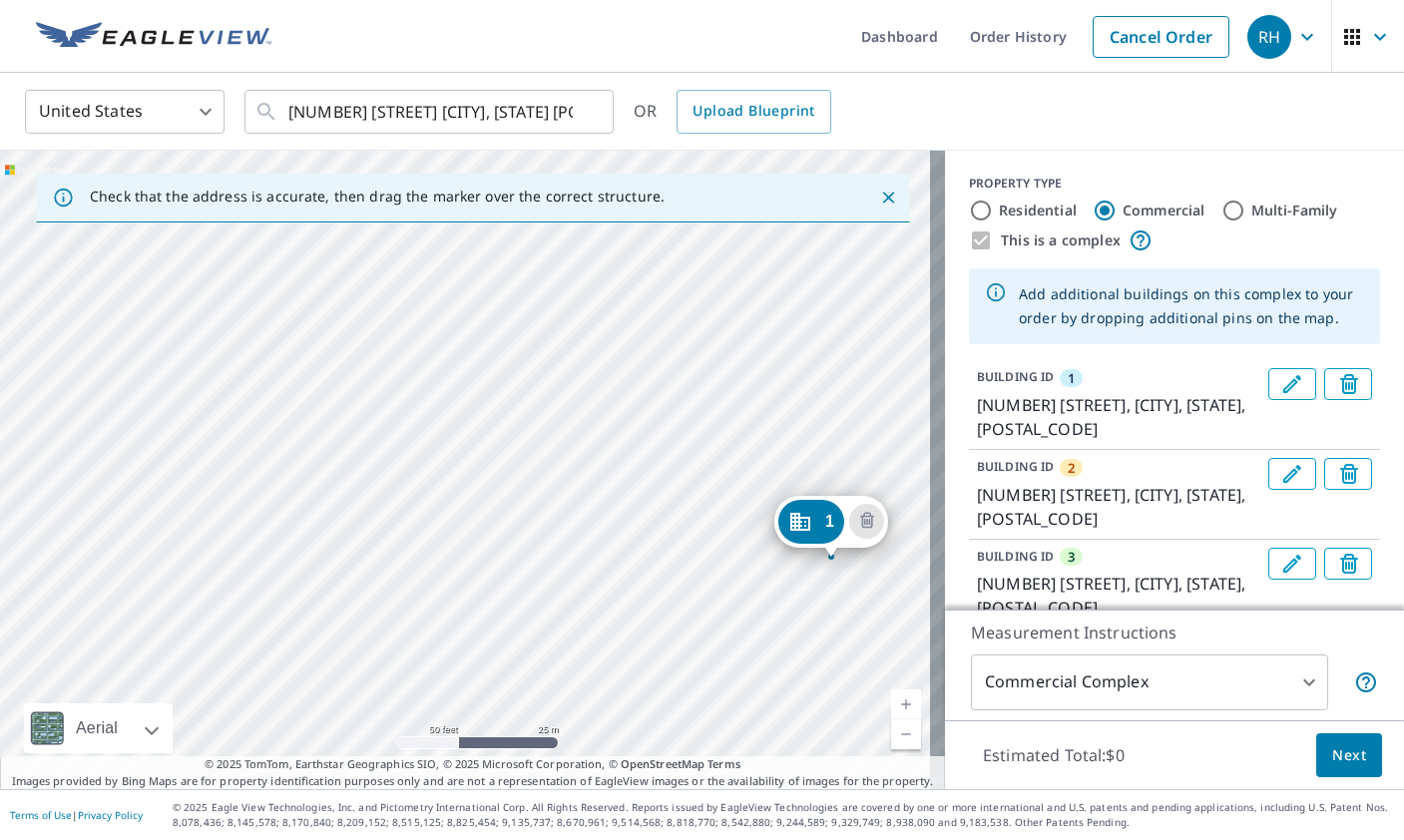 drag, startPoint x: 371, startPoint y: 512, endPoint x: 581, endPoint y: 541, distance: 211.99292 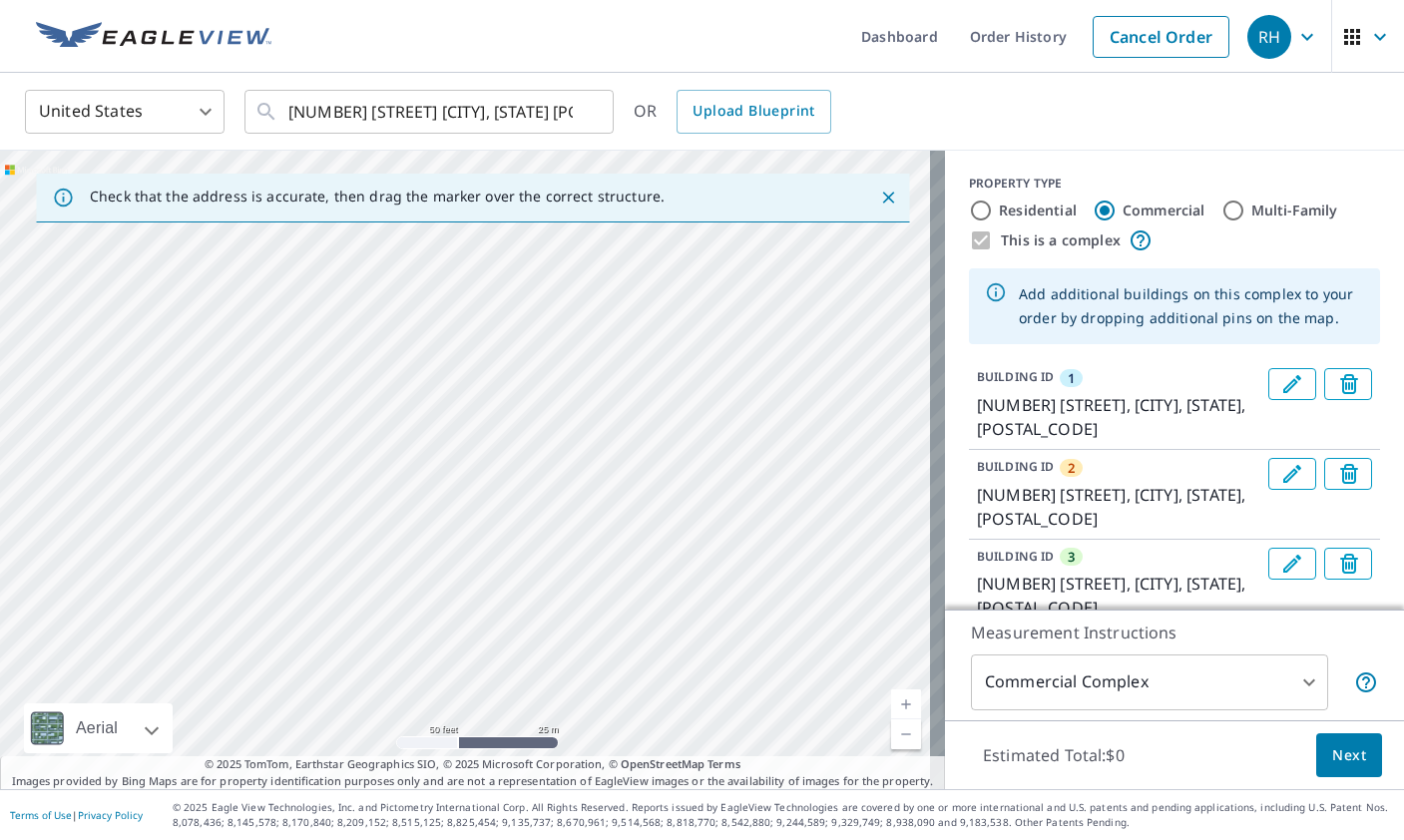 drag, startPoint x: 363, startPoint y: 491, endPoint x: 521, endPoint y: 544, distance: 166.65233 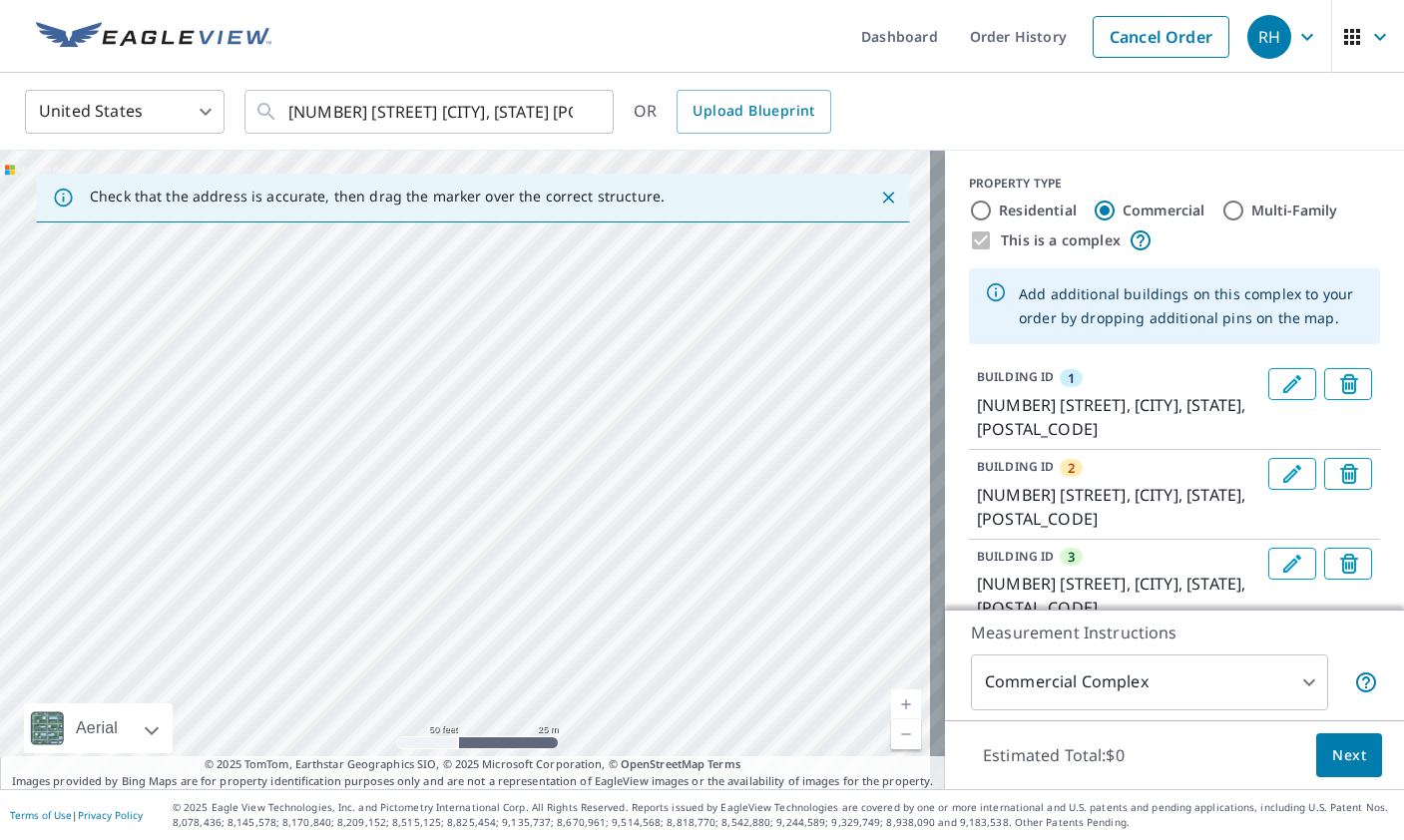 drag, startPoint x: 614, startPoint y: 540, endPoint x: 510, endPoint y: 488, distance: 116.275535 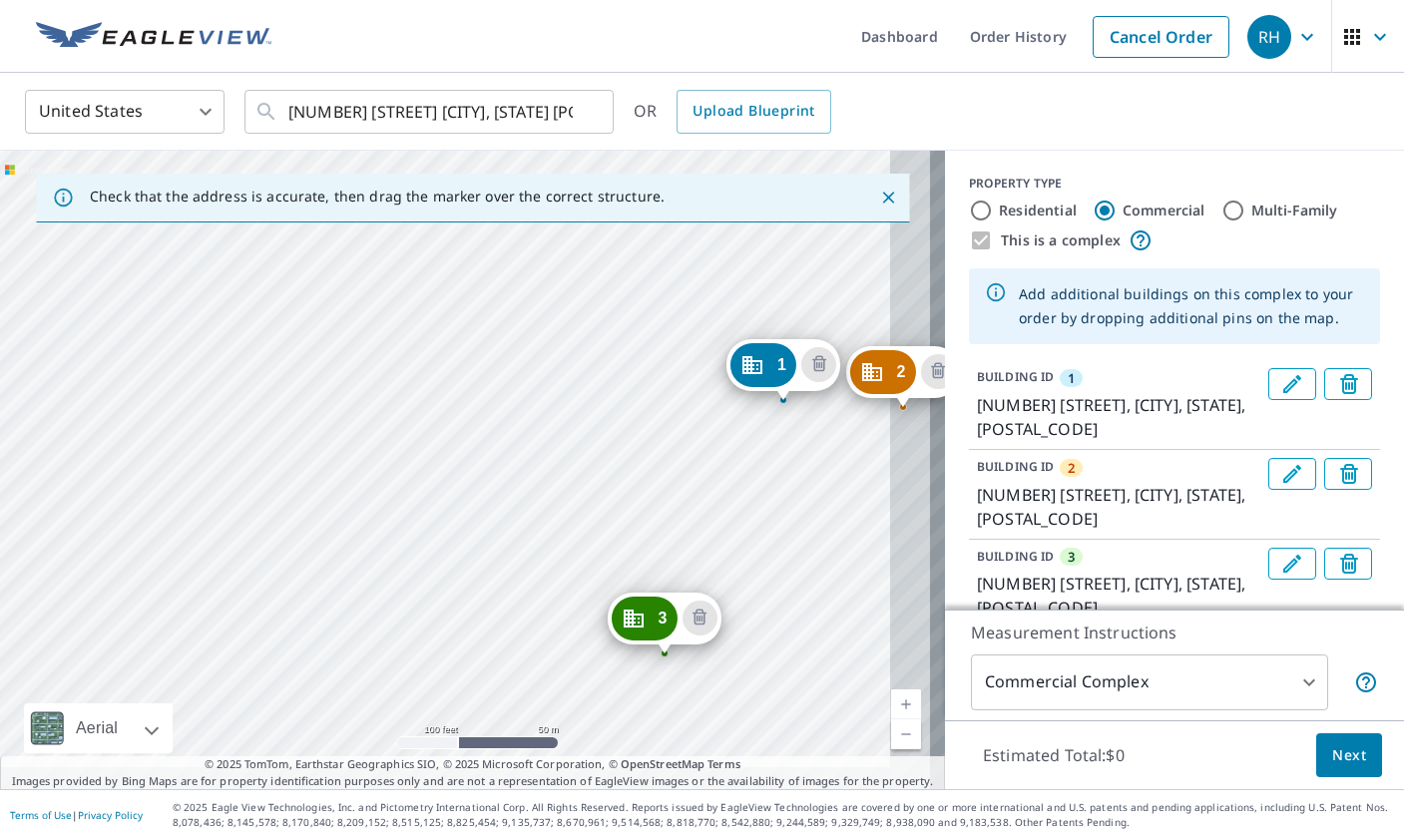 drag, startPoint x: 756, startPoint y: 526, endPoint x: 623, endPoint y: 440, distance: 158.38245 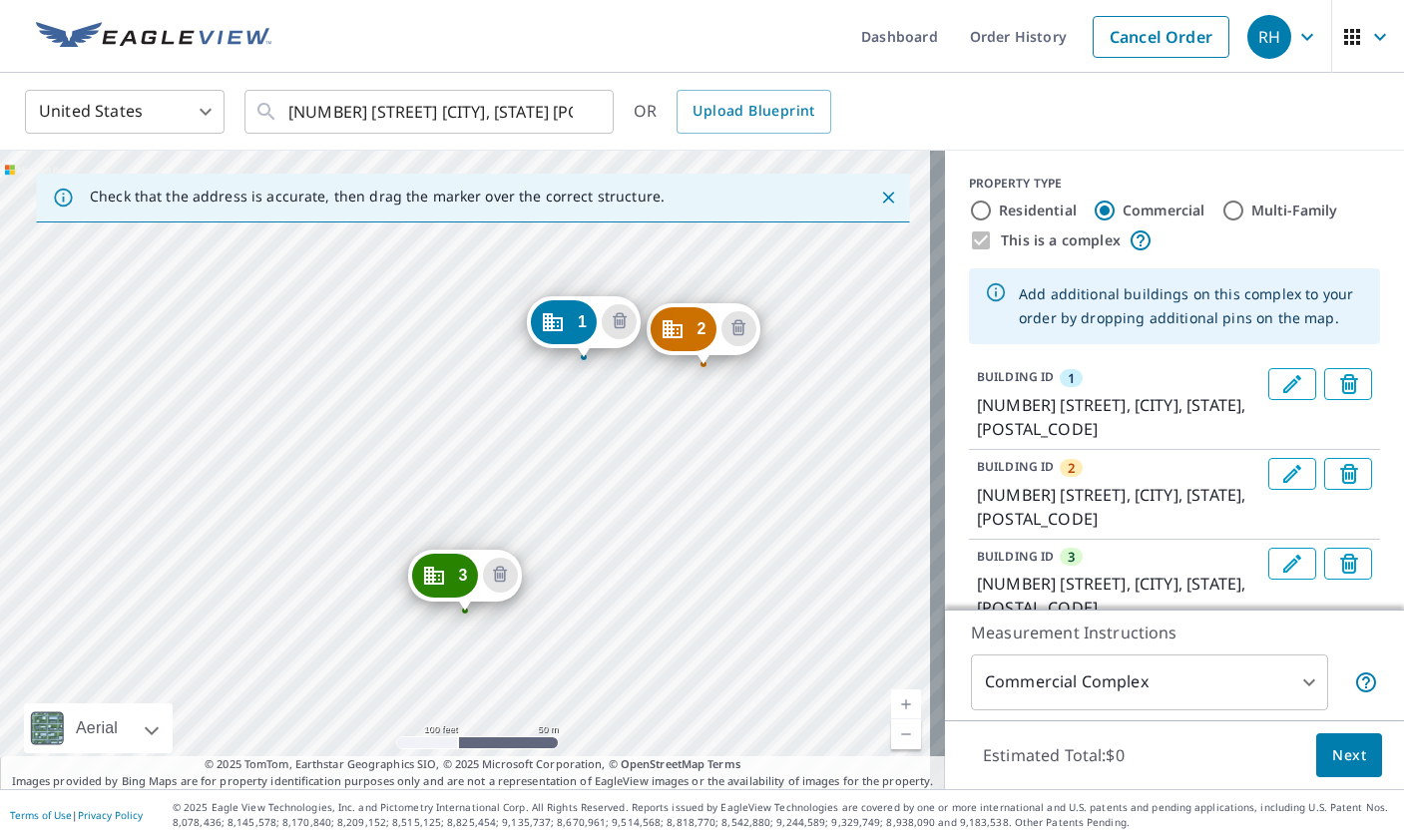 drag, startPoint x: 833, startPoint y: 533, endPoint x: 634, endPoint y: 490, distance: 203.59273 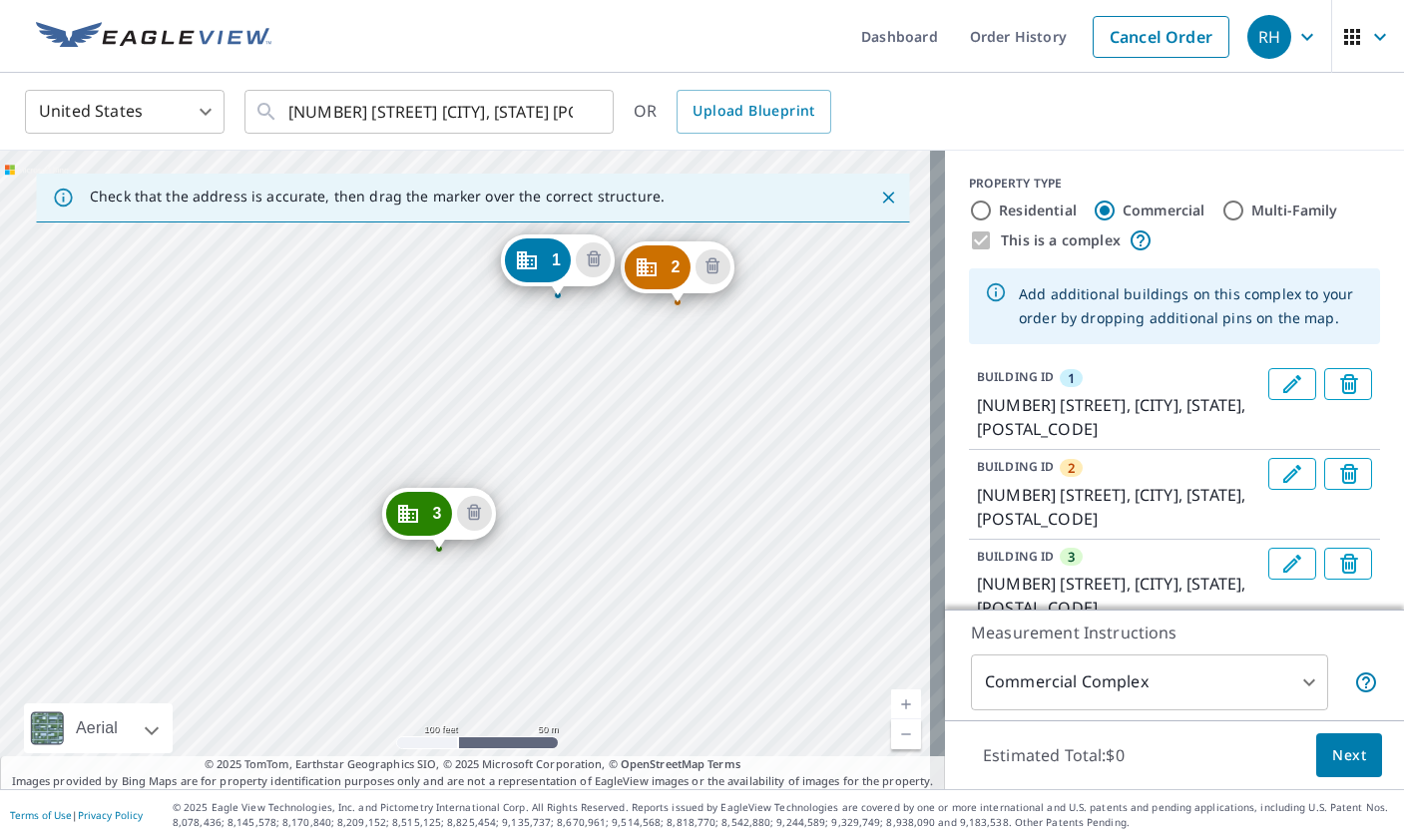drag, startPoint x: 763, startPoint y: 501, endPoint x: 754, endPoint y: 469, distance: 33.24154 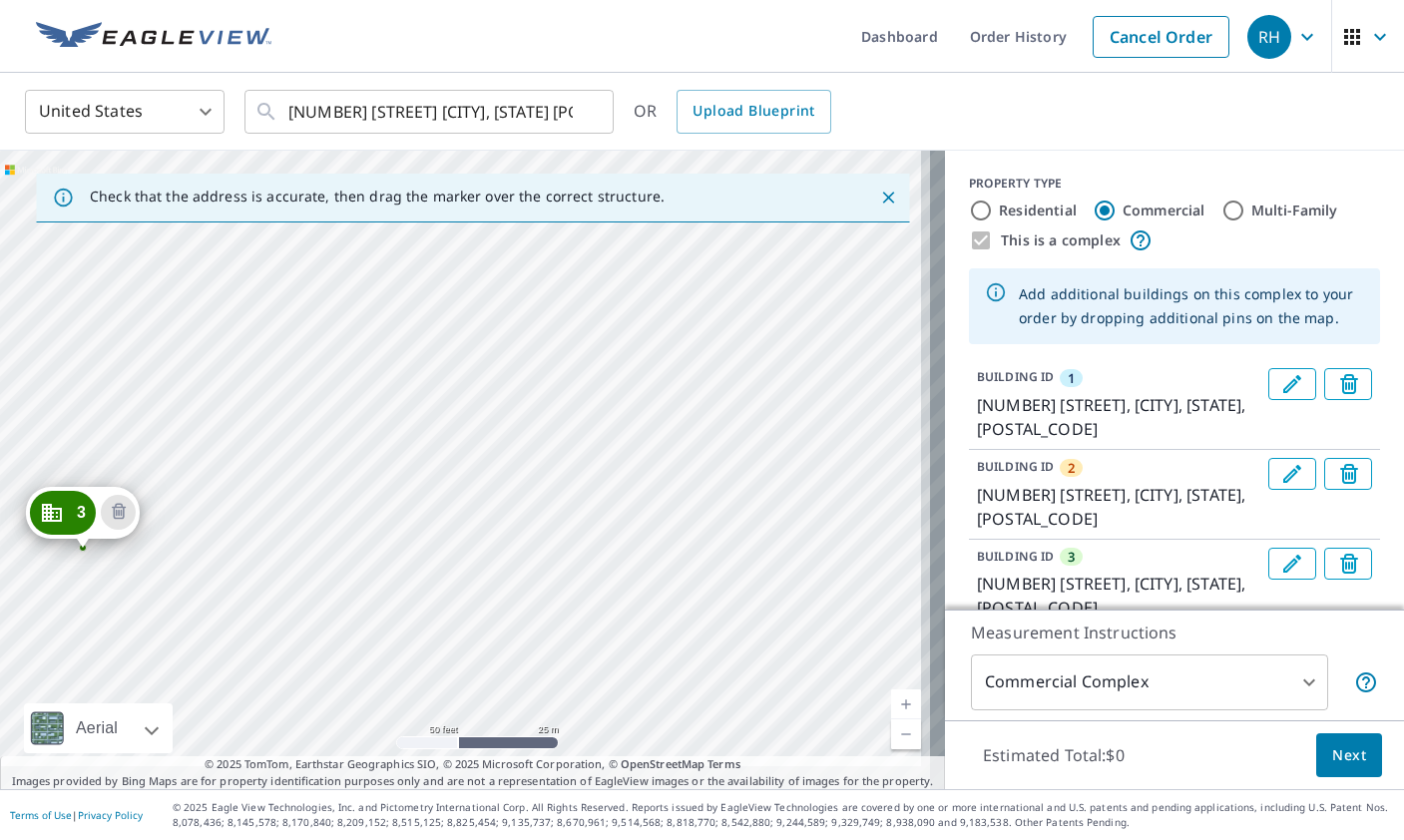 drag, startPoint x: 737, startPoint y: 501, endPoint x: 702, endPoint y: 408, distance: 99.368003 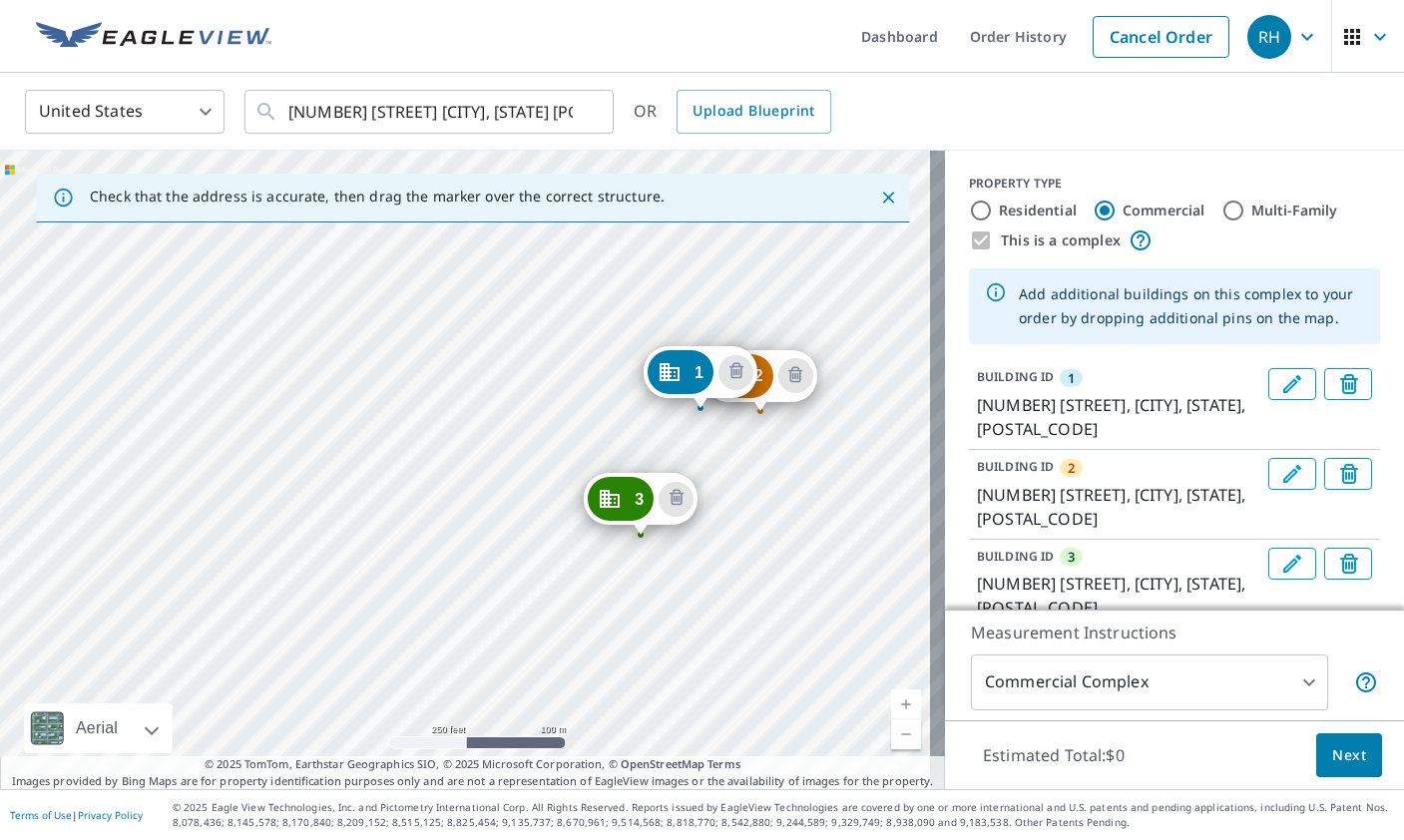 drag, startPoint x: 692, startPoint y: 349, endPoint x: 819, endPoint y: 514, distance: 208.21623 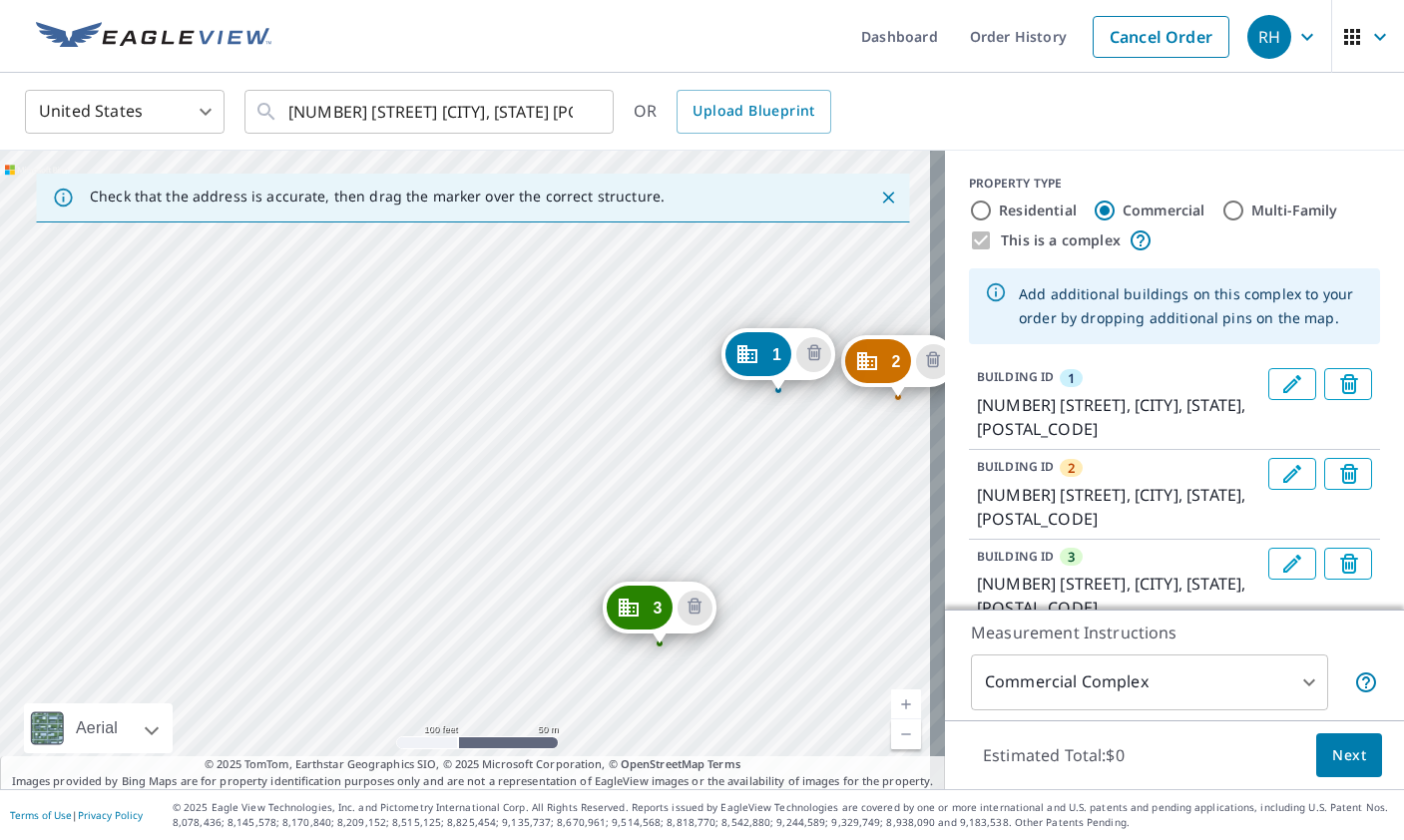 drag, startPoint x: 696, startPoint y: 480, endPoint x: 559, endPoint y: 415, distance: 151.63773 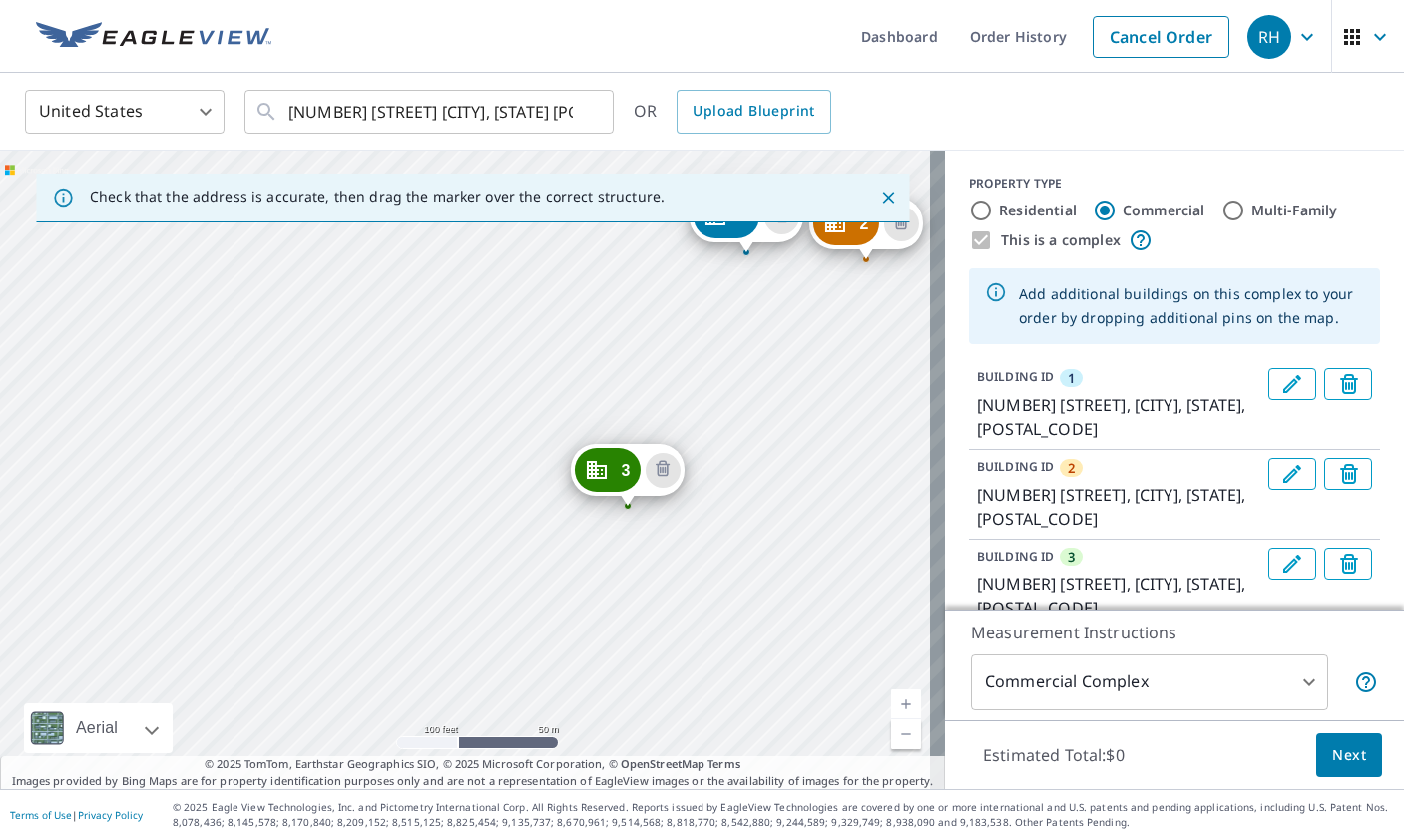 drag, startPoint x: 779, startPoint y: 418, endPoint x: 763, endPoint y: 369, distance: 51.546096 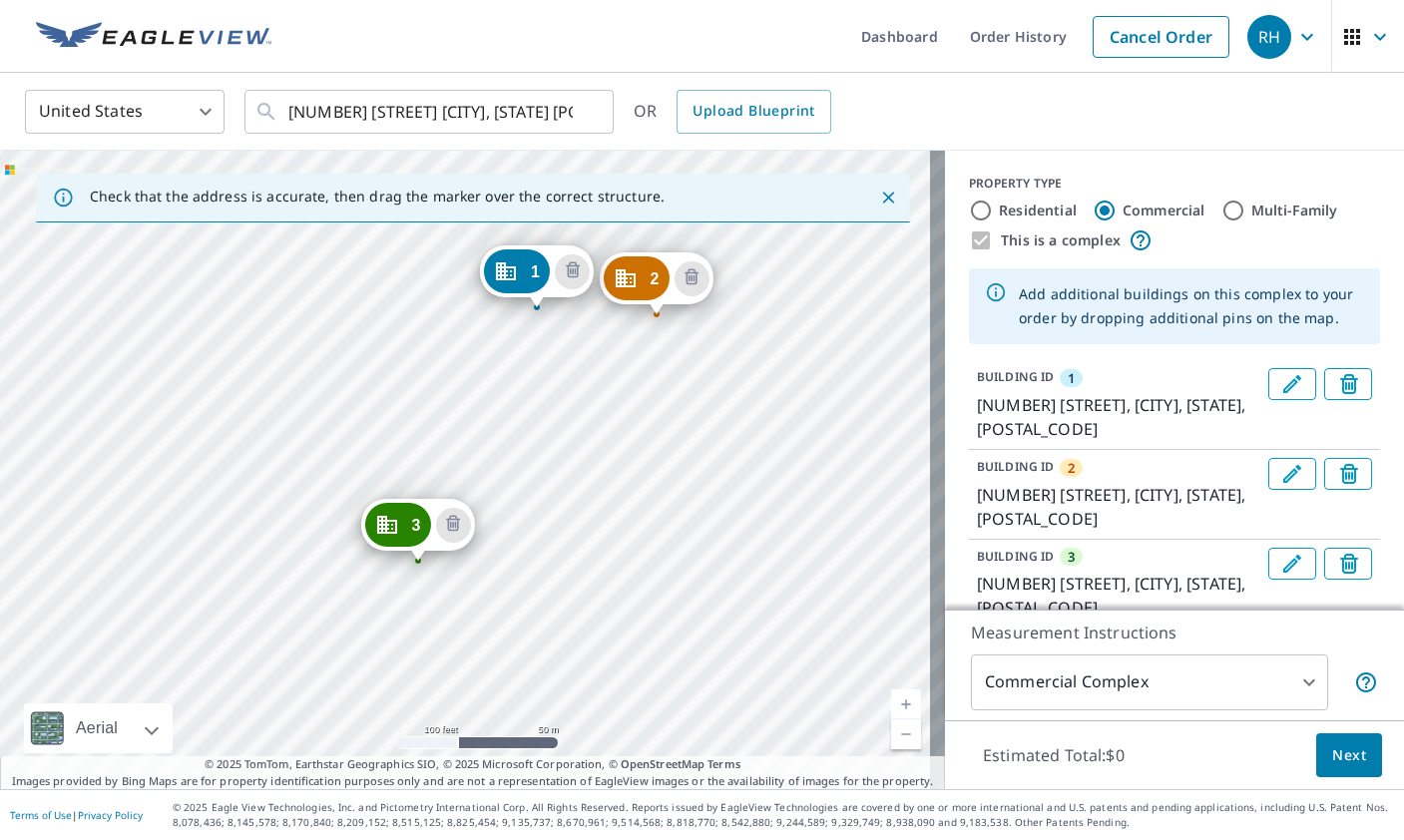 drag, startPoint x: 879, startPoint y: 441, endPoint x: 669, endPoint y: 504, distance: 219.24644 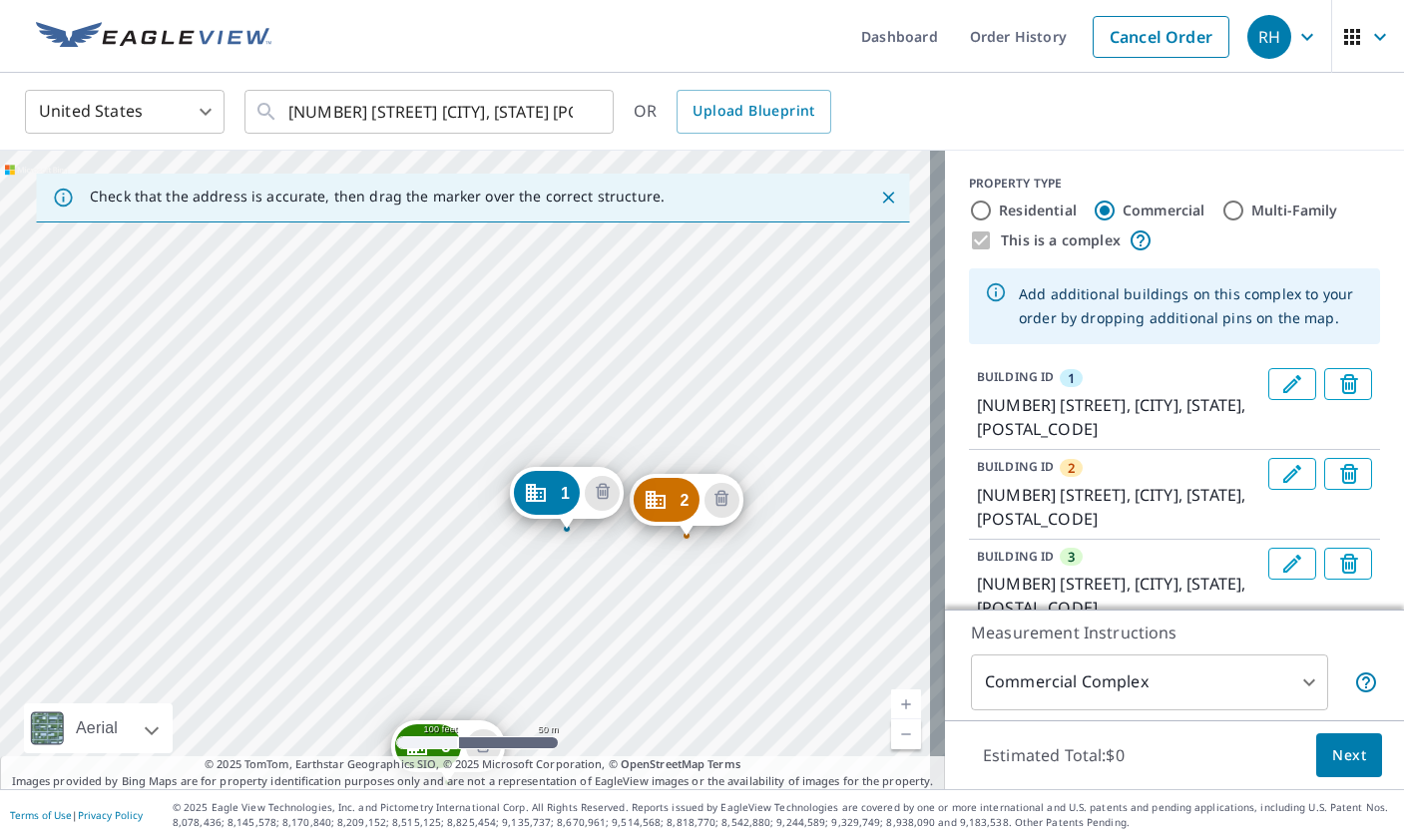 drag, startPoint x: 791, startPoint y: 306, endPoint x: 817, endPoint y: 522, distance: 217.55919 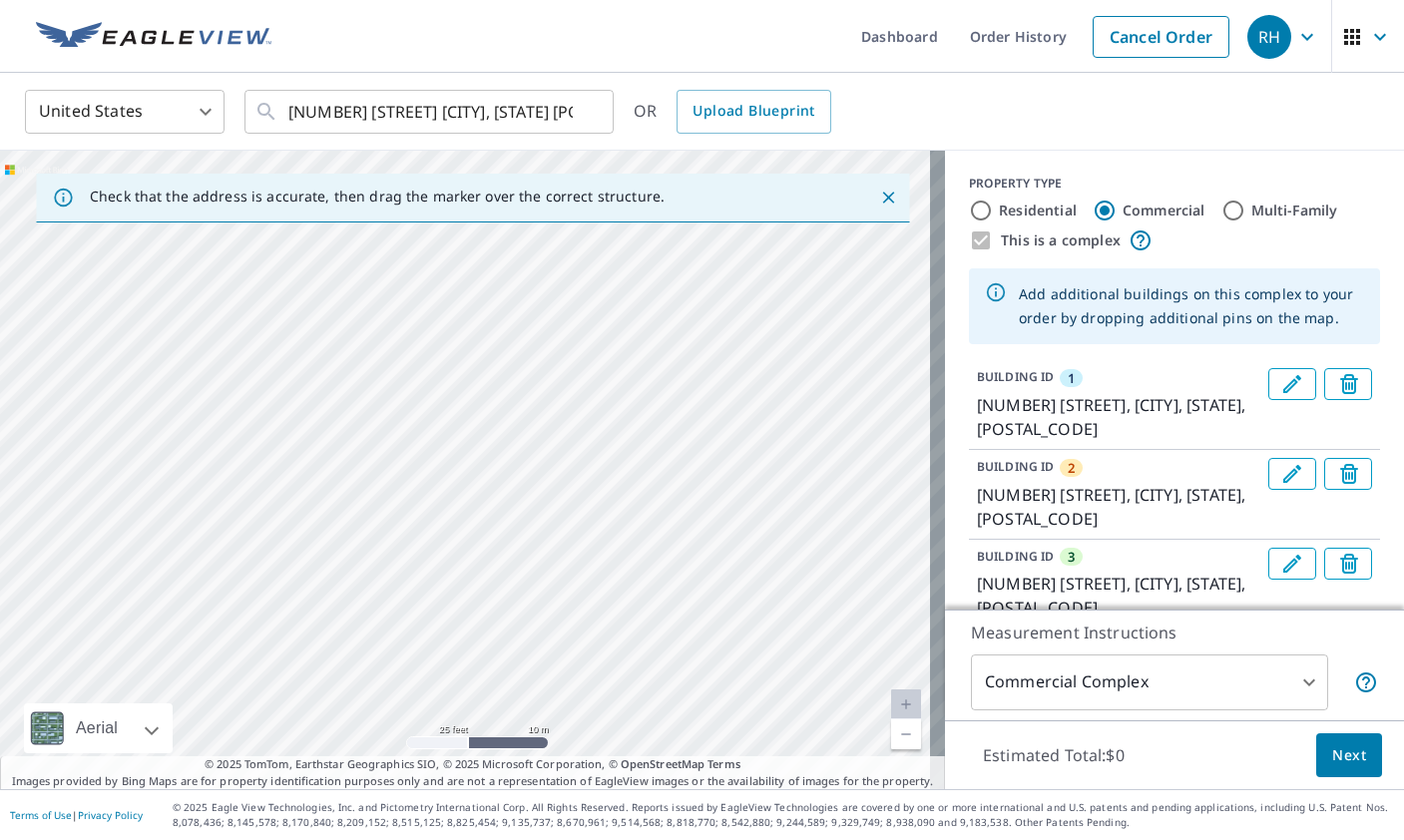 drag, startPoint x: 716, startPoint y: 645, endPoint x: 758, endPoint y: 384, distance: 264.35771 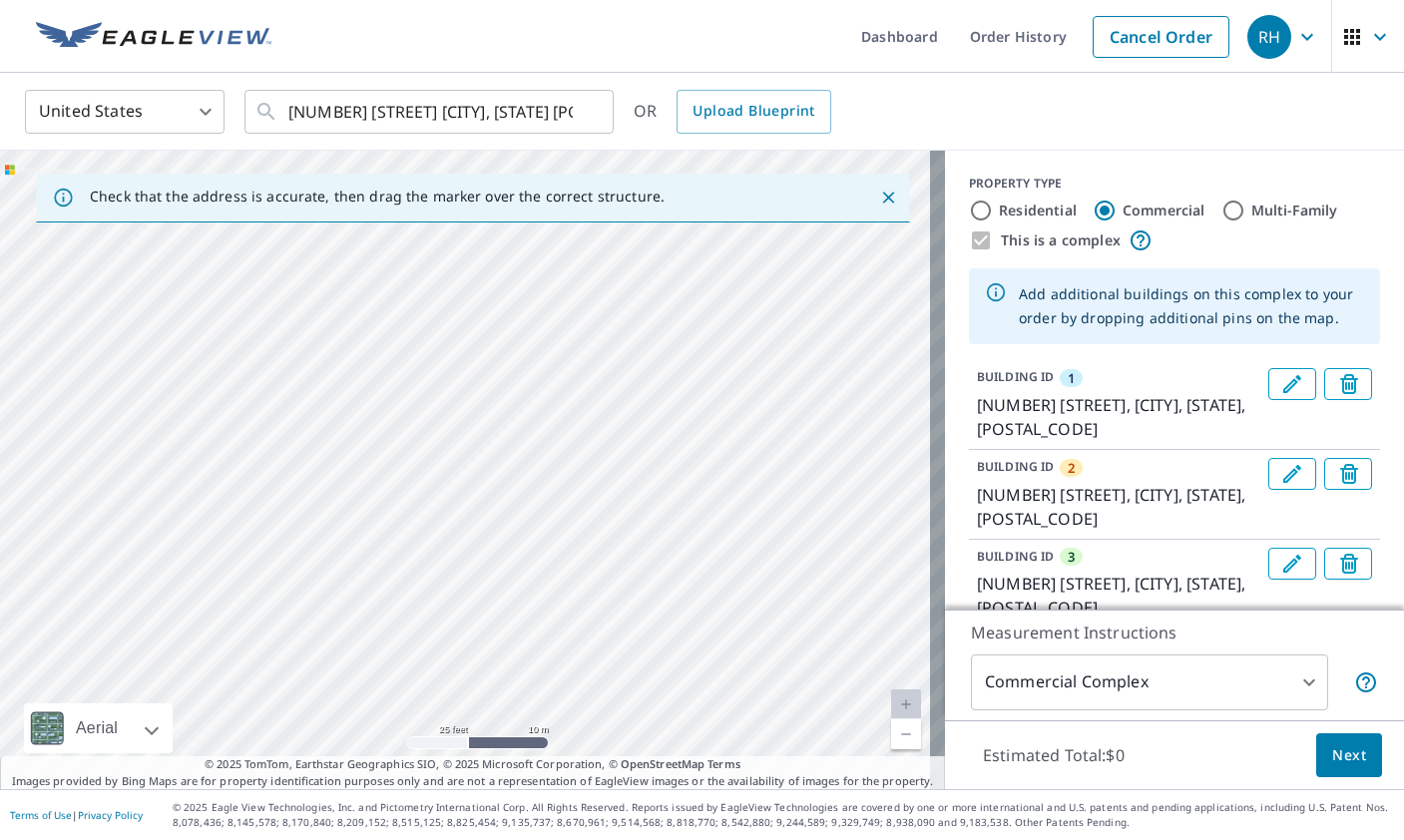 drag, startPoint x: 551, startPoint y: 589, endPoint x: 799, endPoint y: 434, distance: 292.45342 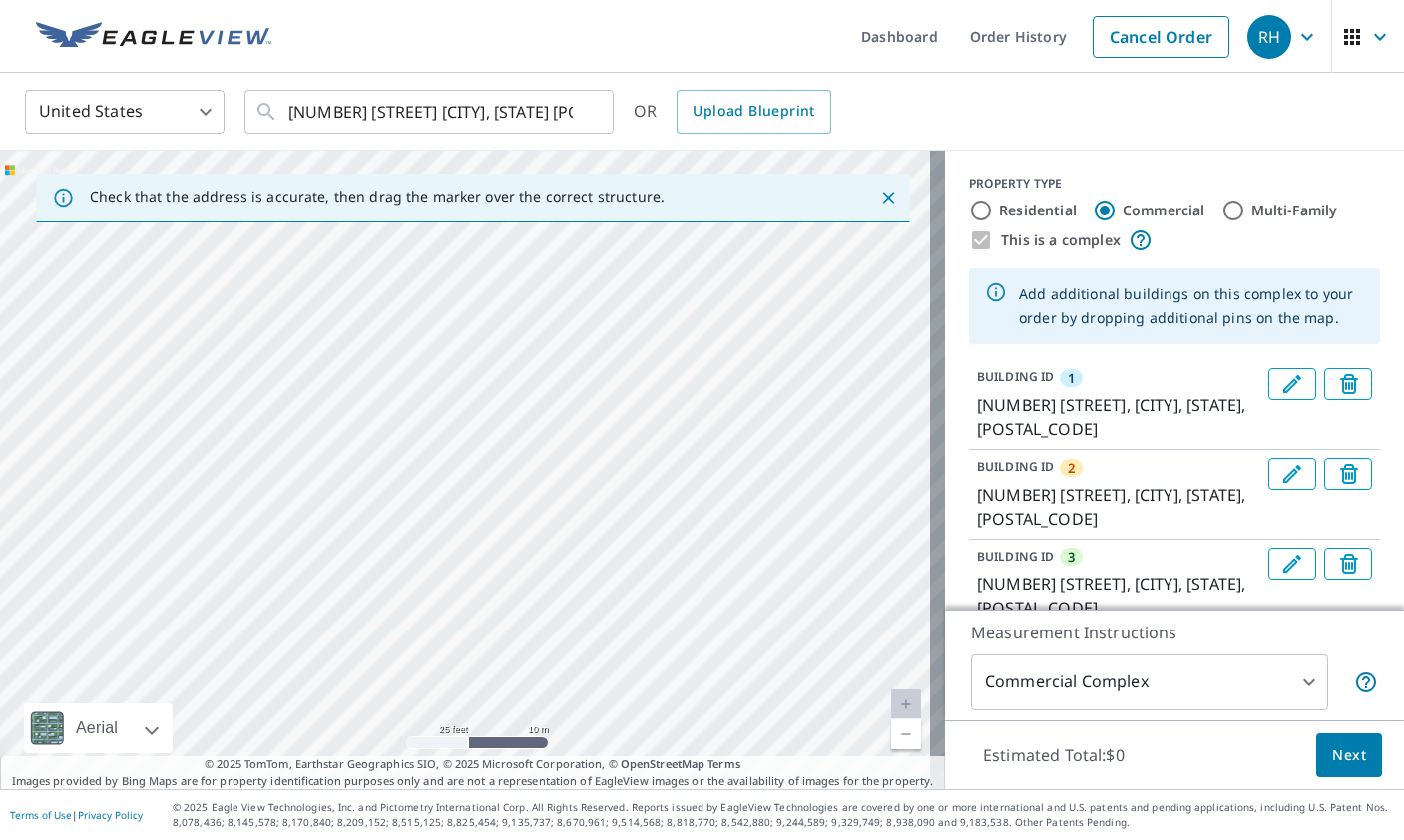 drag, startPoint x: 613, startPoint y: 472, endPoint x: 822, endPoint y: 588, distance: 239.03347 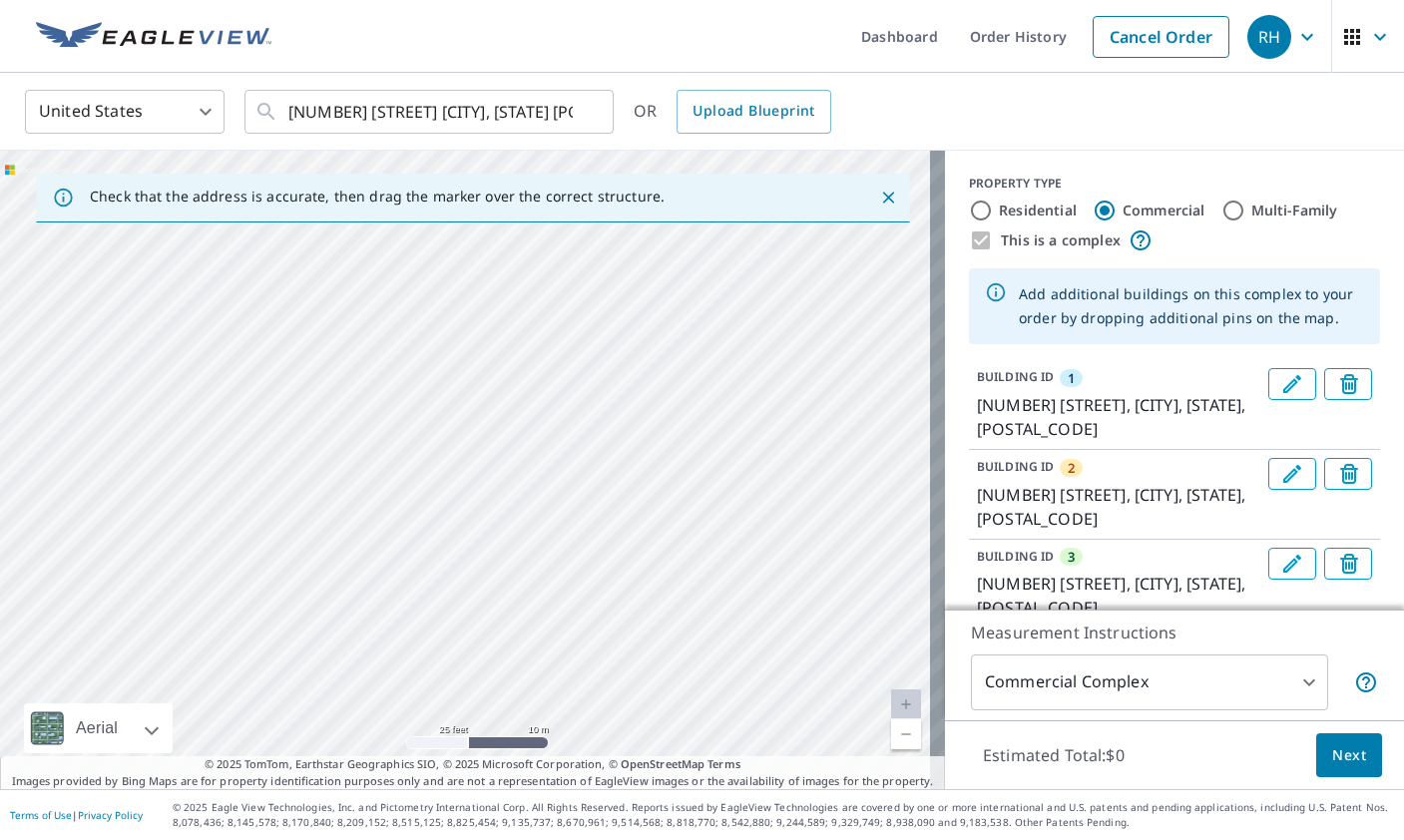 drag, startPoint x: 518, startPoint y: 469, endPoint x: 679, endPoint y: 622, distance: 222.10358 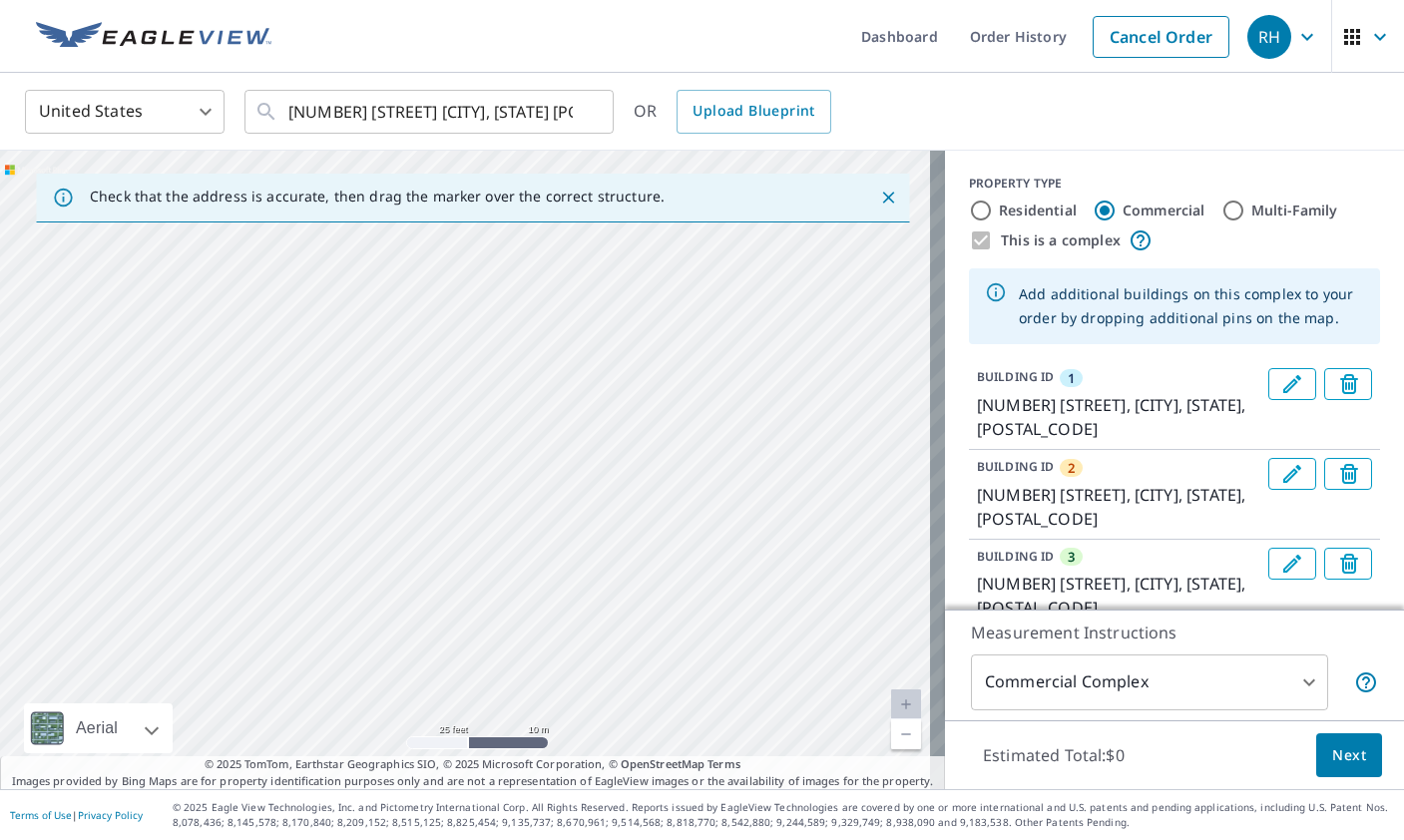 drag, startPoint x: 634, startPoint y: 448, endPoint x: 740, endPoint y: 501, distance: 118.5116 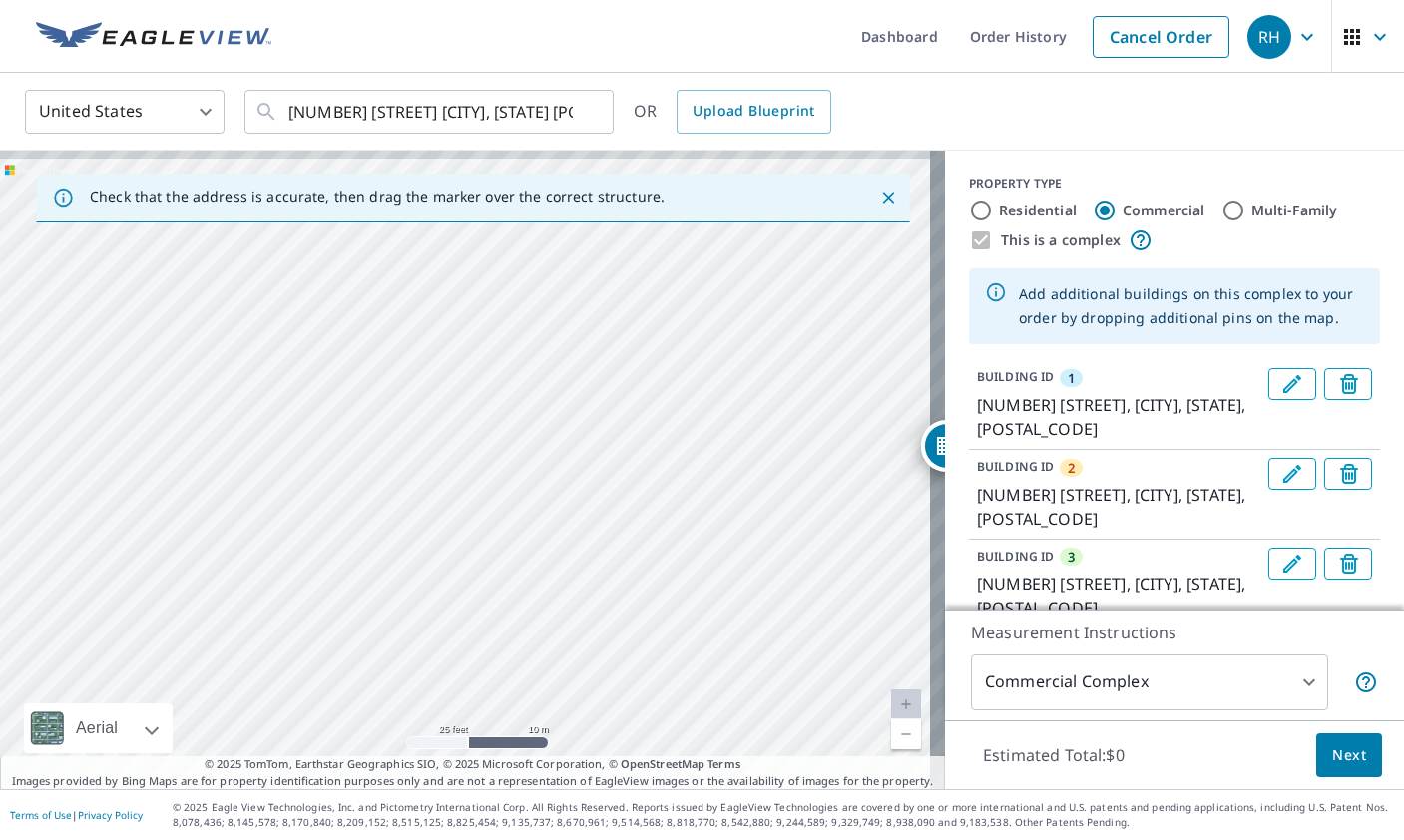 drag, startPoint x: 676, startPoint y: 443, endPoint x: 655, endPoint y: 659, distance: 217.01843 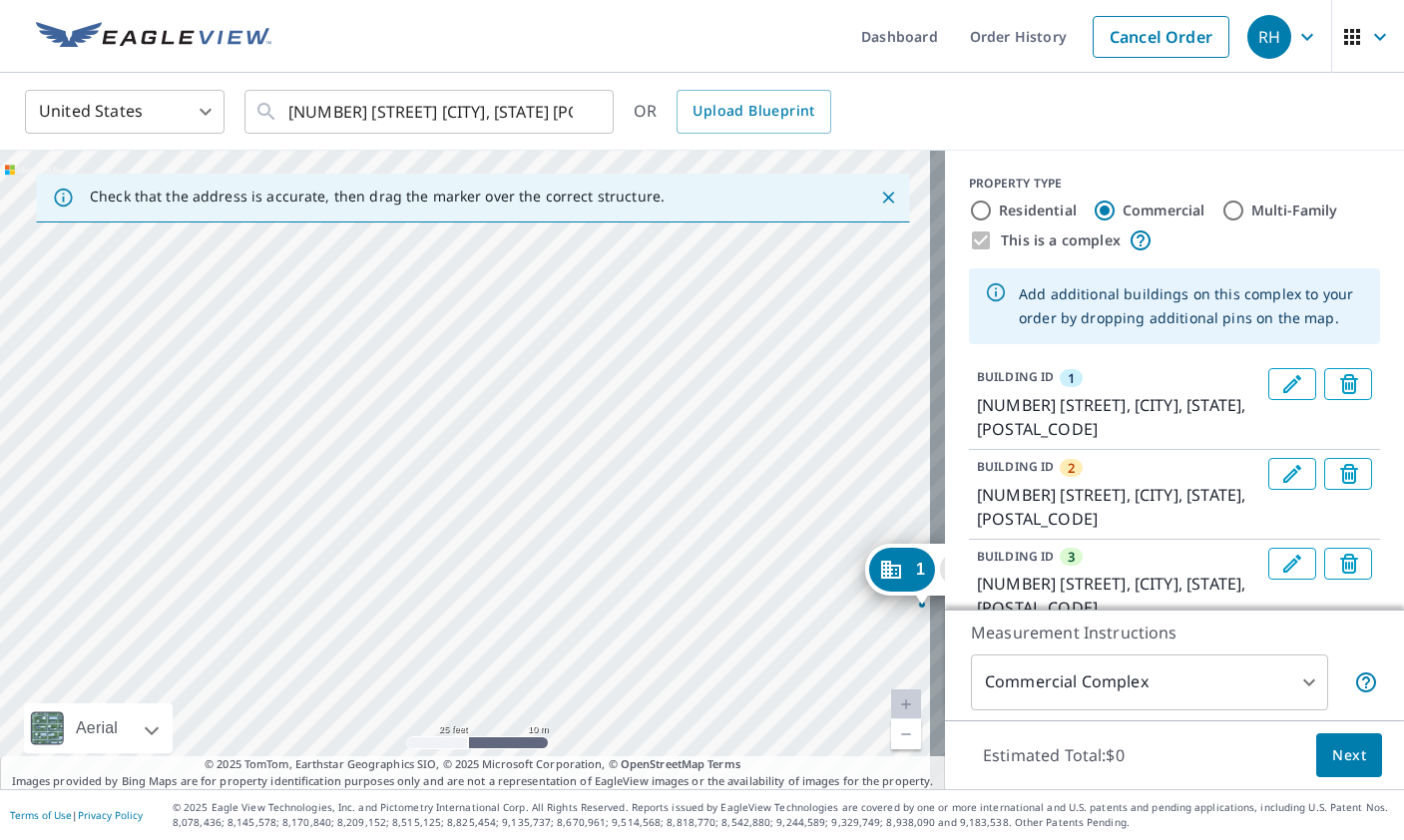 drag, startPoint x: 680, startPoint y: 425, endPoint x: 586, endPoint y: 596, distance: 195.13329 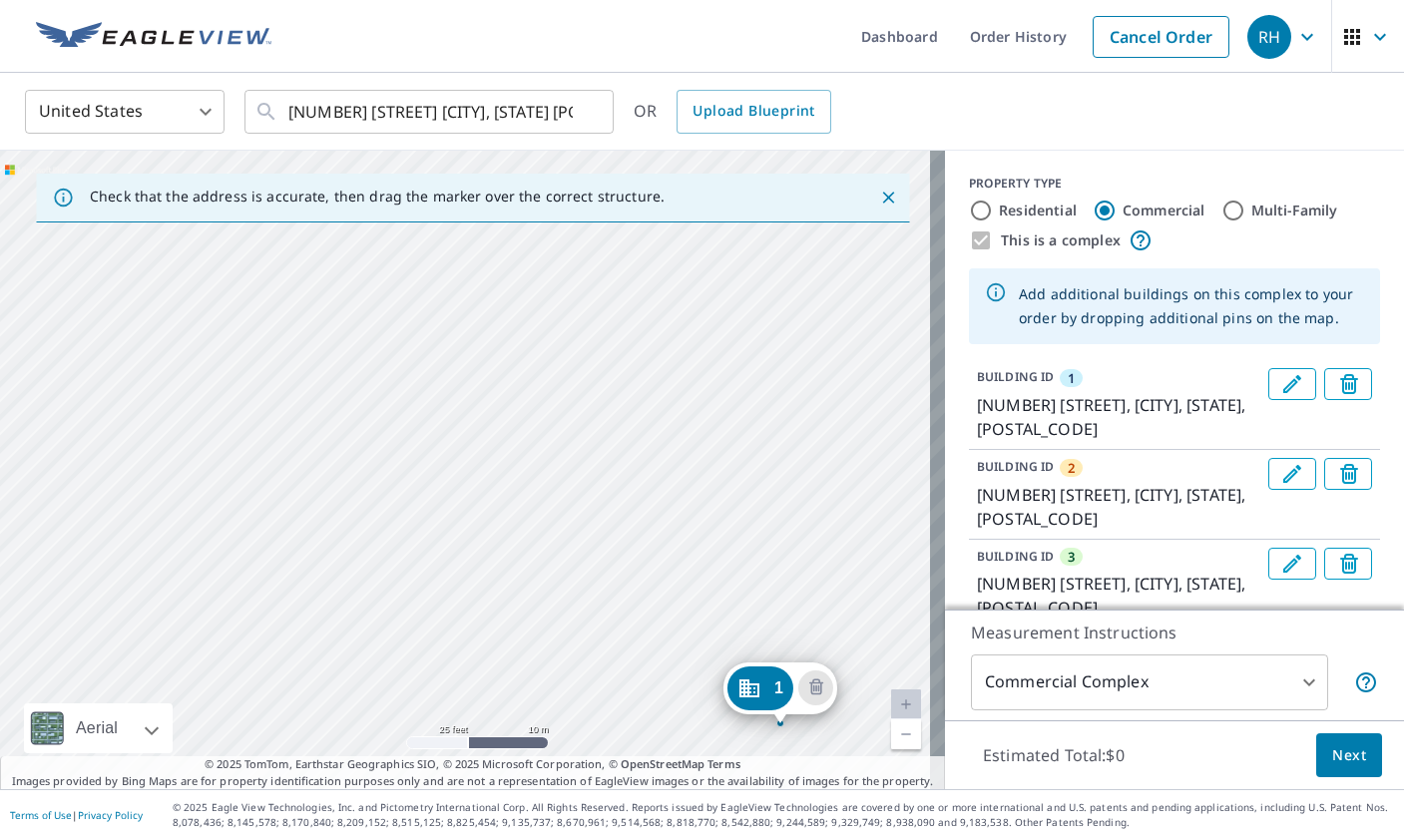 drag, startPoint x: 674, startPoint y: 497, endPoint x: 560, endPoint y: 550, distance: 125.71794 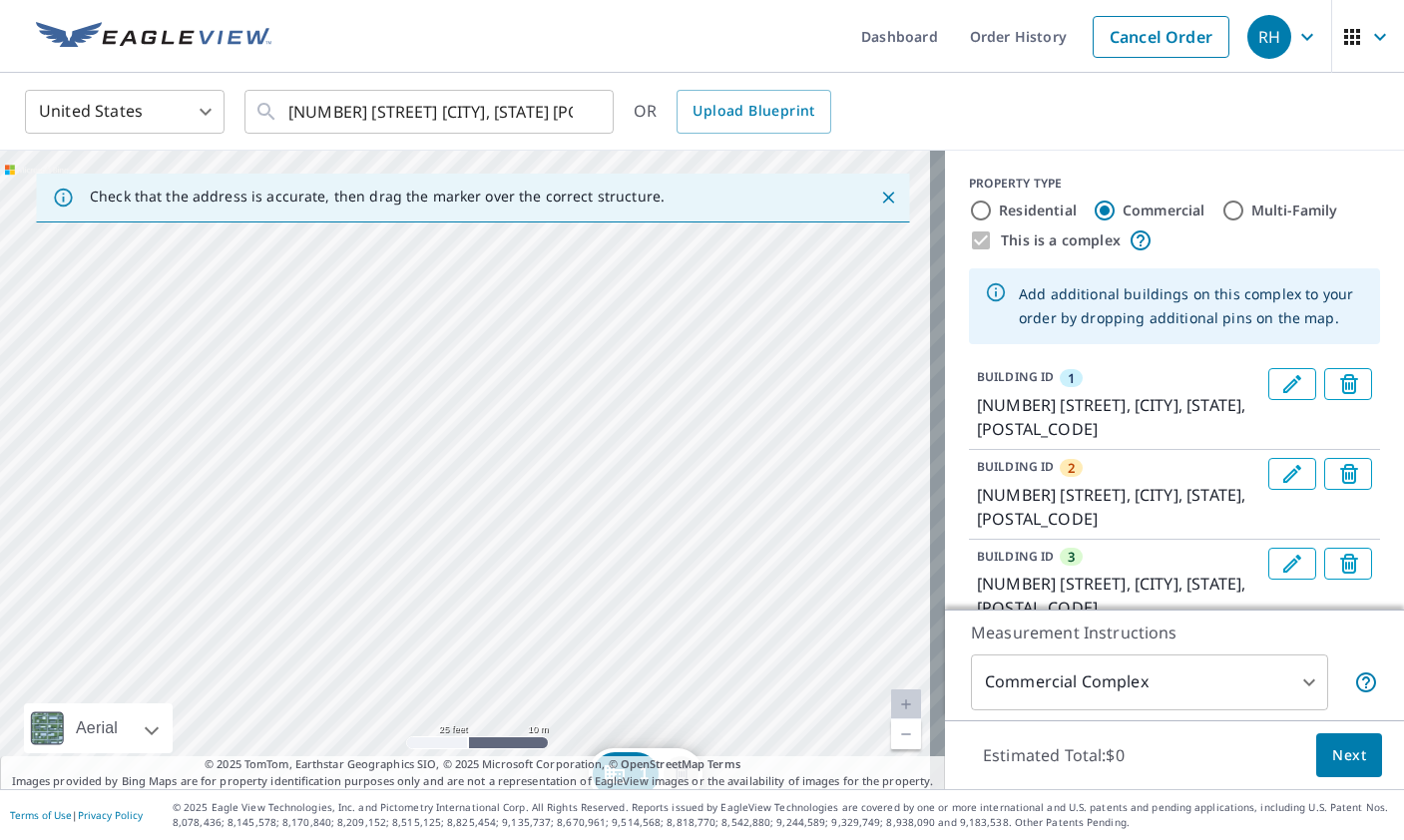 drag, startPoint x: 748, startPoint y: 517, endPoint x: 554, endPoint y: 608, distance: 214.2825 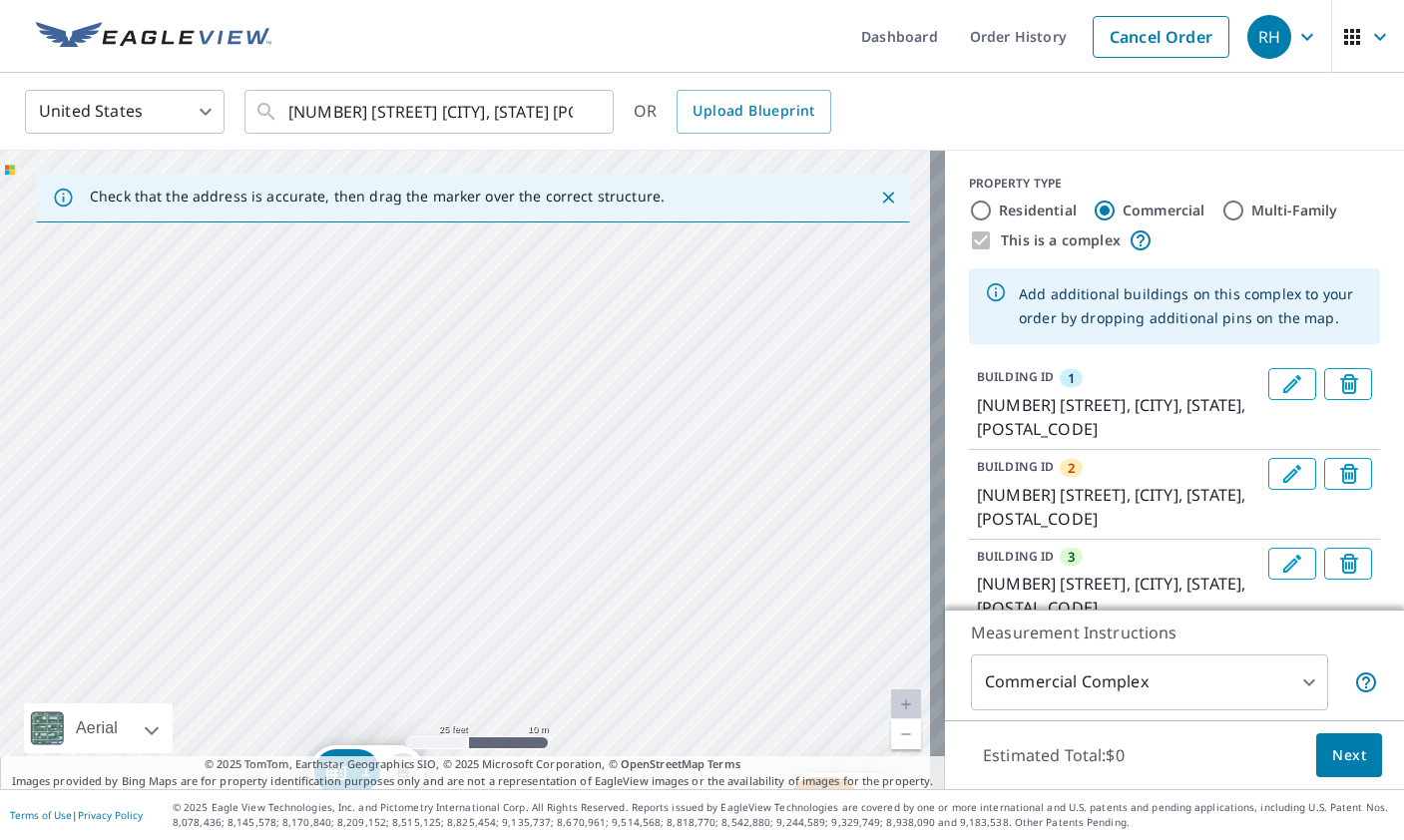 drag, startPoint x: 774, startPoint y: 445, endPoint x: 558, endPoint y: 427, distance: 216.7487 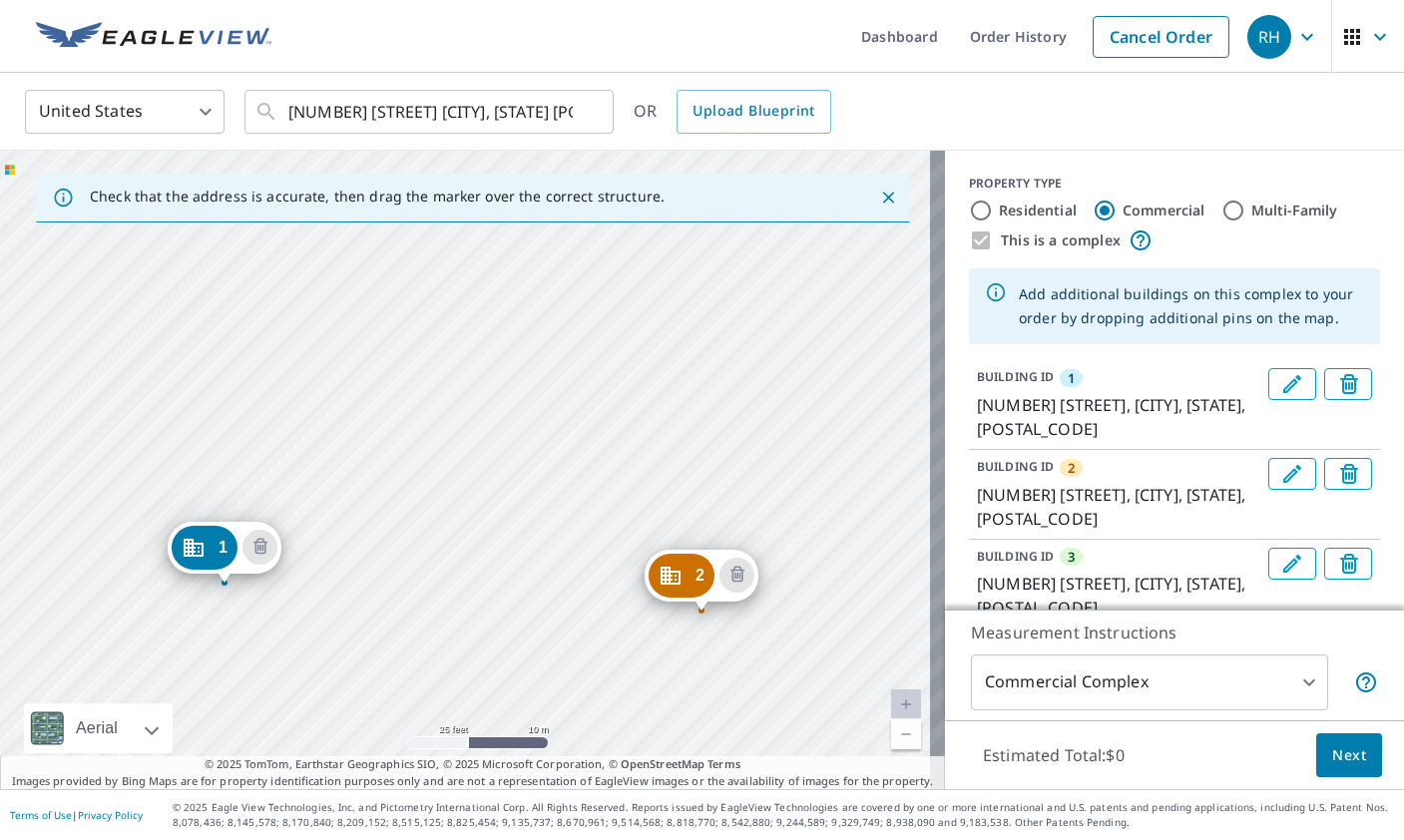 drag, startPoint x: 771, startPoint y: 550, endPoint x: 542, endPoint y: 472, distance: 241.91941 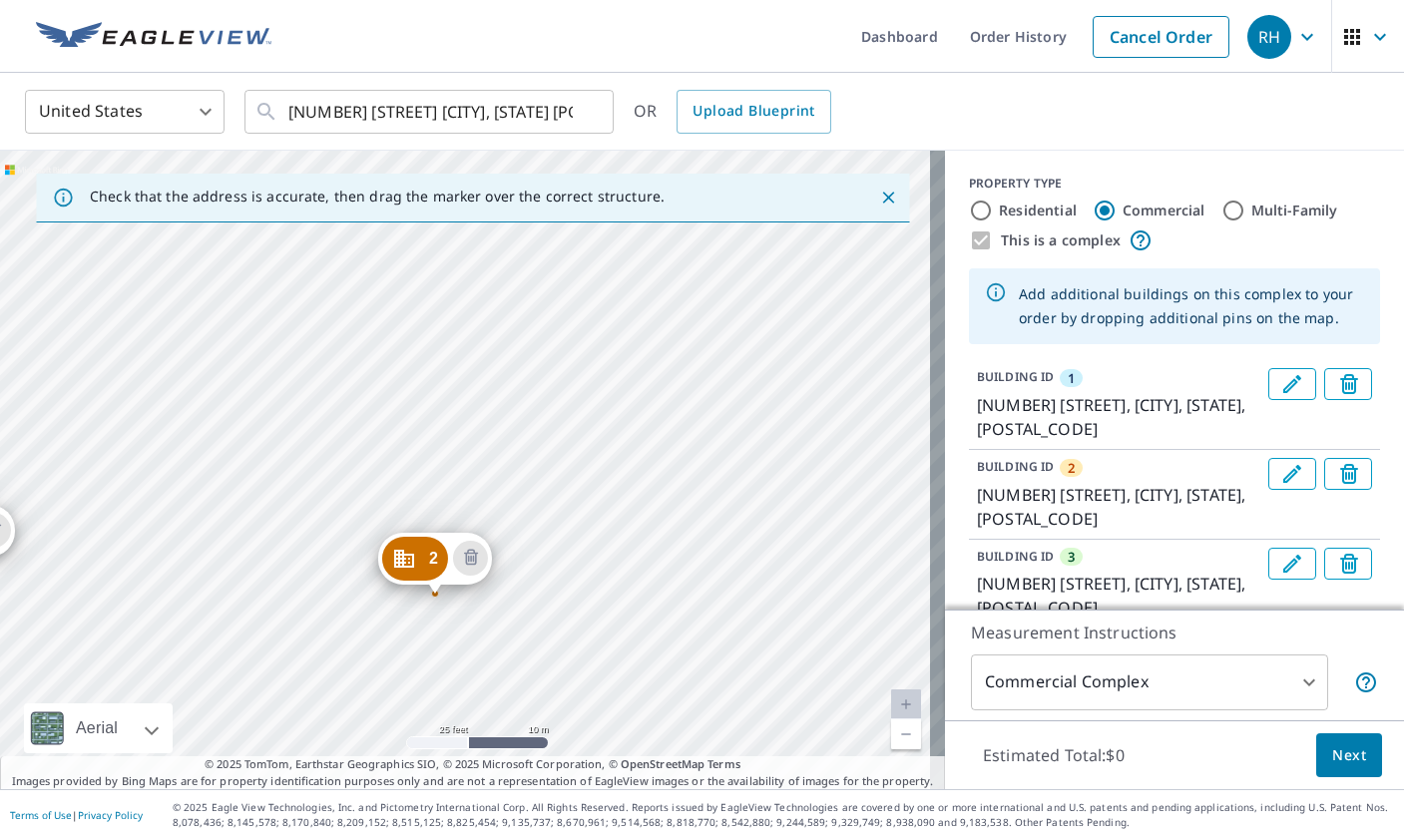 drag, startPoint x: 758, startPoint y: 449, endPoint x: 499, endPoint y: 433, distance: 259.49374 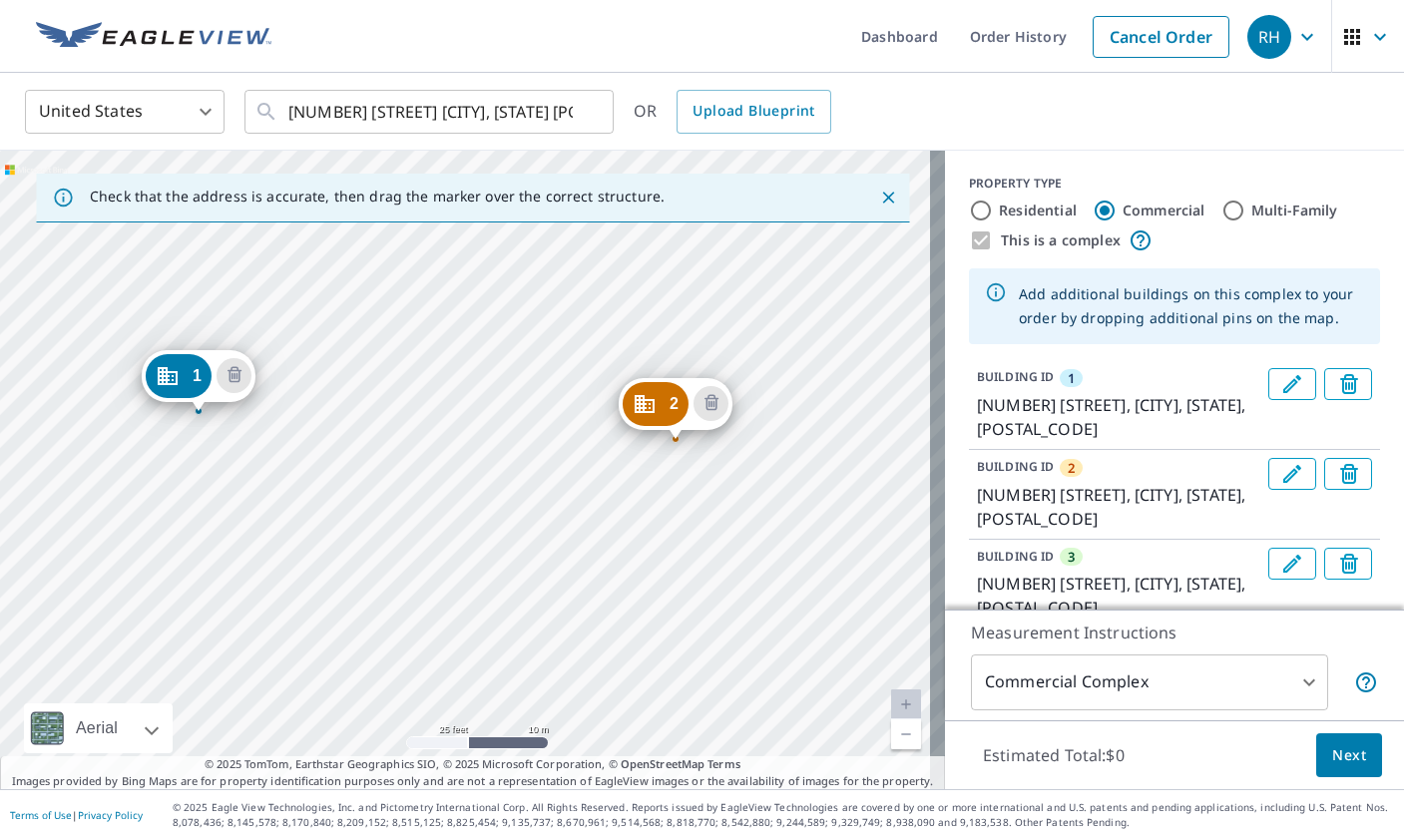 drag, startPoint x: 545, startPoint y: 539, endPoint x: 785, endPoint y: 384, distance: 285.70089 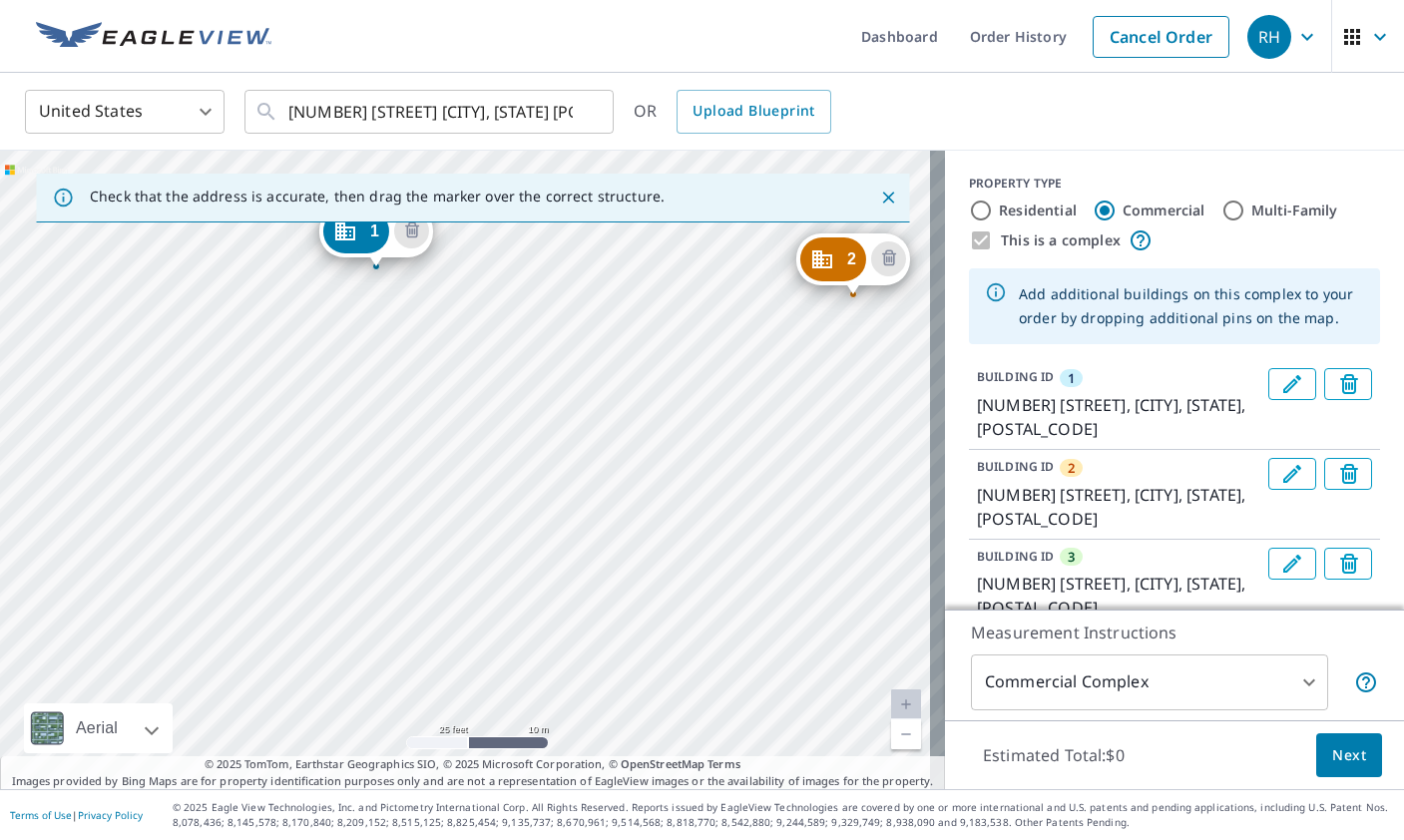 drag, startPoint x: 428, startPoint y: 392, endPoint x: 580, endPoint y: 260, distance: 201.31567 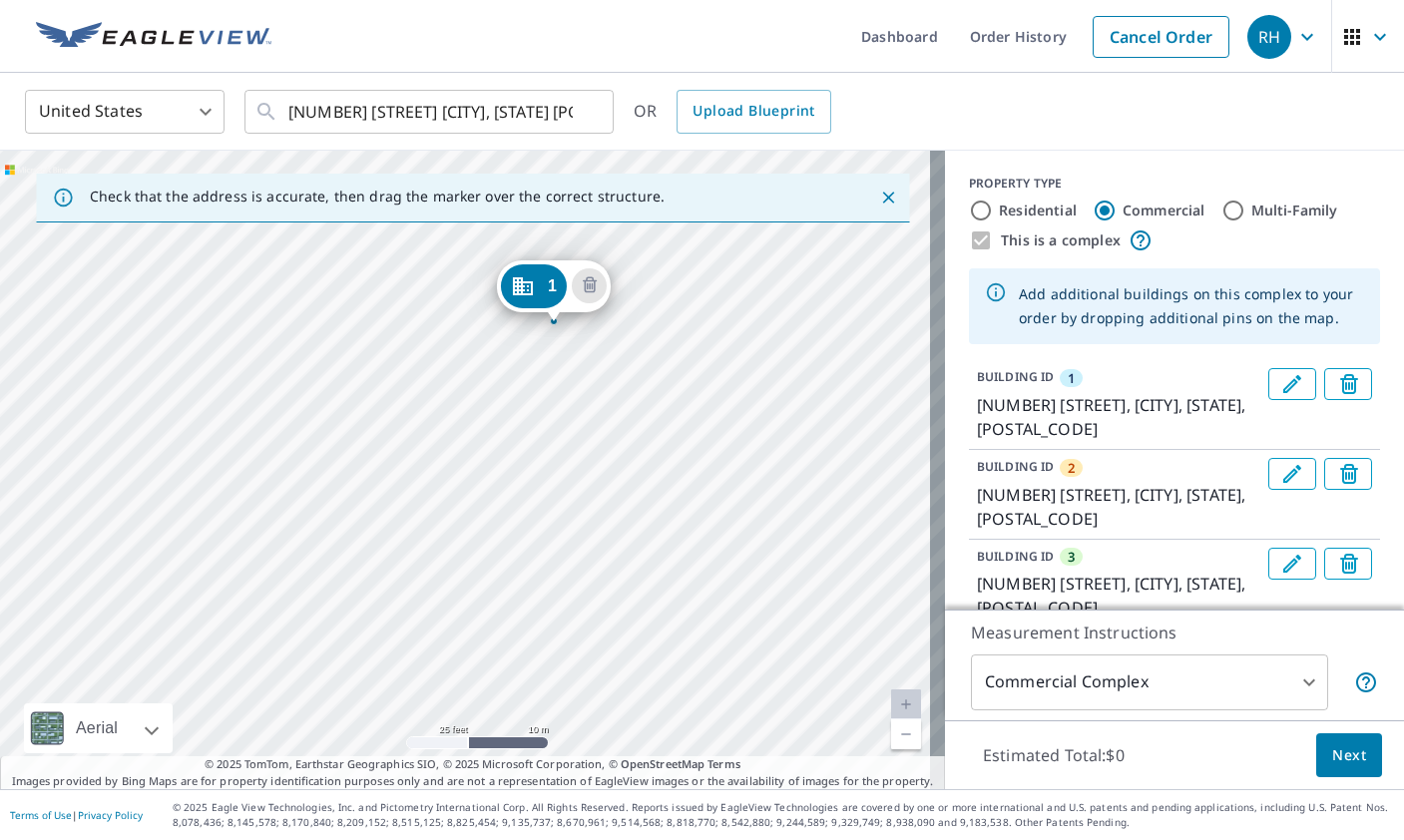 drag, startPoint x: 447, startPoint y: 451, endPoint x: 664, endPoint y: 513, distance: 225.68341 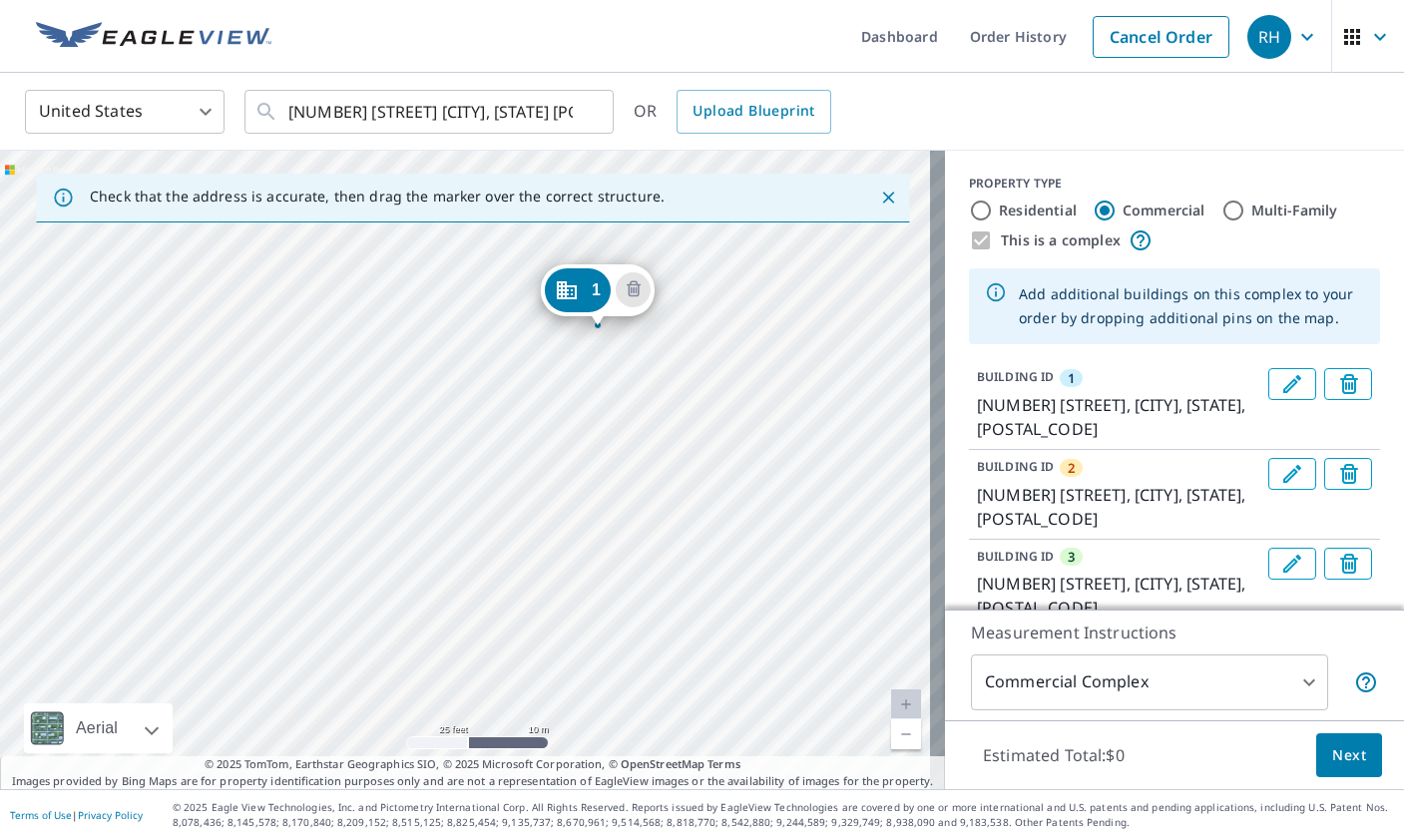 click on "2 [NUMBER] [STREET] [CITY], [STATE] [POSTAL_CODE] 3 [NUMBER] [STREET] [CITY], [STATE] [POSTAL_CODE] 1 [NUMBER] [STREET] [CITY], [STATE] [POSTAL_CODE]" at bounding box center (472, 470) 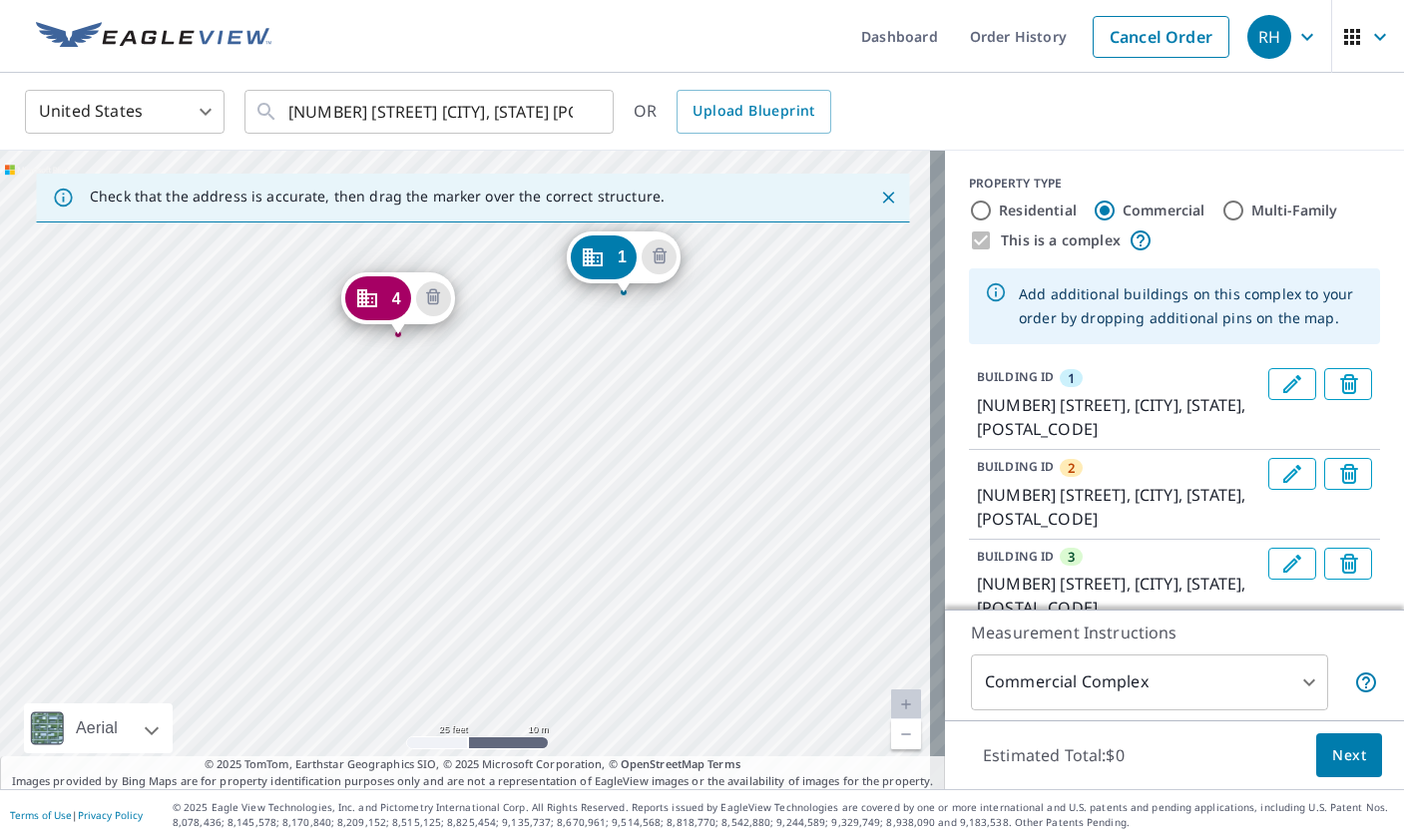 drag, startPoint x: 514, startPoint y: 605, endPoint x: 675, endPoint y: 426, distance: 240.75299 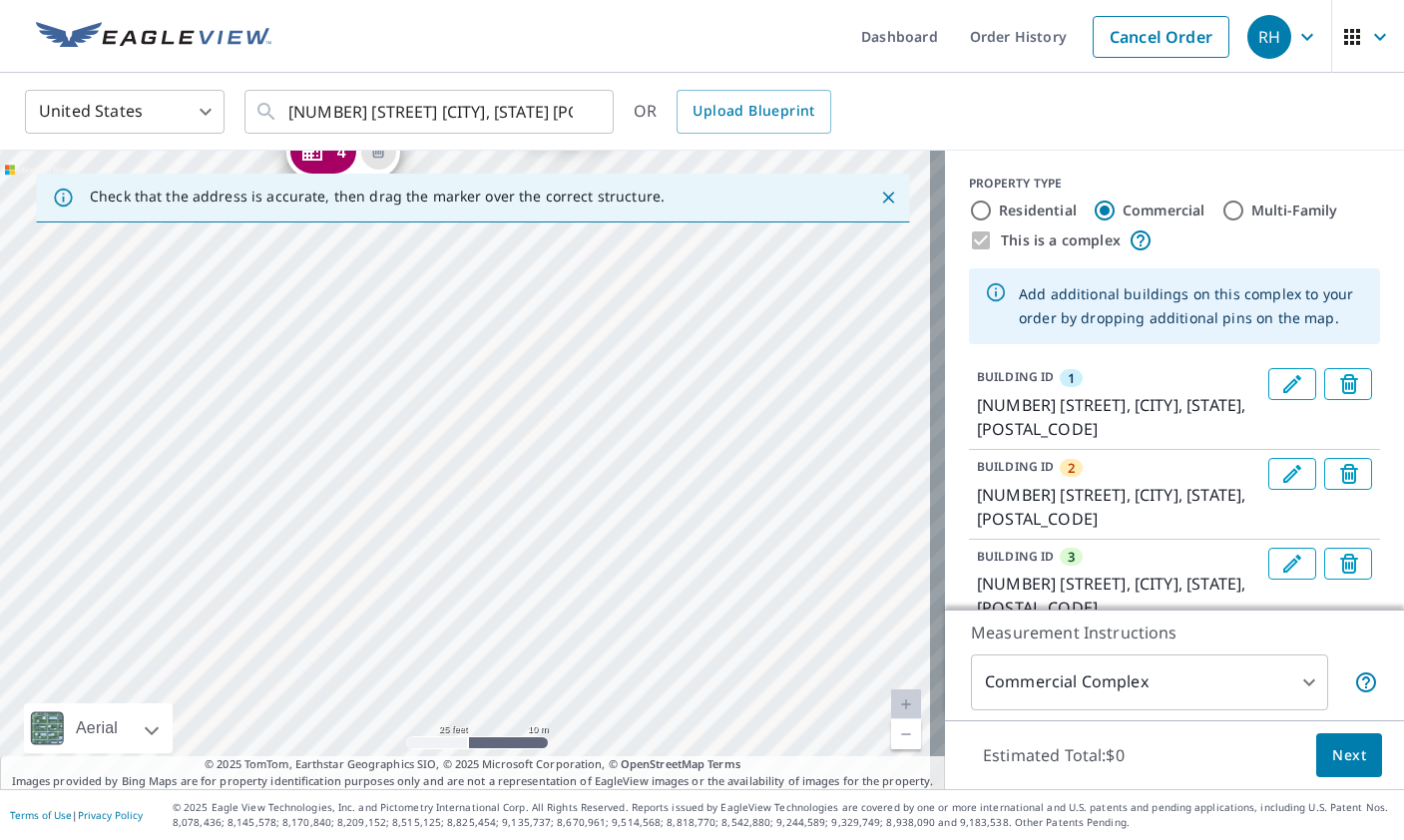 drag, startPoint x: 494, startPoint y: 527, endPoint x: 428, endPoint y: 345, distance: 193.59752 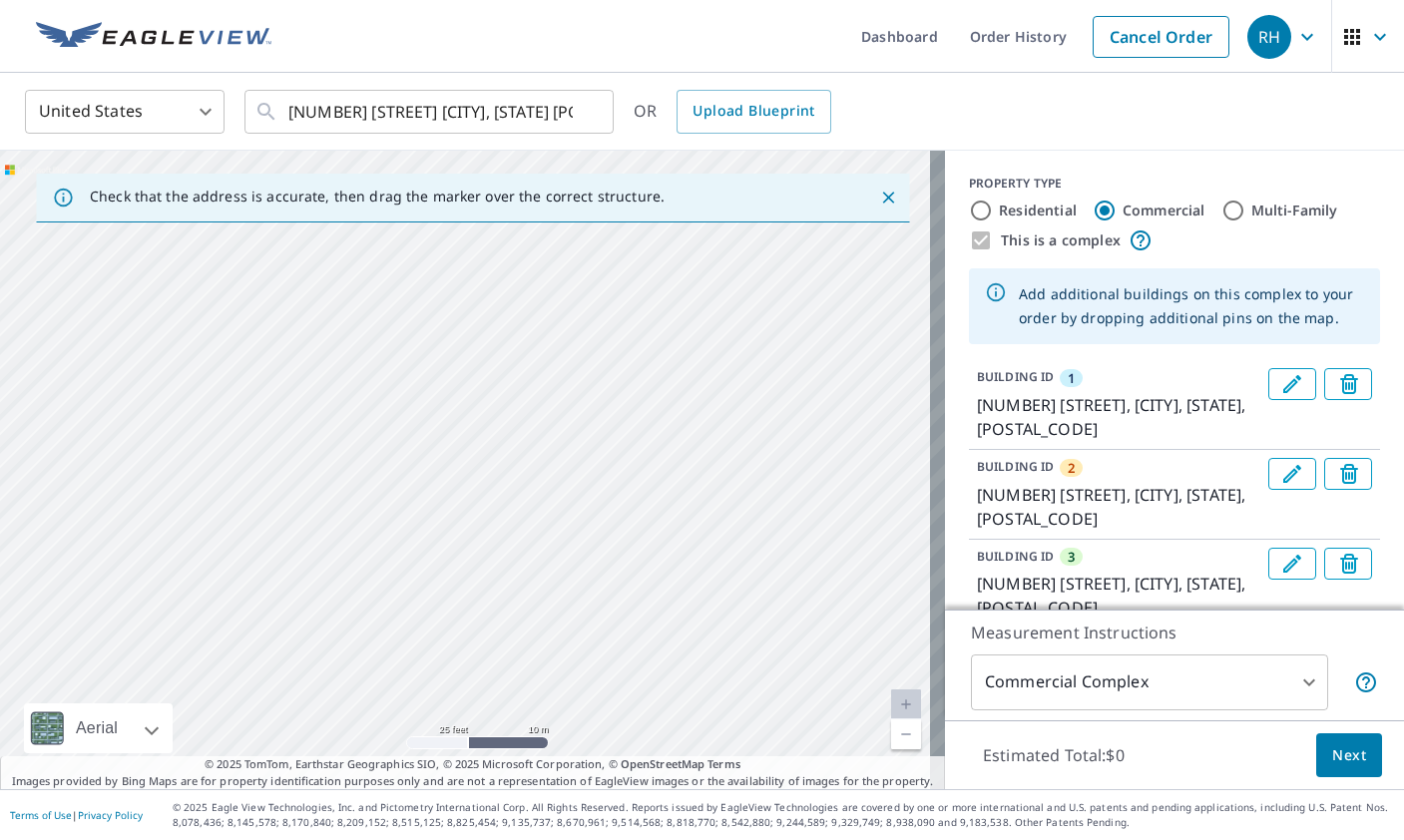drag, startPoint x: 535, startPoint y: 496, endPoint x: 344, endPoint y: 328, distance: 254.37178 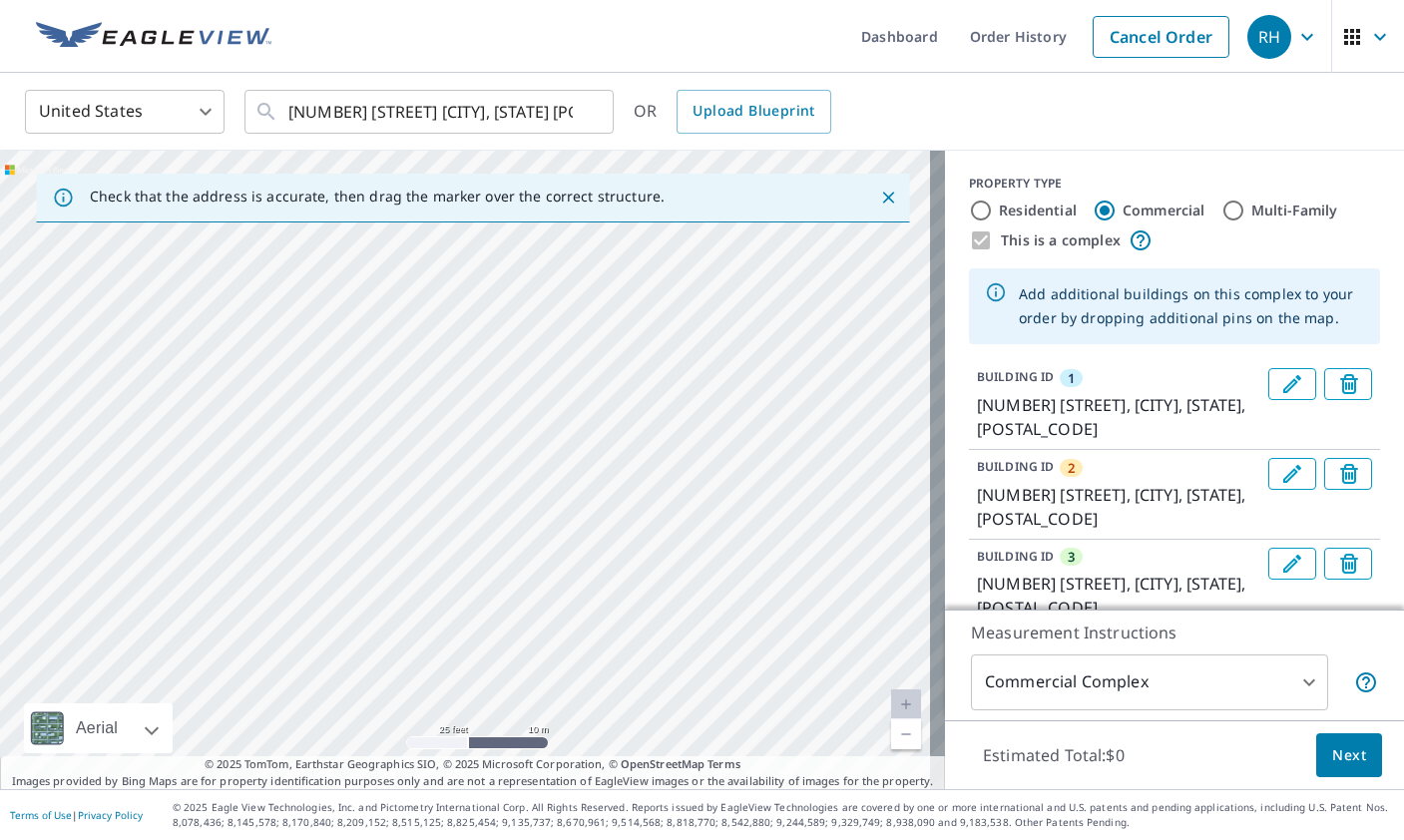 drag, startPoint x: 739, startPoint y: 545, endPoint x: 470, endPoint y: 376, distance: 317.68223 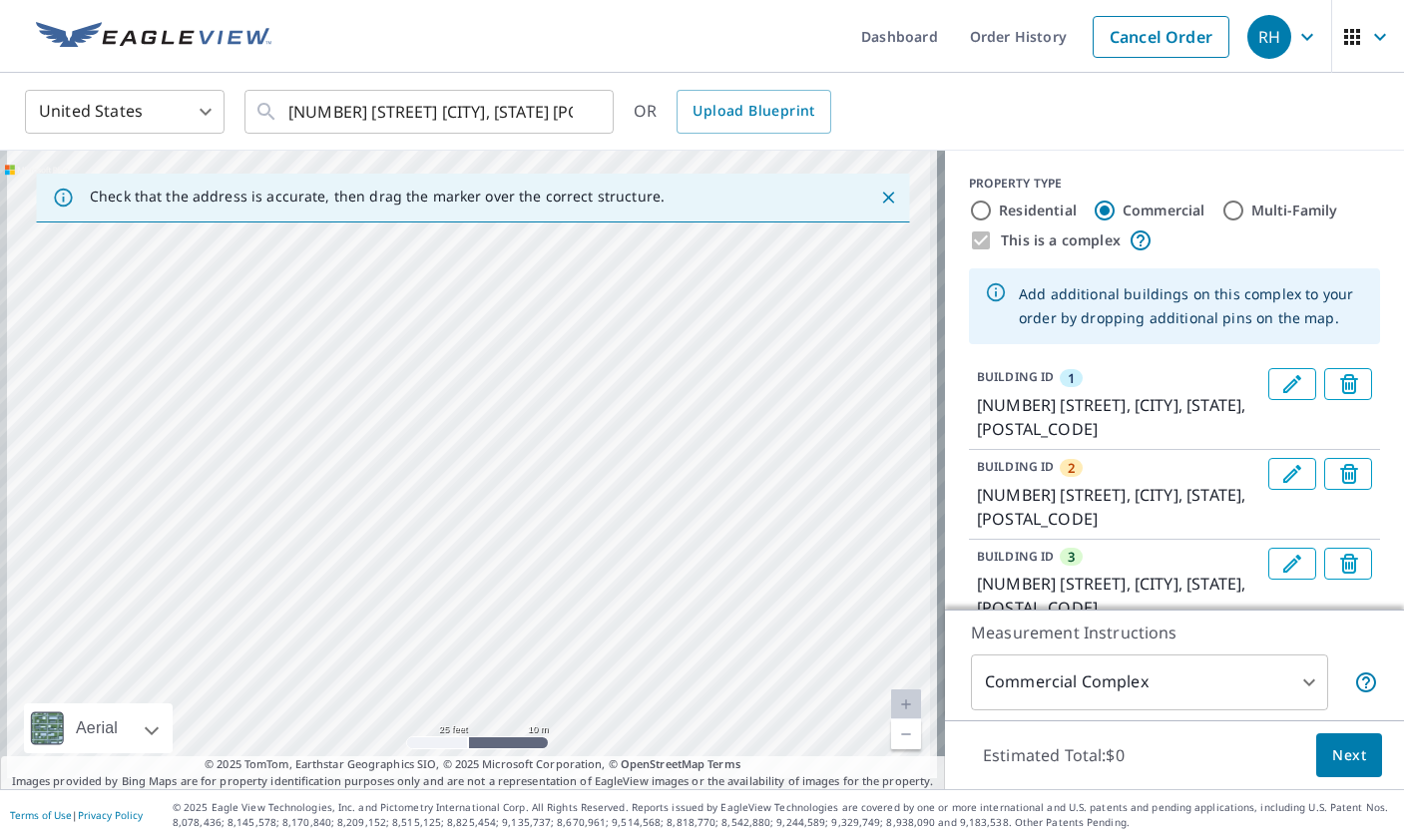 drag, startPoint x: 643, startPoint y: 476, endPoint x: 580, endPoint y: 257, distance: 227.88155 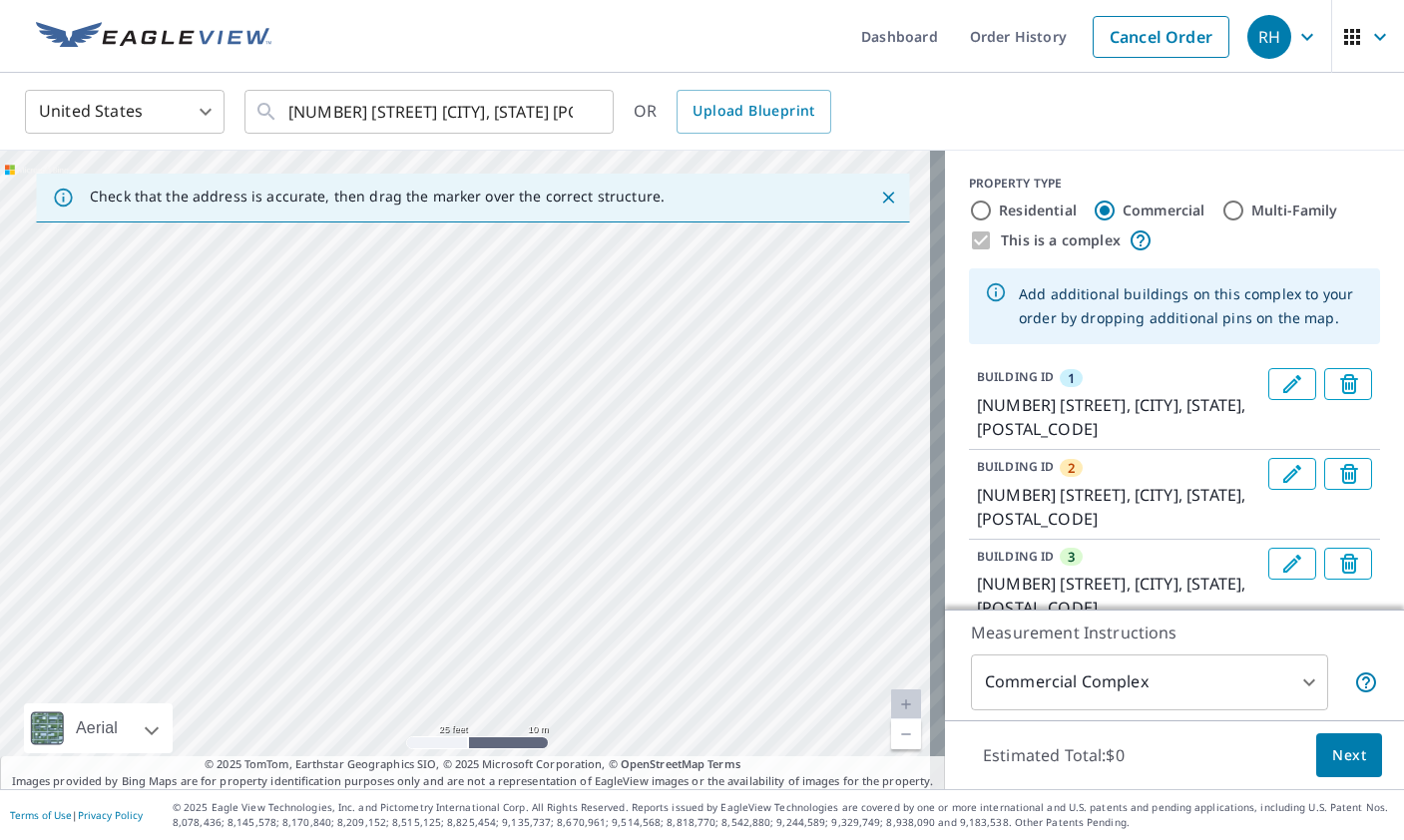 drag, startPoint x: 768, startPoint y: 369, endPoint x: 432, endPoint y: 426, distance: 340.80053 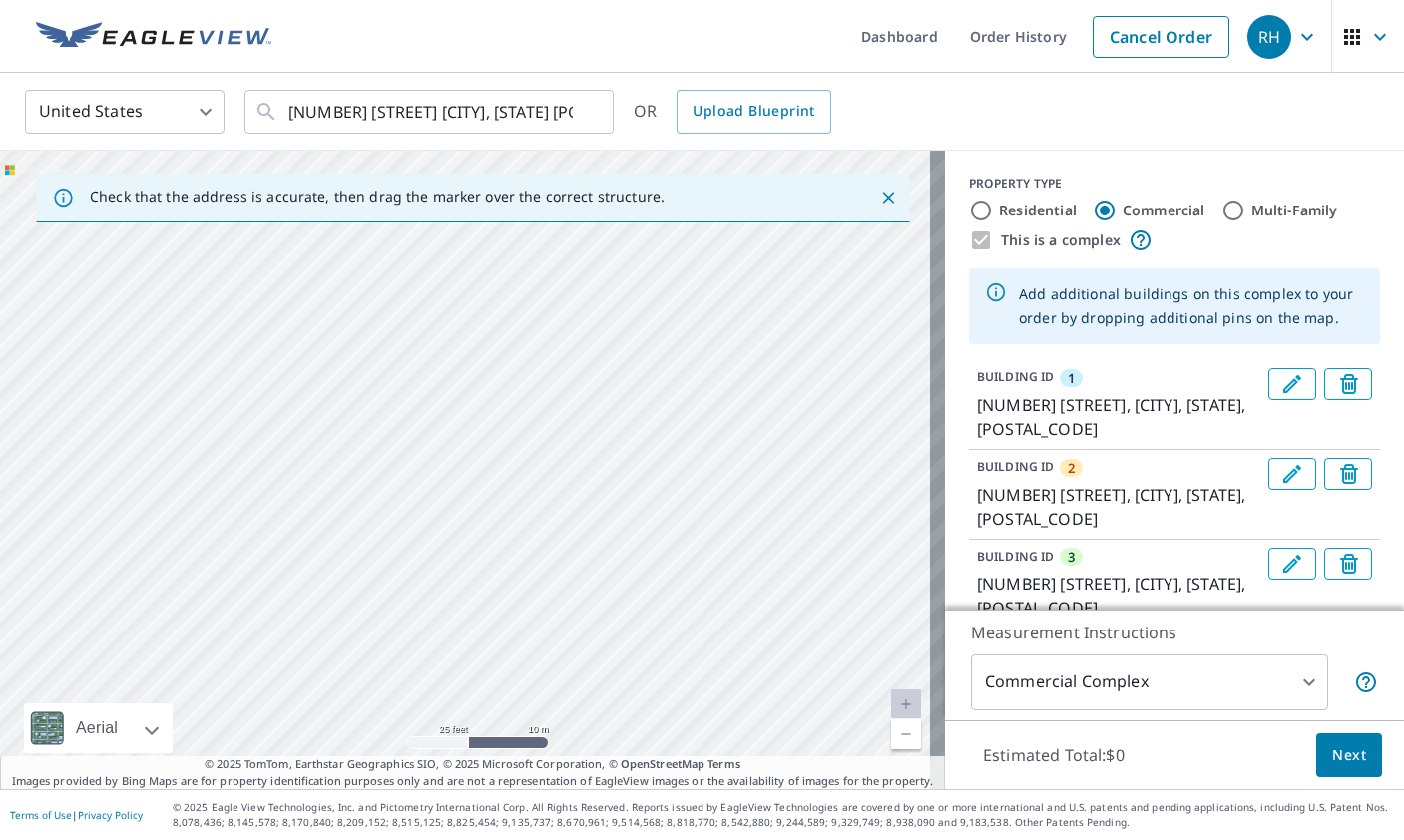 drag, startPoint x: 477, startPoint y: 377, endPoint x: 530, endPoint y: 697, distance: 324.35937 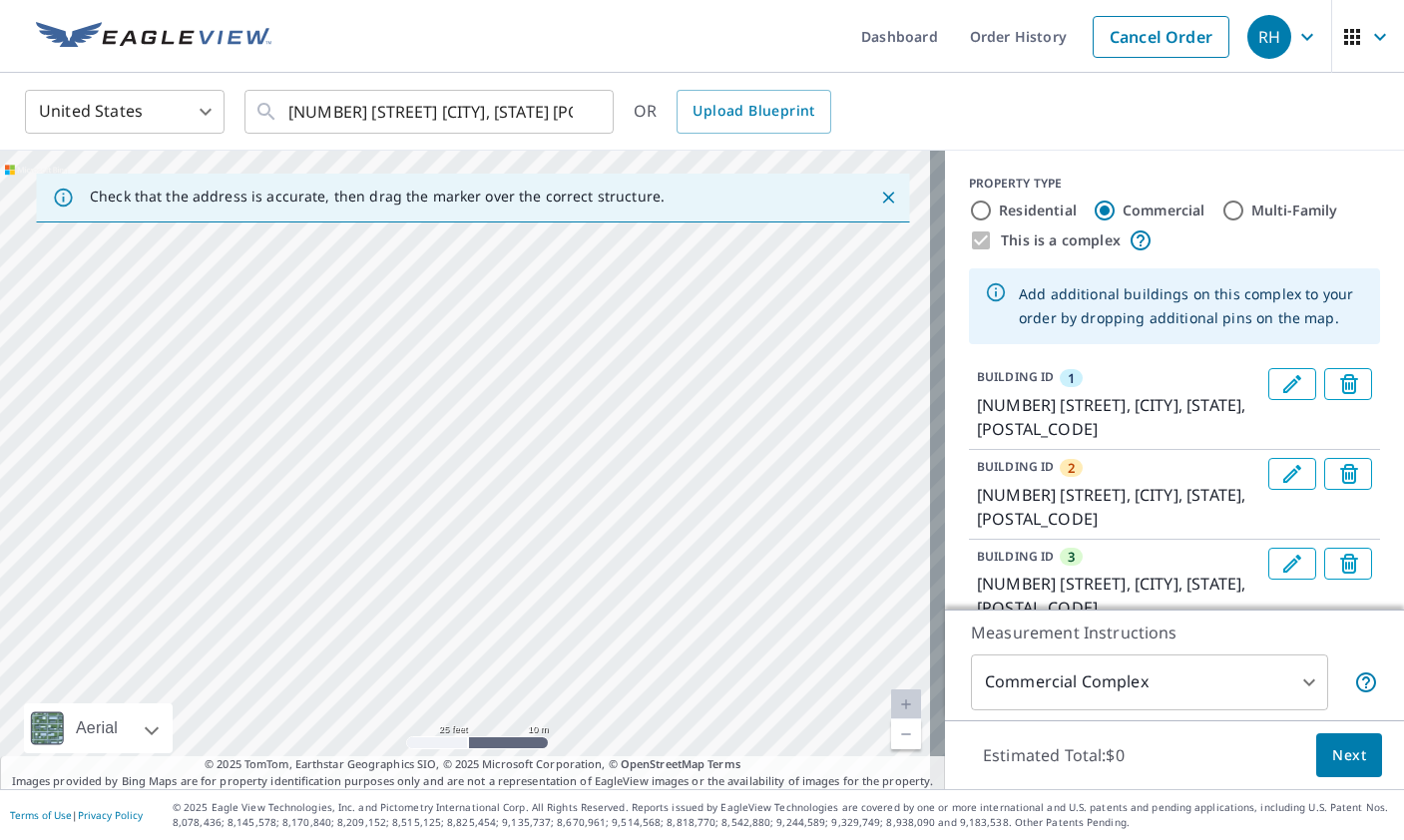 drag, startPoint x: 552, startPoint y: 458, endPoint x: 523, endPoint y: 694, distance: 237.7751 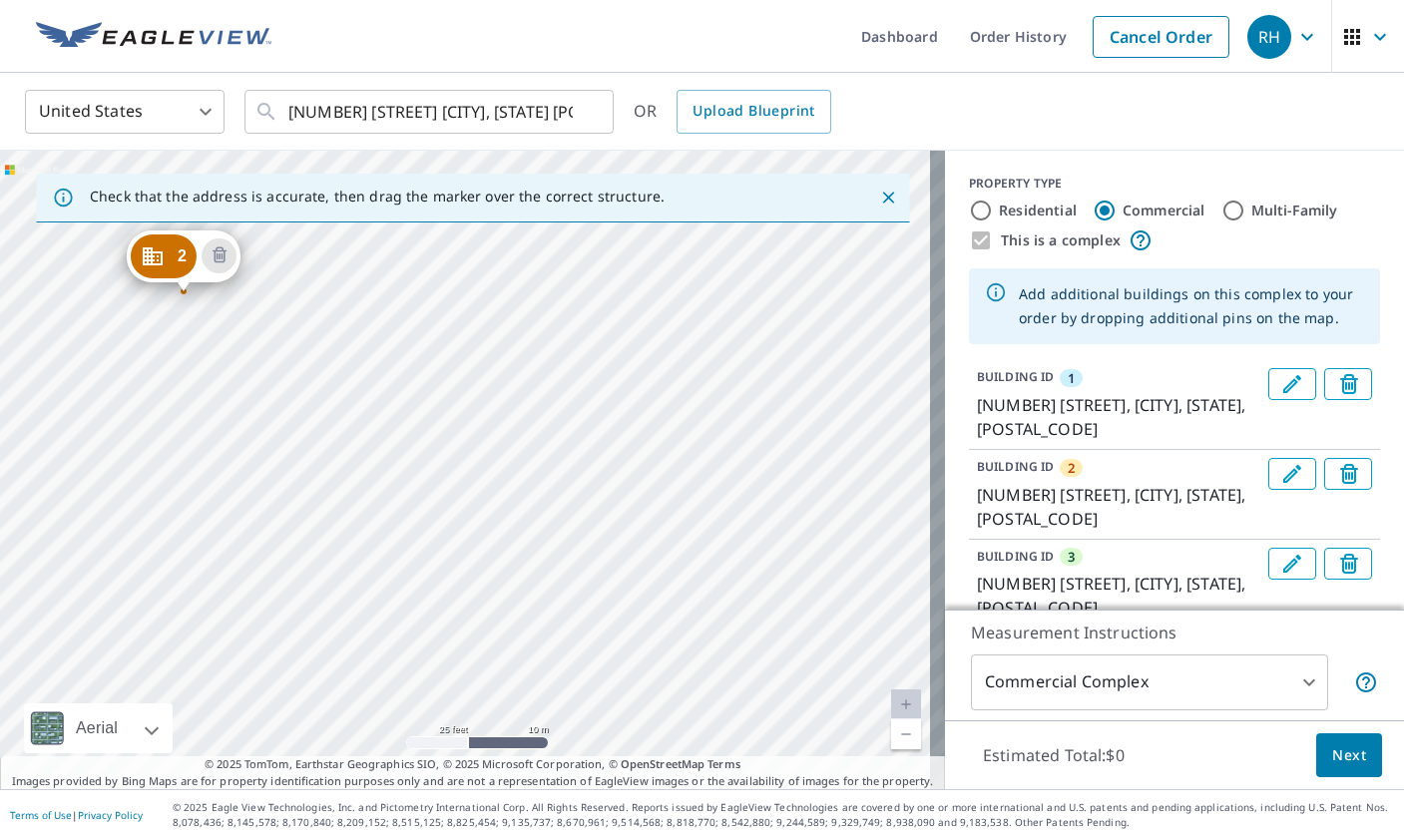 drag, startPoint x: 663, startPoint y: 441, endPoint x: 638, endPoint y: 678, distance: 238.31492 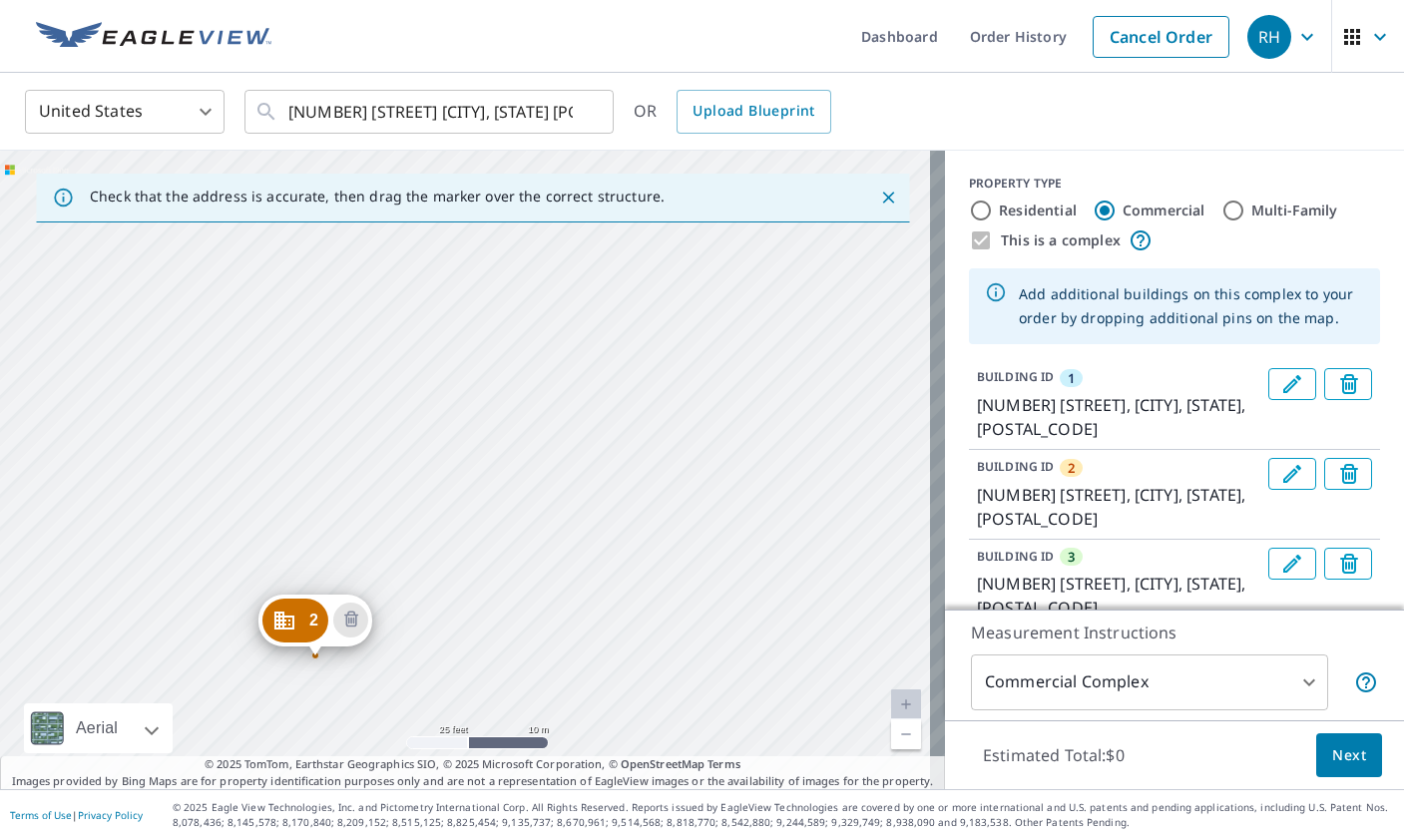 drag, startPoint x: 732, startPoint y: 506, endPoint x: 786, endPoint y: 585, distance: 95.692215 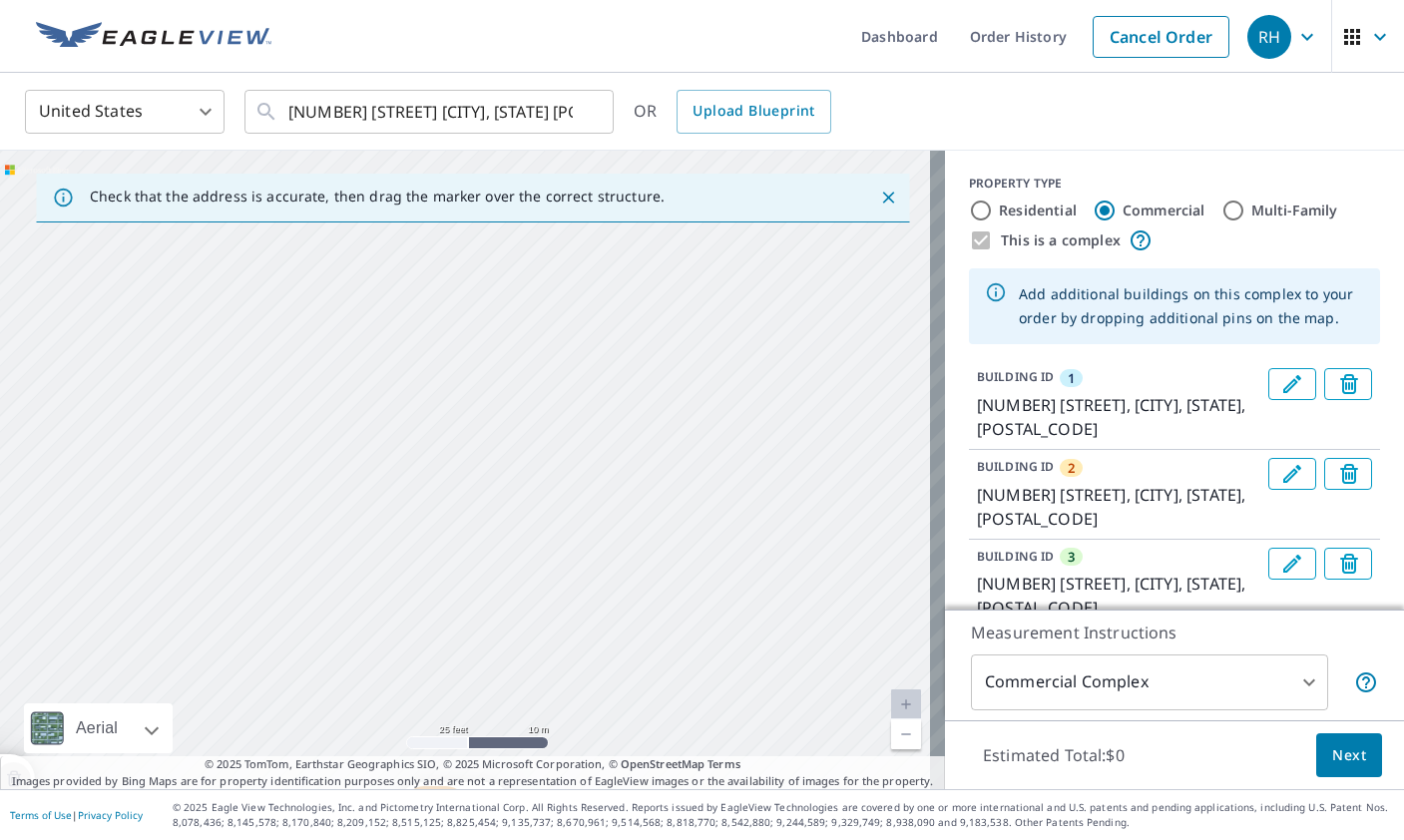 drag 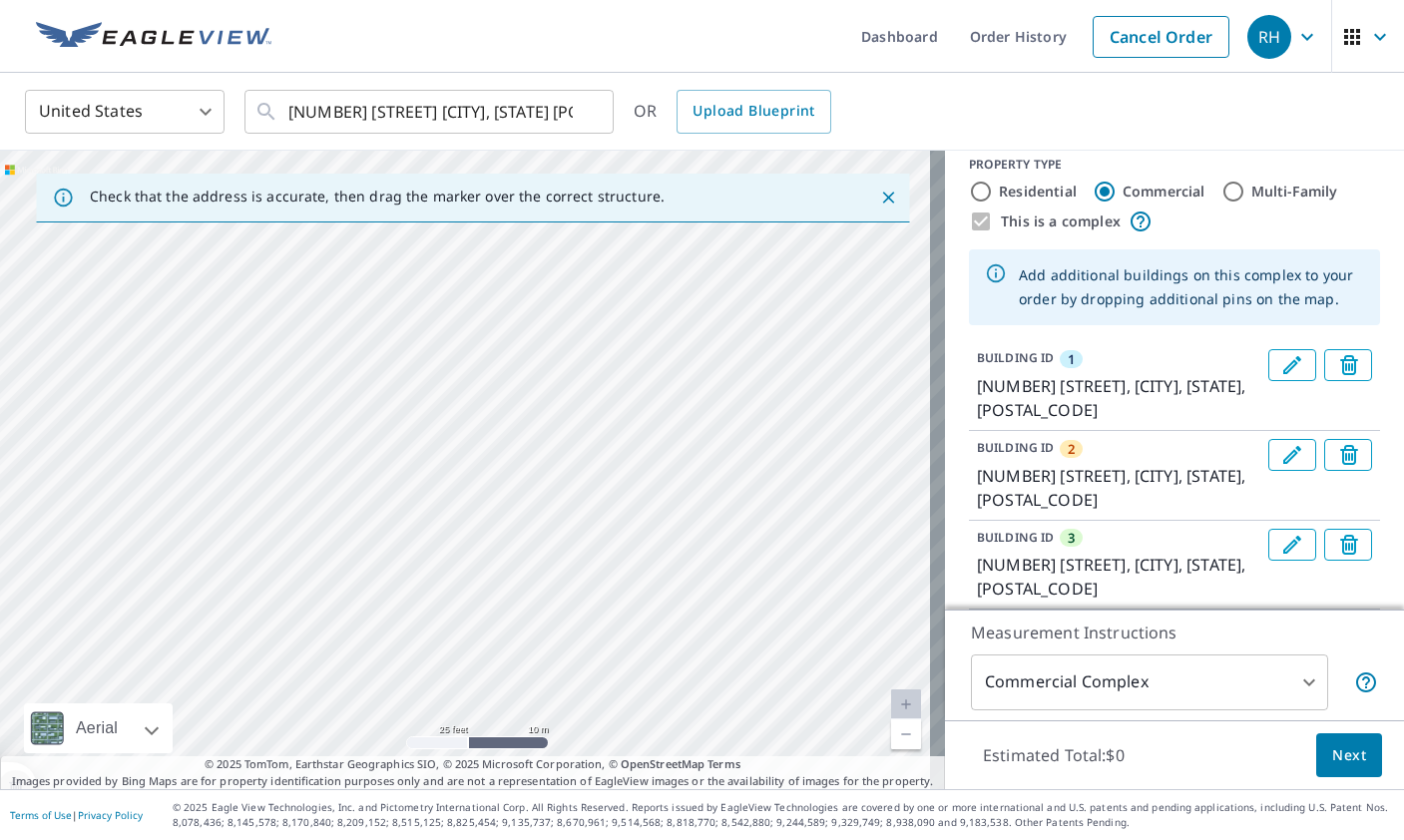 scroll, scrollTop: 30, scrollLeft: 0, axis: vertical 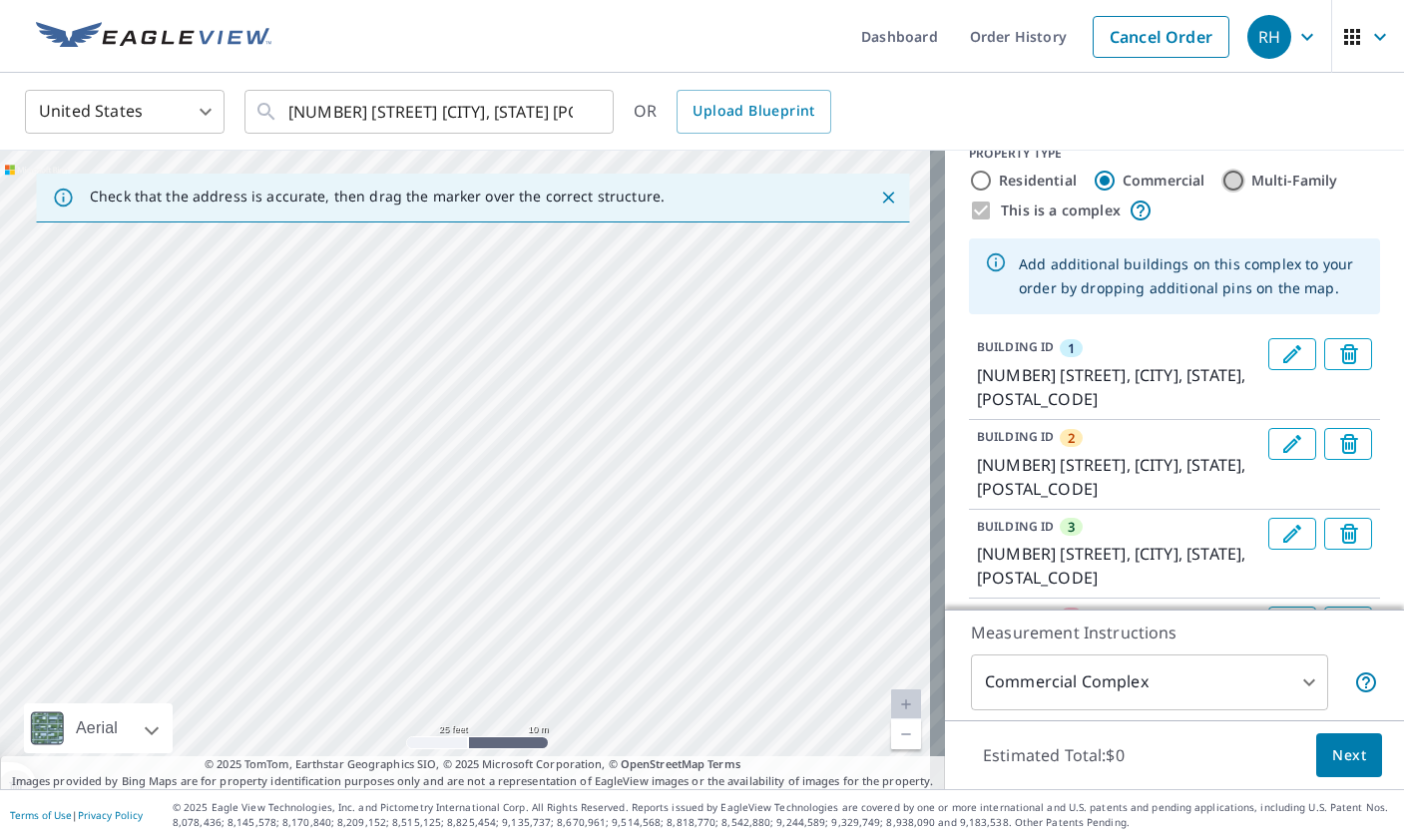 click on "Multi-Family" at bounding box center (1233, 181) 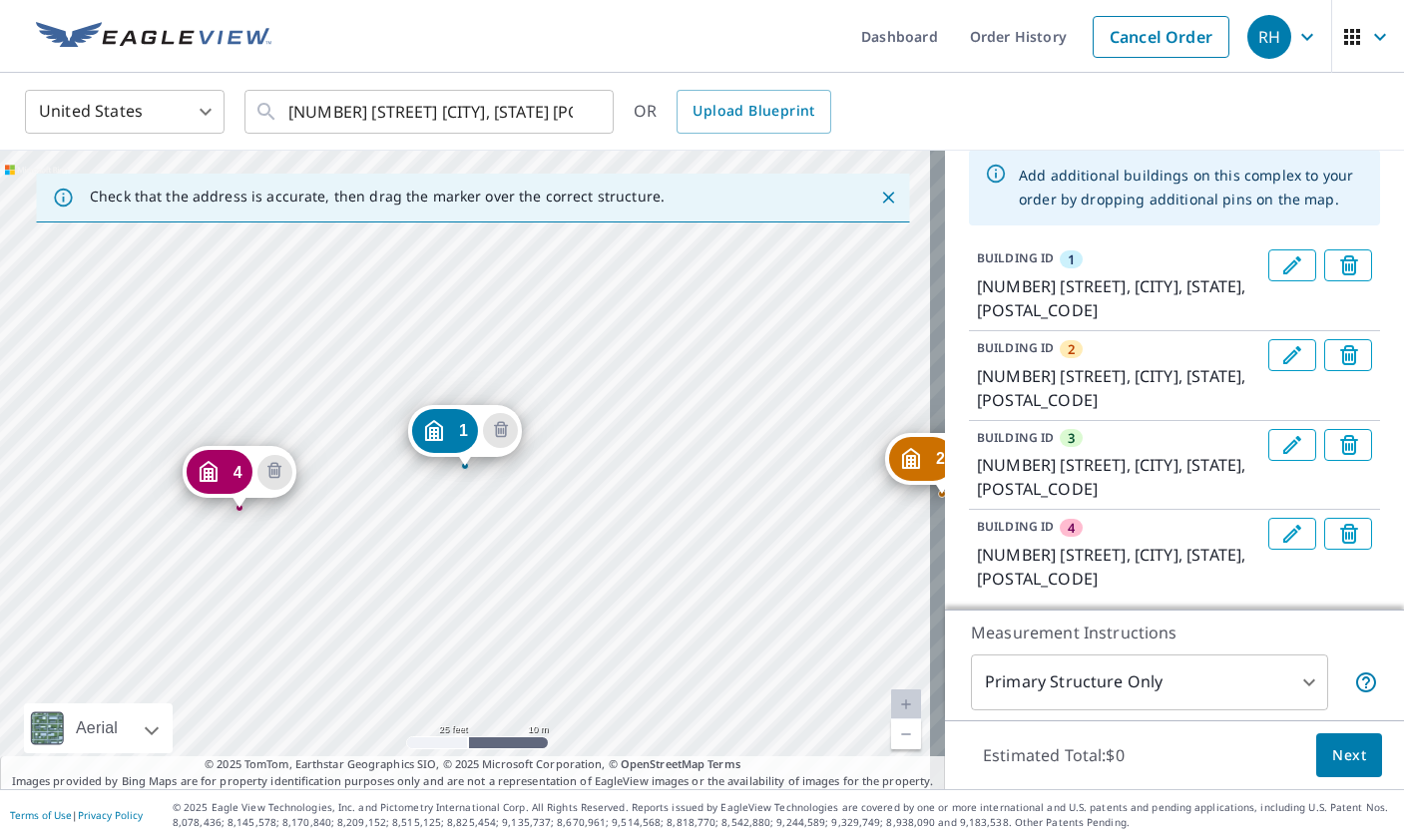 scroll, scrollTop: 151, scrollLeft: 0, axis: vertical 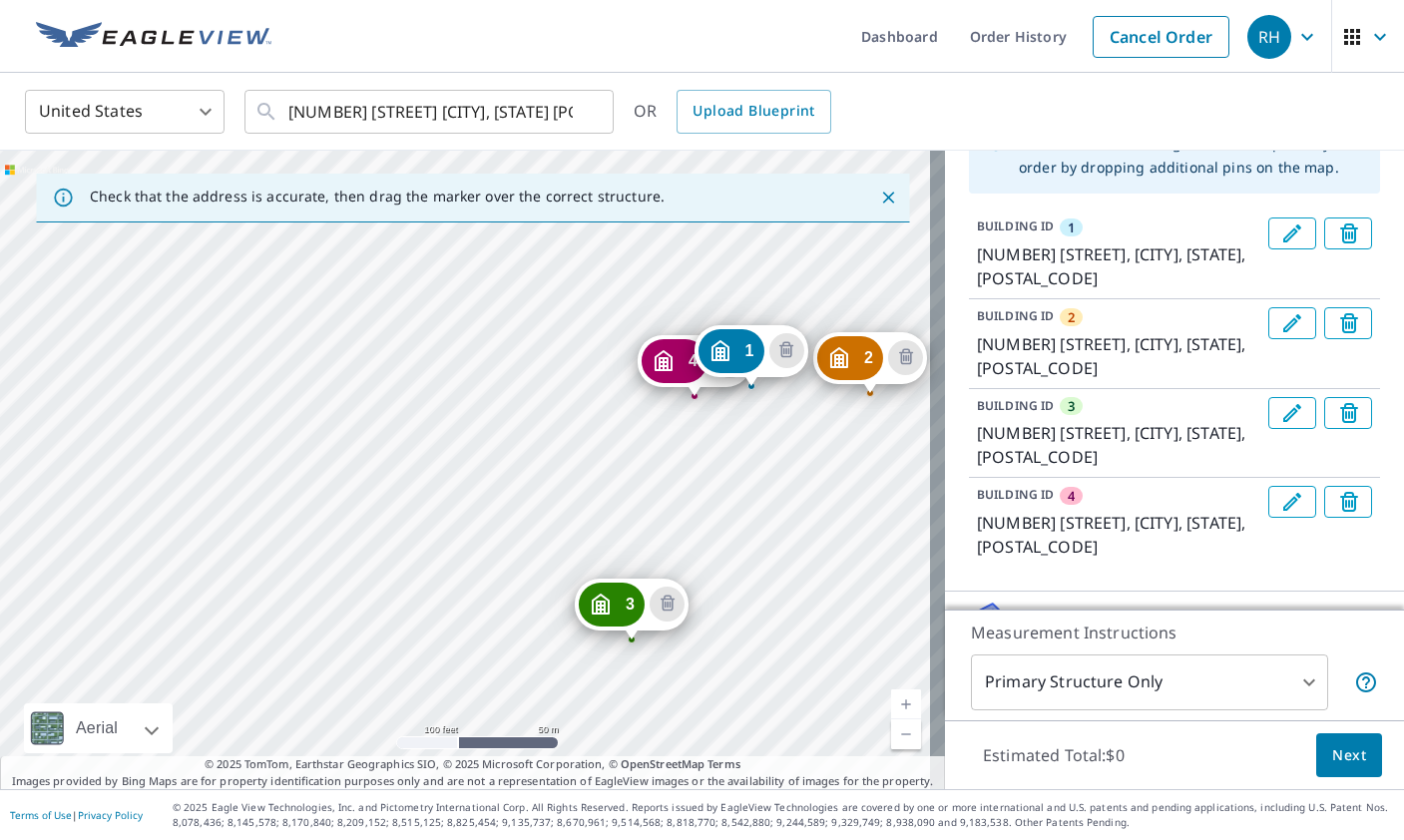 drag, startPoint x: 655, startPoint y: 539, endPoint x: 777, endPoint y: 492, distance: 130.7402 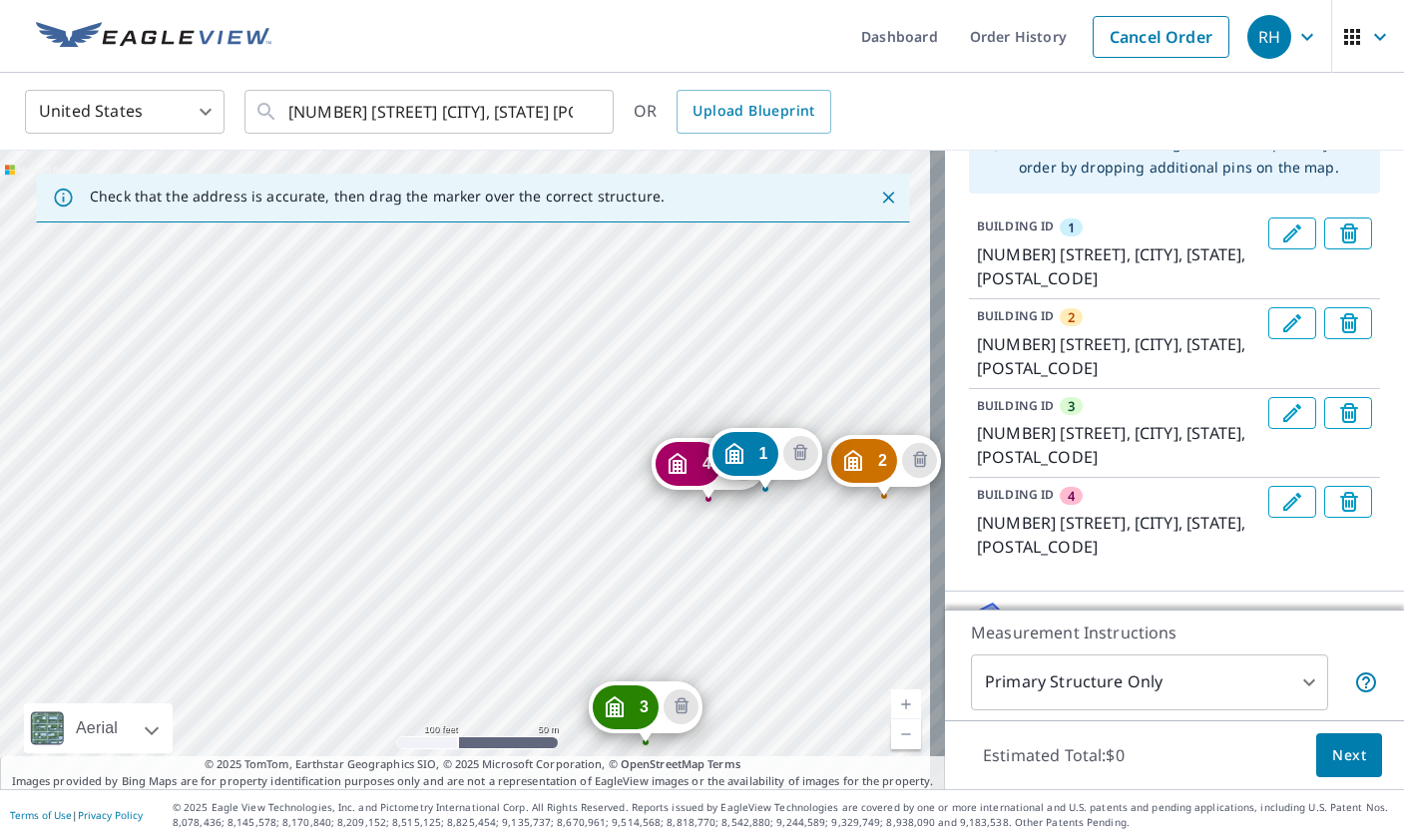 drag, startPoint x: 395, startPoint y: 378, endPoint x: 407, endPoint y: 480, distance: 102.70346 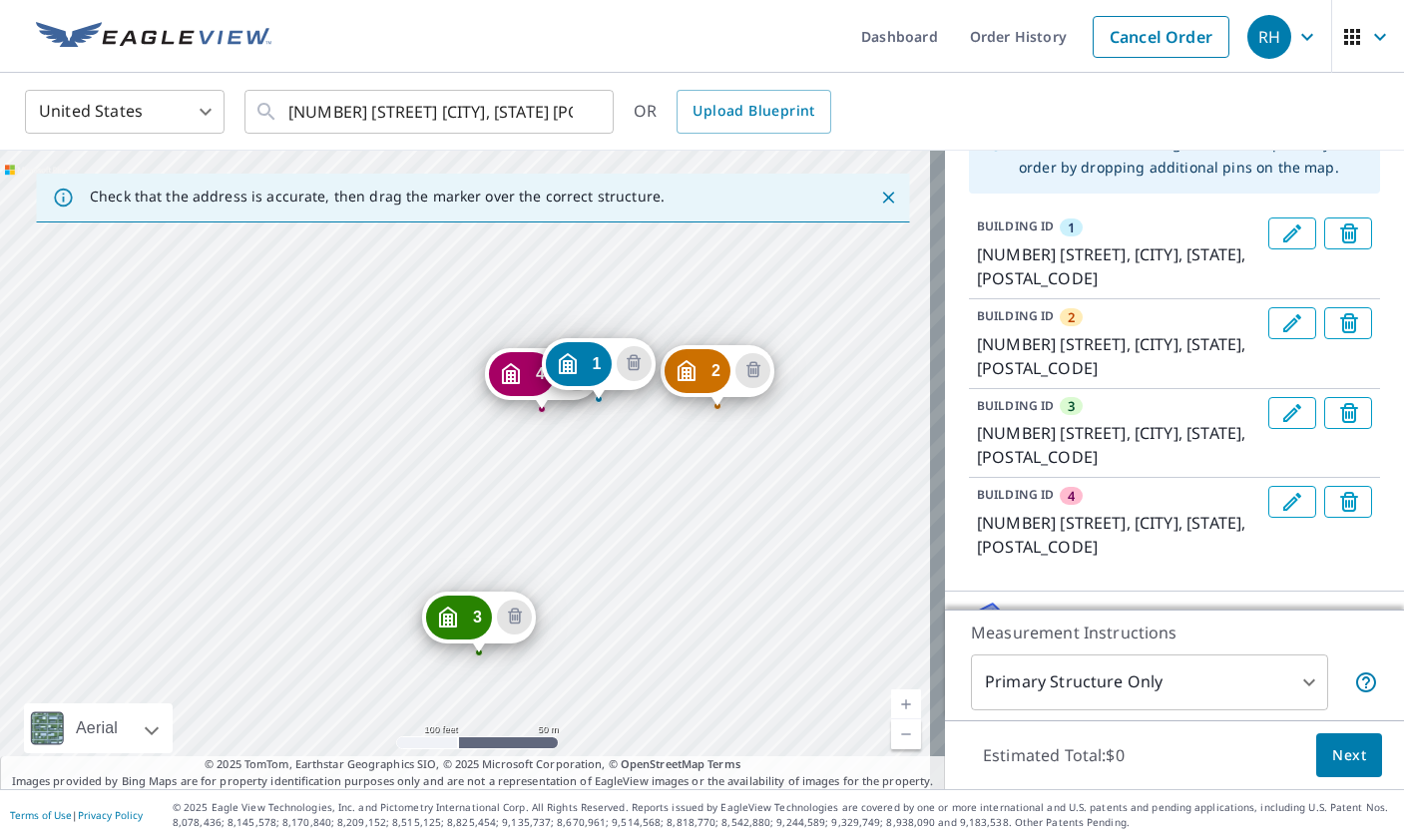 drag, startPoint x: 568, startPoint y: 556, endPoint x: 447, endPoint y: 491, distance: 137.35356 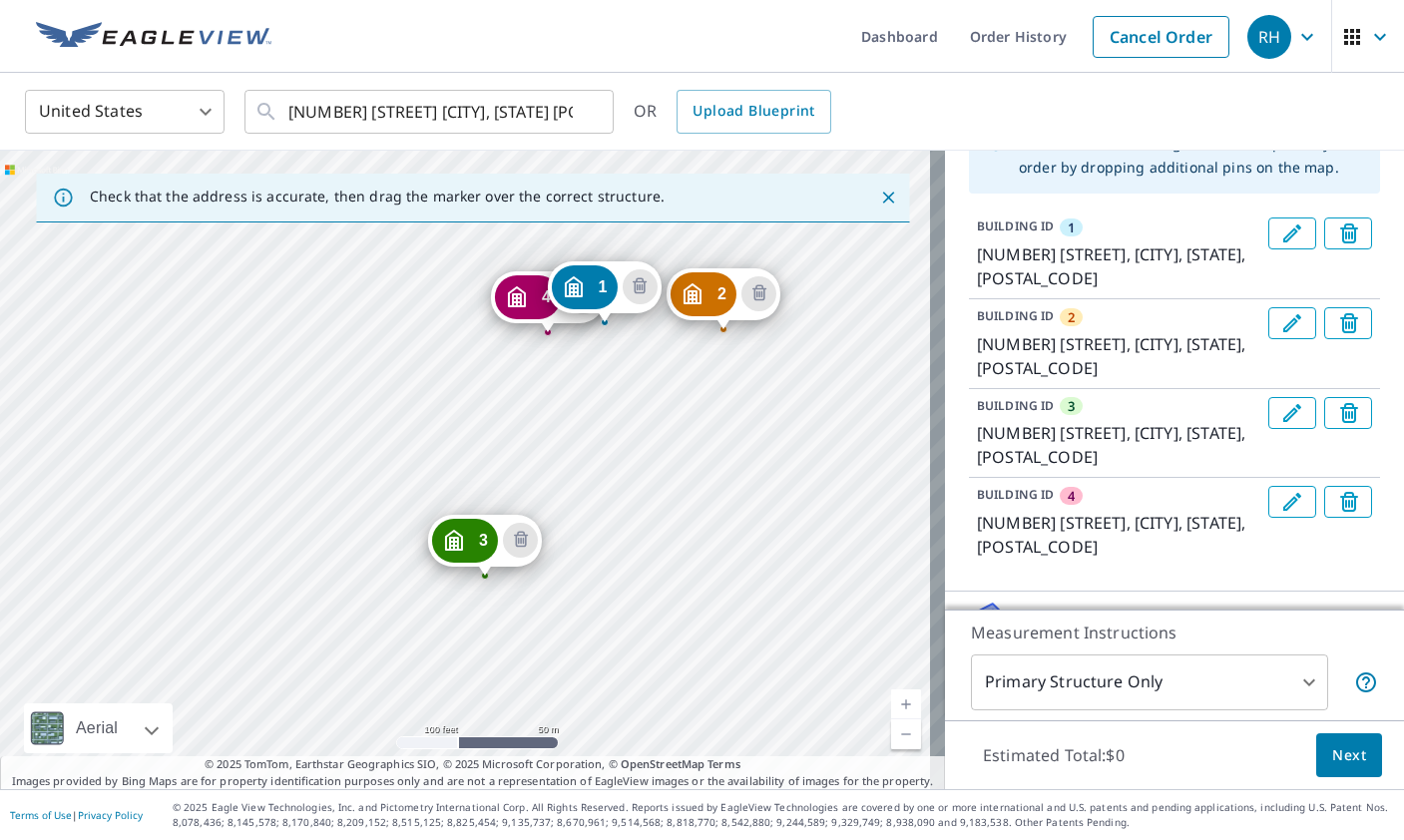 drag, startPoint x: 644, startPoint y: 539, endPoint x: 650, endPoint y: 462, distance: 77.23341 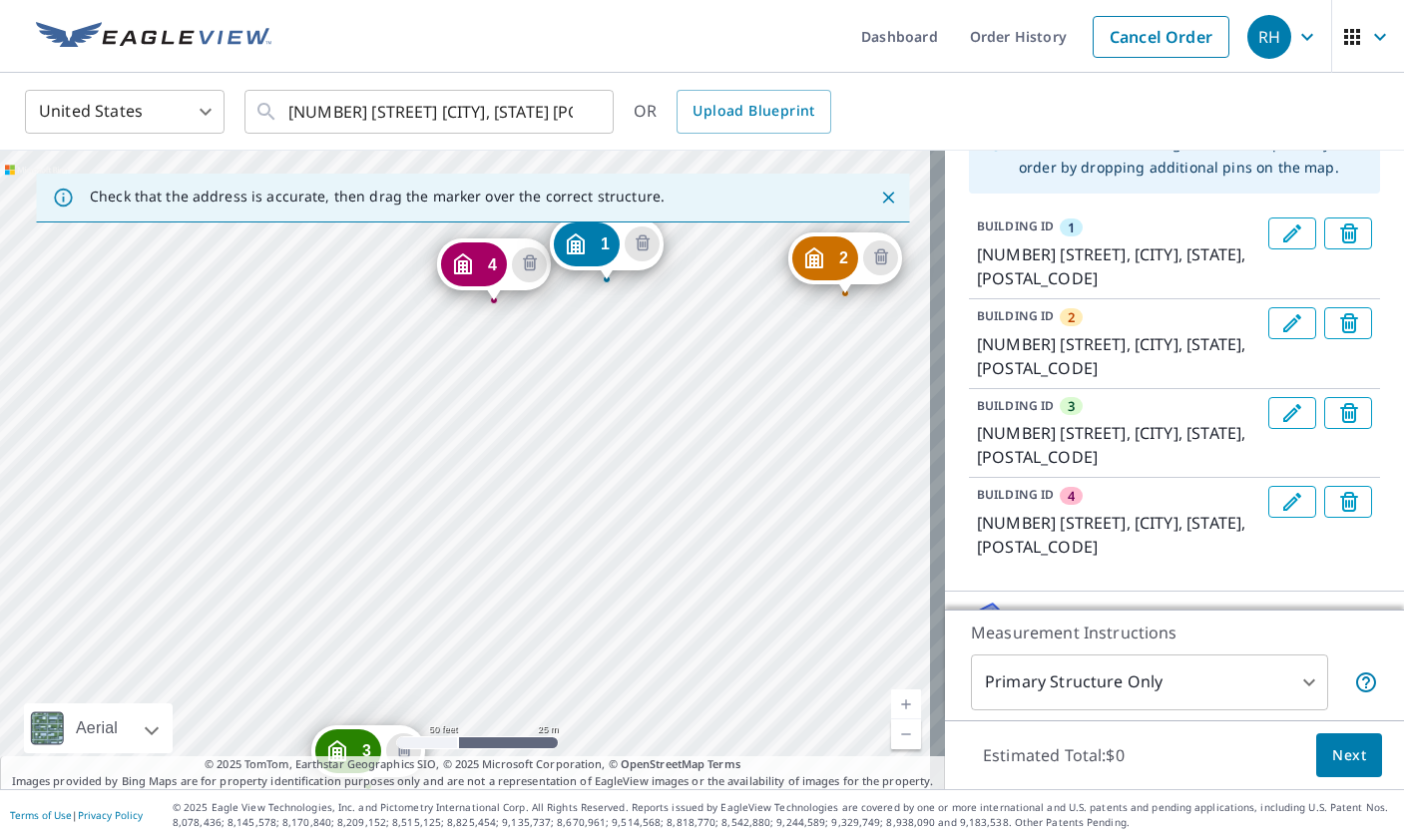 click on "2 [NUMBER] [STREET] [CITY], [STATE] [POSTAL_CODE] 1 [NUMBER] [STREET] [CITY], [STATE] [POSTAL_CODE]" at bounding box center (472, 470) 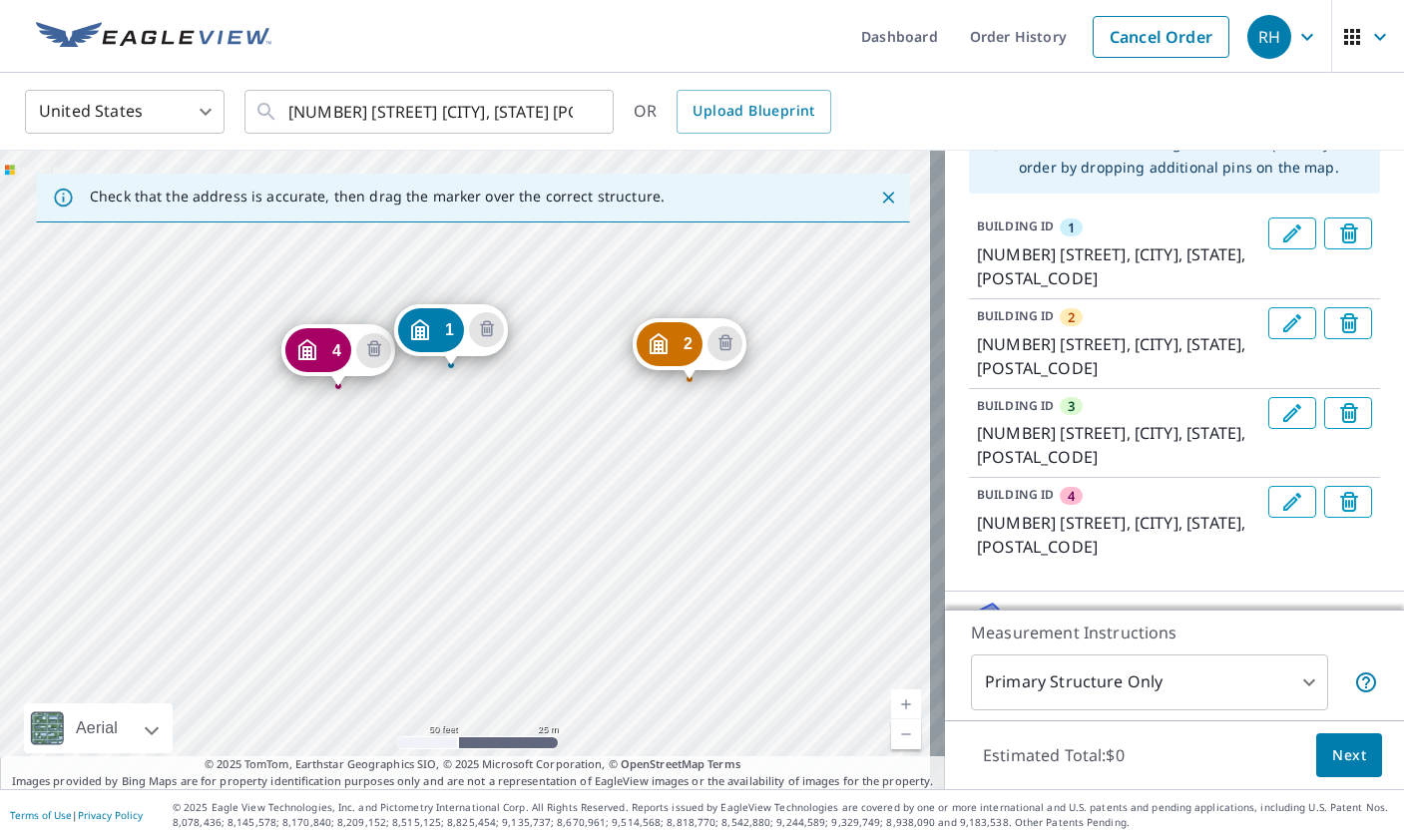 click on "2 [NUMBER] [STREET] [CITY], [STATE] [POSTAL_CODE] 1 [NUMBER] [STREET] [CITY], [STATE] [POSTAL_CODE]" at bounding box center (472, 470) 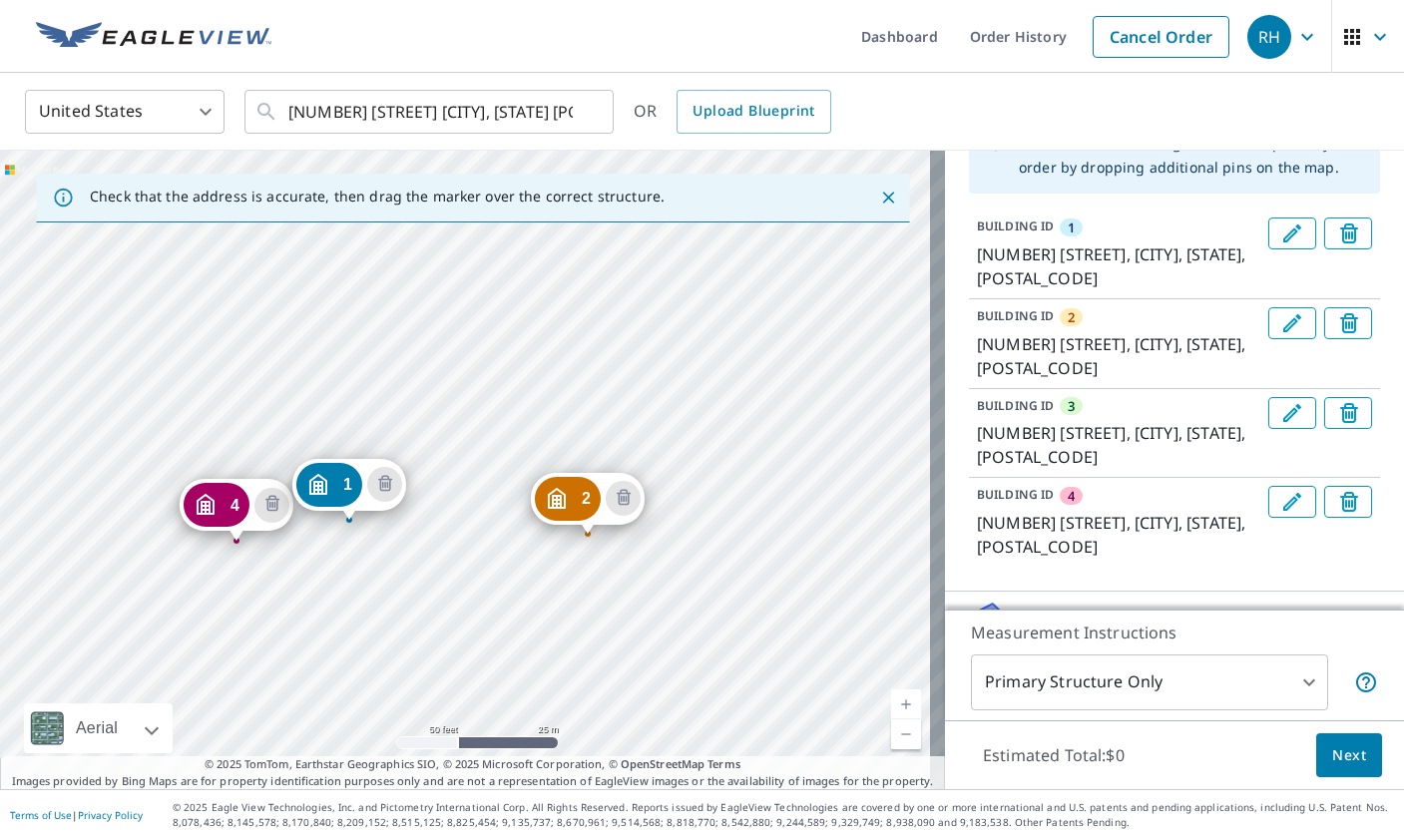 click on "2 [NUMBER] [STREET] [CITY], [STATE] [POSTAL_CODE] 1 [NUMBER] [STREET] [CITY], [STATE] [POSTAL_CODE]" at bounding box center (472, 470) 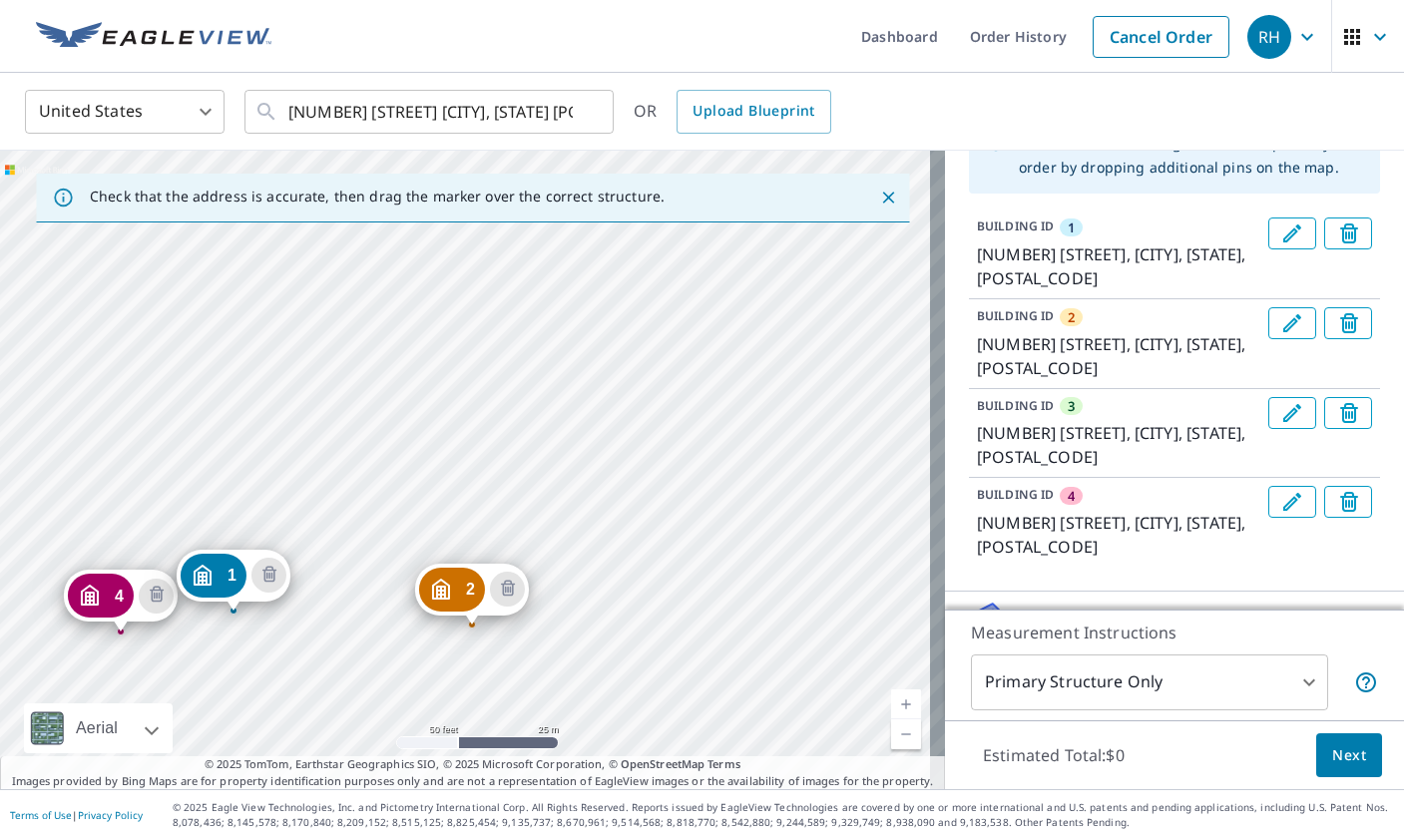 click on "2 [NUMBER] [STREET] [CITY], [STATE] [POSTAL_CODE] 1 [NUMBER] [STREET] [CITY], [STATE] [POSTAL_CODE]" at bounding box center (472, 470) 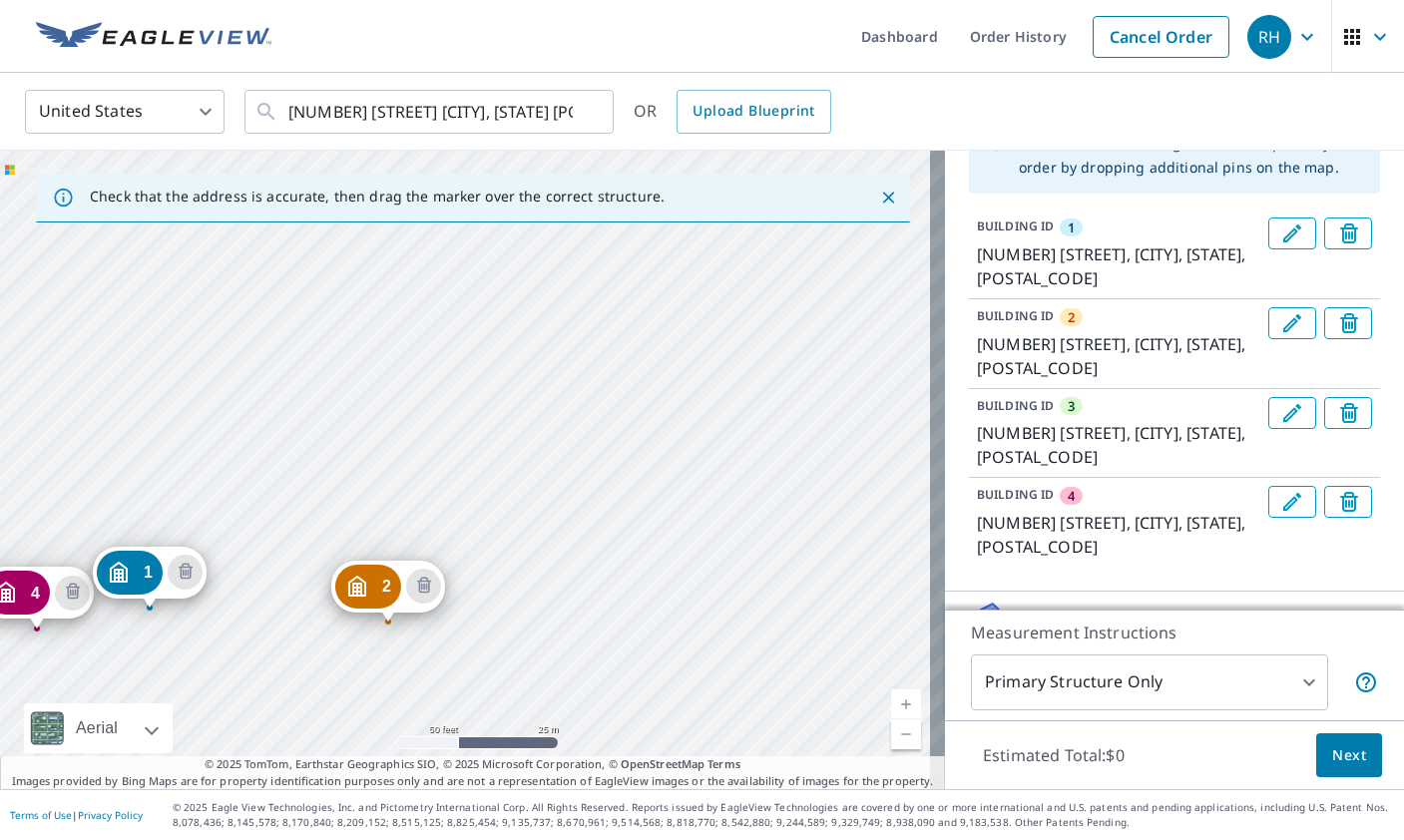 click on "2 [NUMBER] [STREET] [CITY], [STATE] [POSTAL_CODE] 1 [NUMBER] [STREET] [CITY], [STATE] [POSTAL_CODE]" at bounding box center (472, 470) 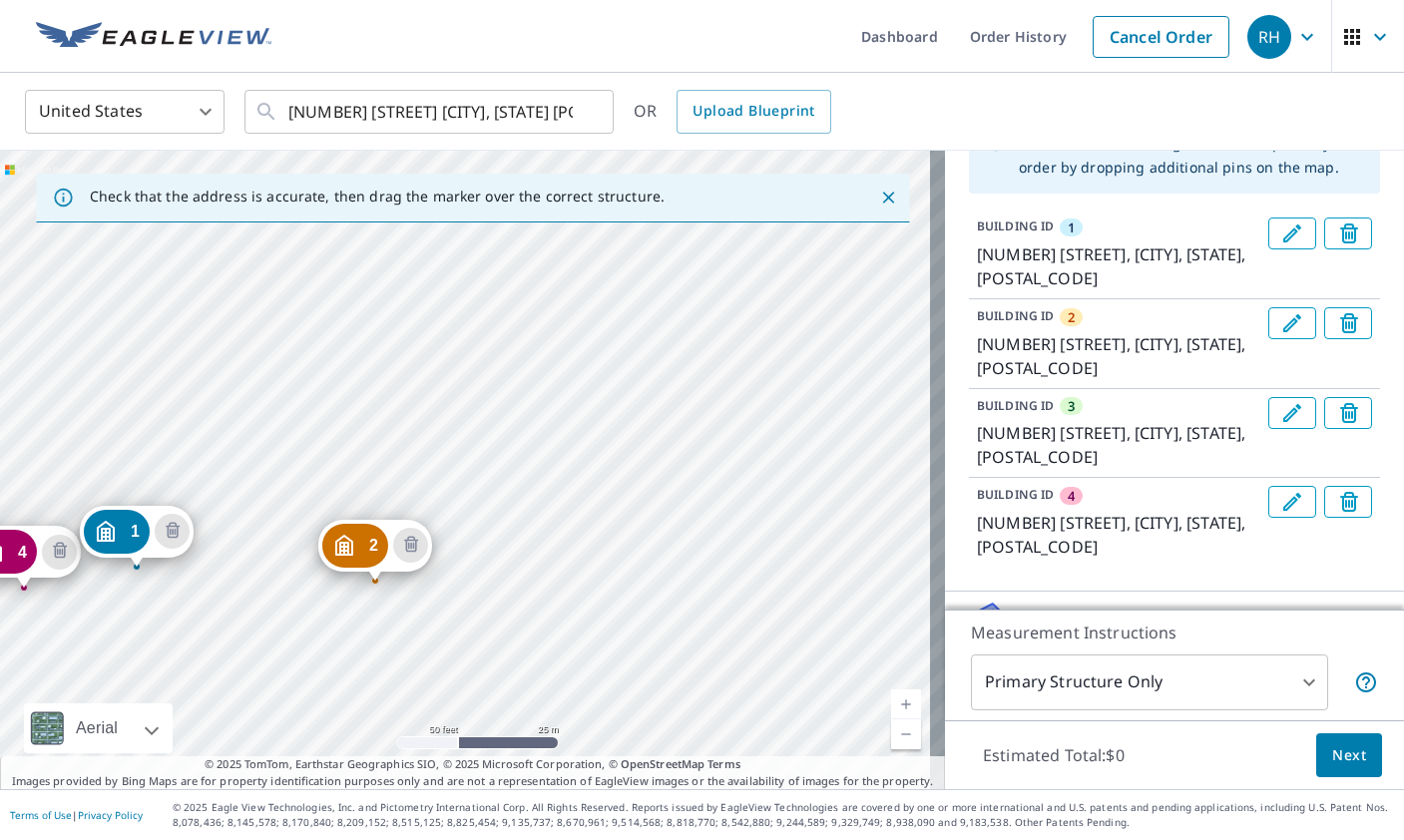 click on "Next" at bounding box center (1349, 755) 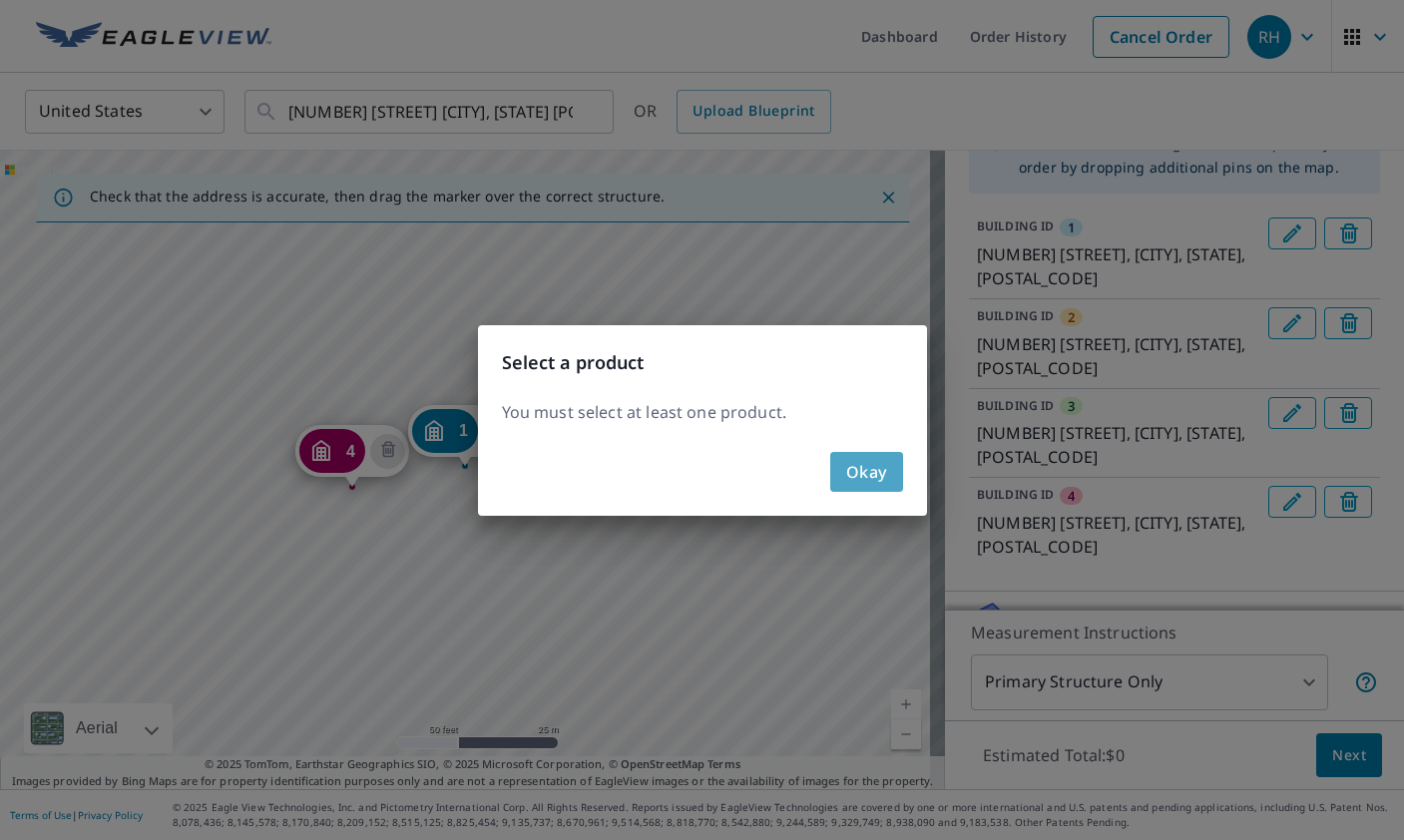 click on "Okay" at bounding box center [866, 472] 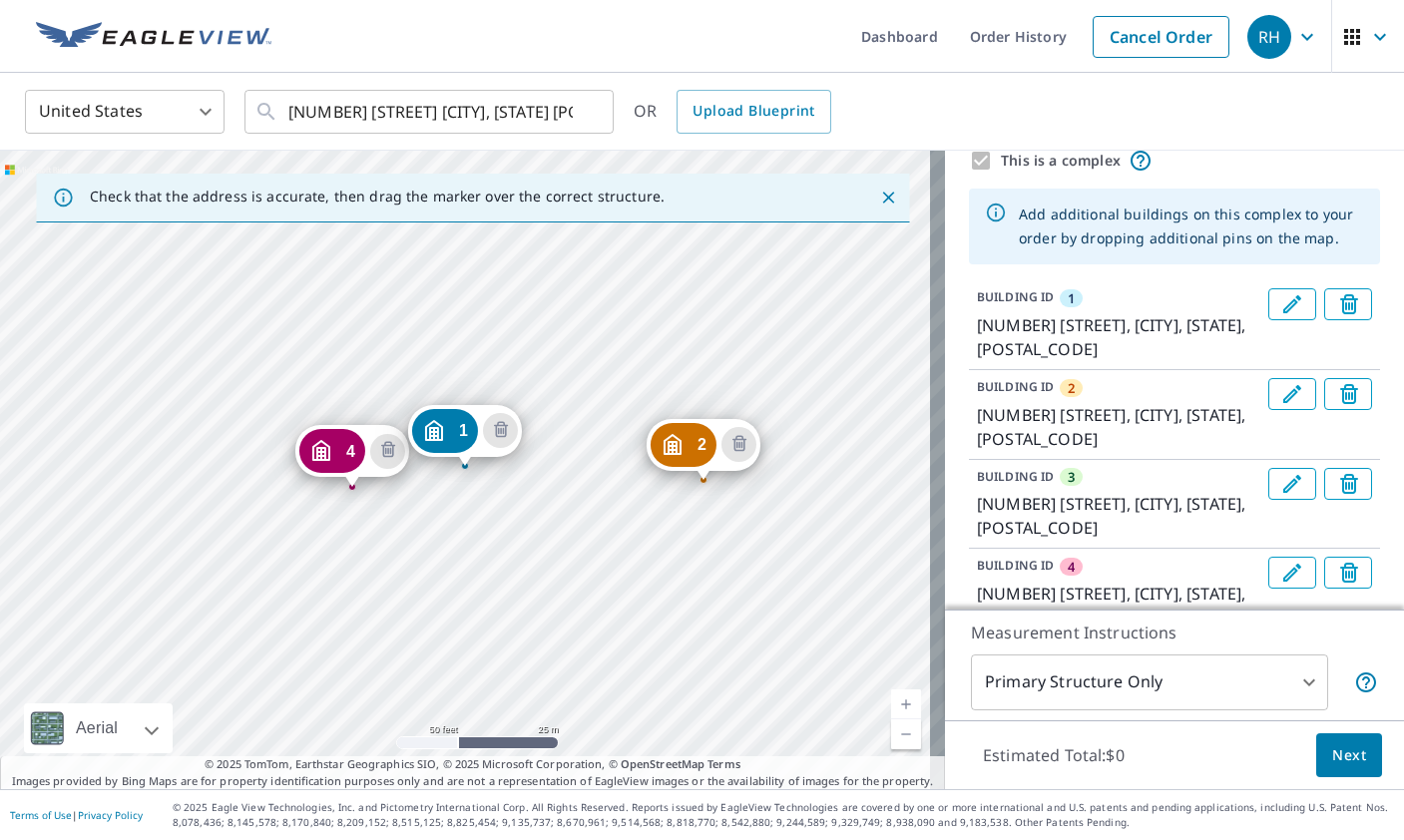 scroll, scrollTop: 0, scrollLeft: 0, axis: both 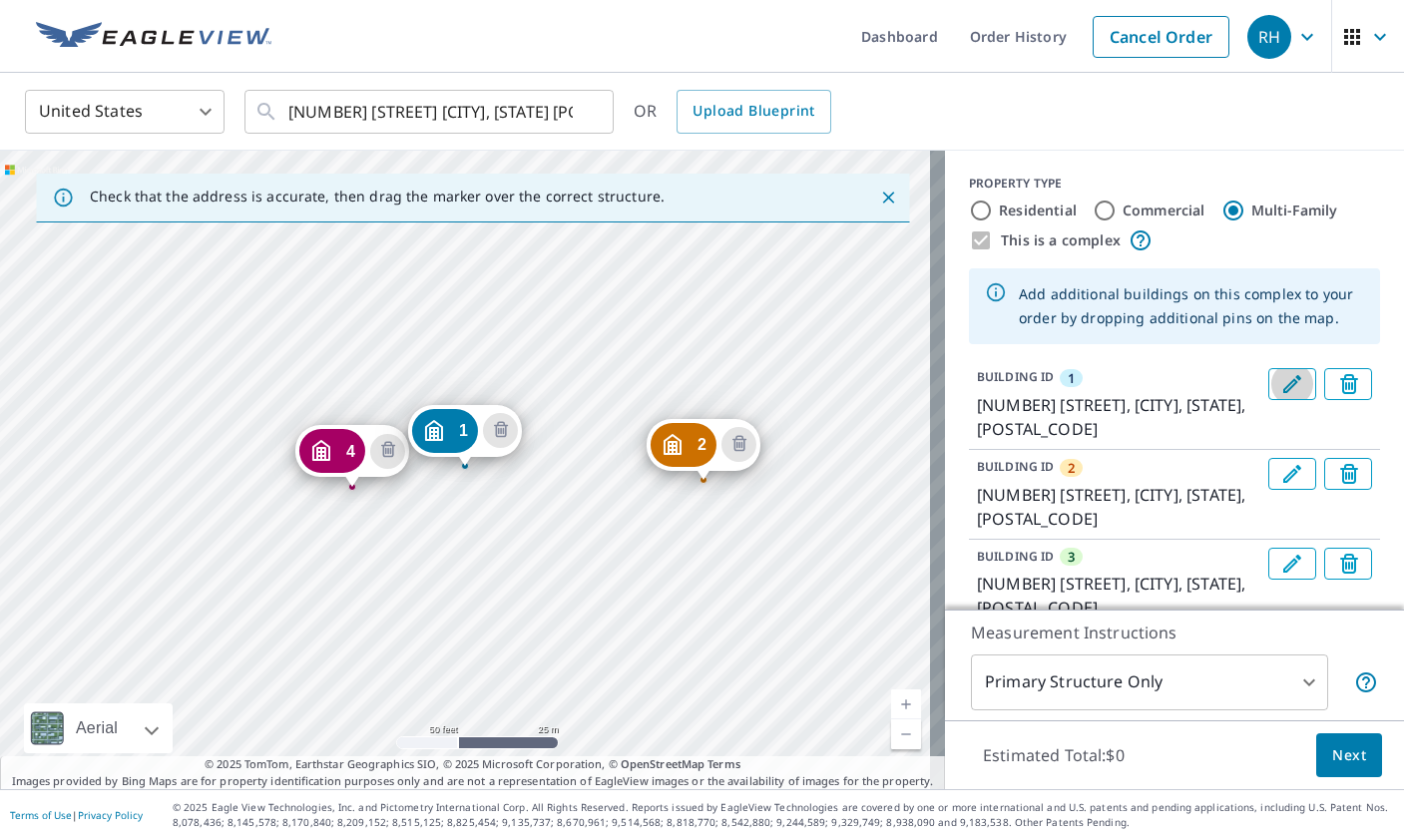 click 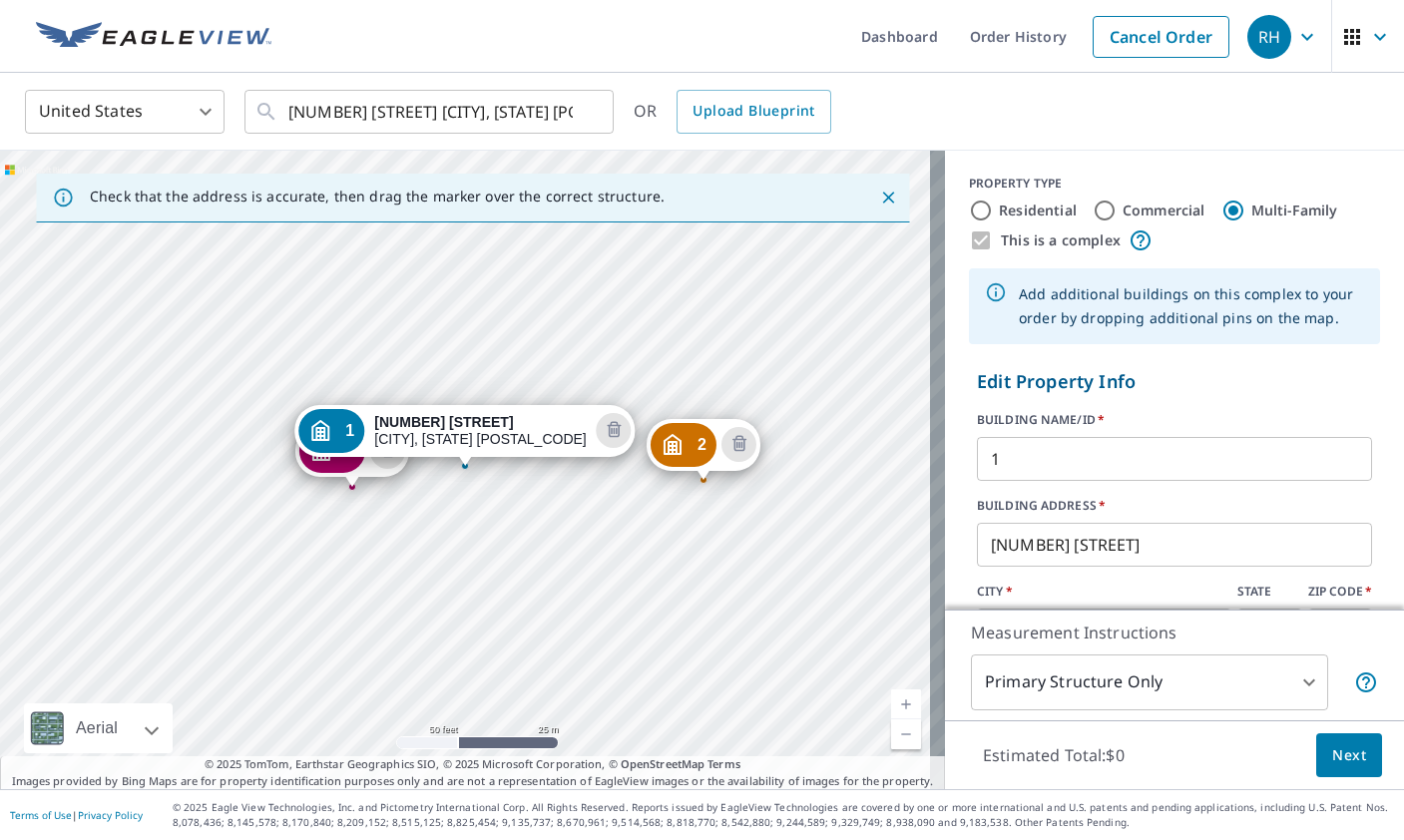 click on "Edit Property Info BUILDING NAME/ID   * 1 ​ BUILDING ADDRESS   * [NUMBER] [STREET] ​ CITY   * [CITY] ​ STATE SC SC ​ ZIP CODE   * [POSTAL_CODE] ​ Update Cancel" at bounding box center (1174, 542) 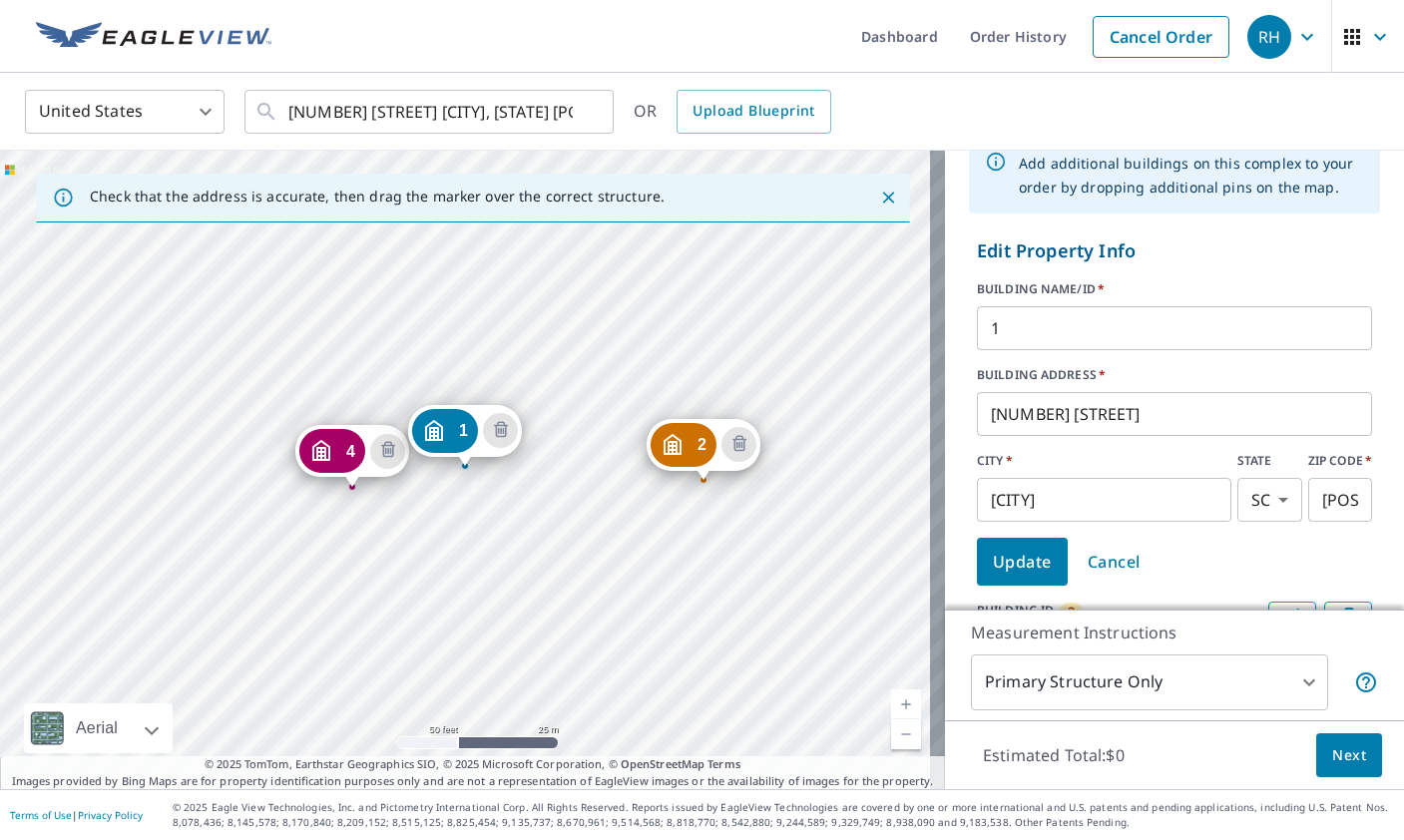 scroll, scrollTop: 100, scrollLeft: 0, axis: vertical 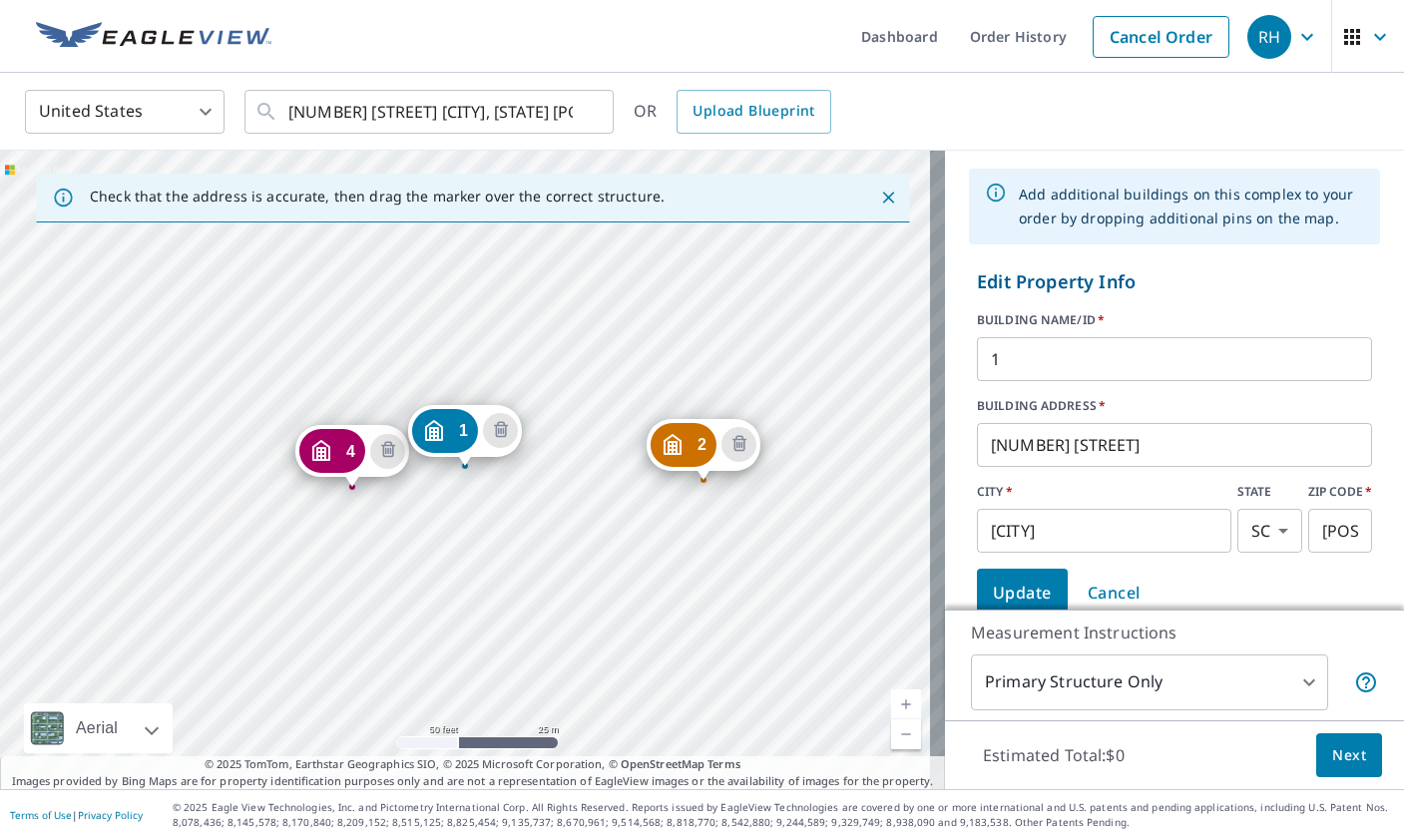 click on "Edit Property Info" at bounding box center [1174, 281] 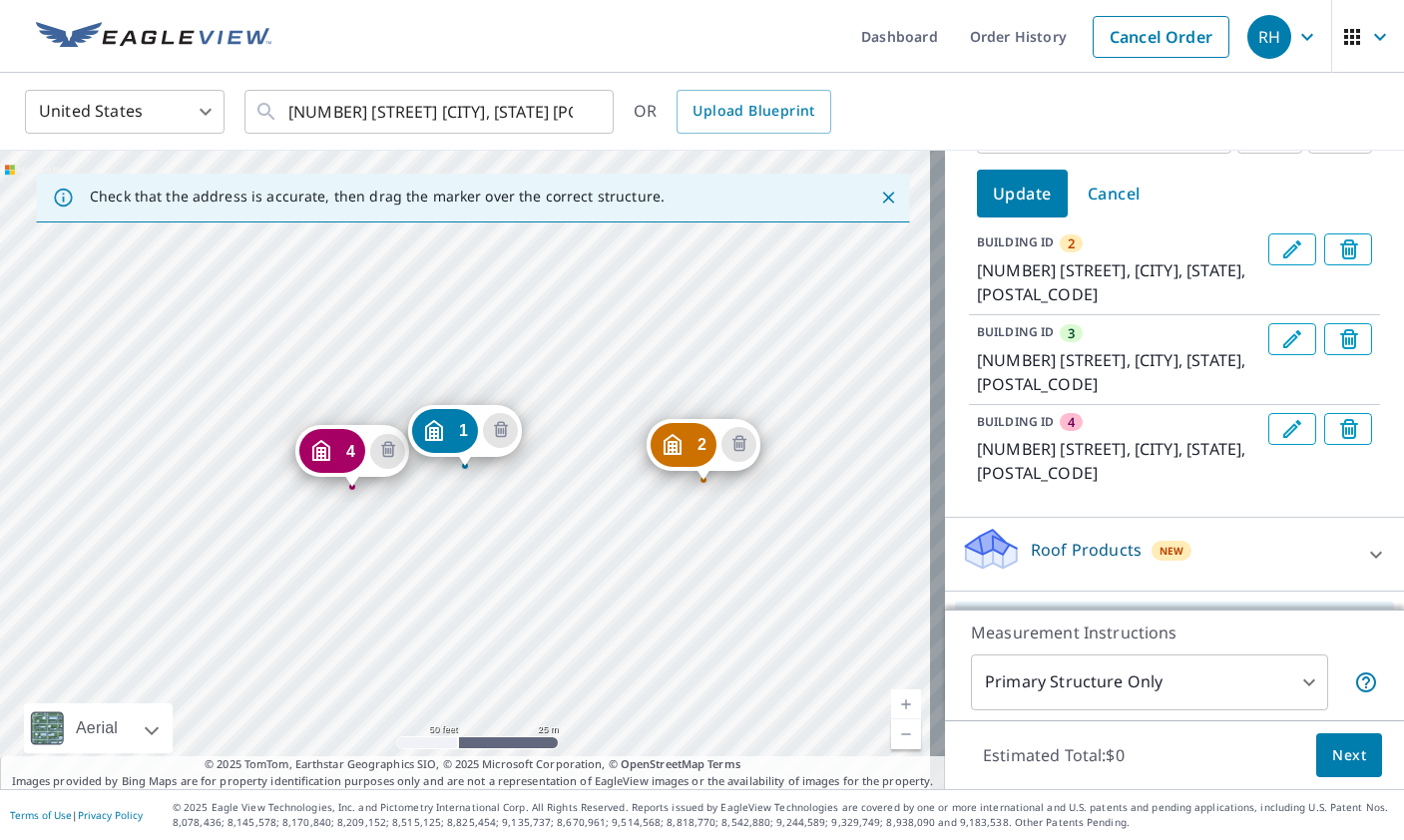 scroll, scrollTop: 643, scrollLeft: 0, axis: vertical 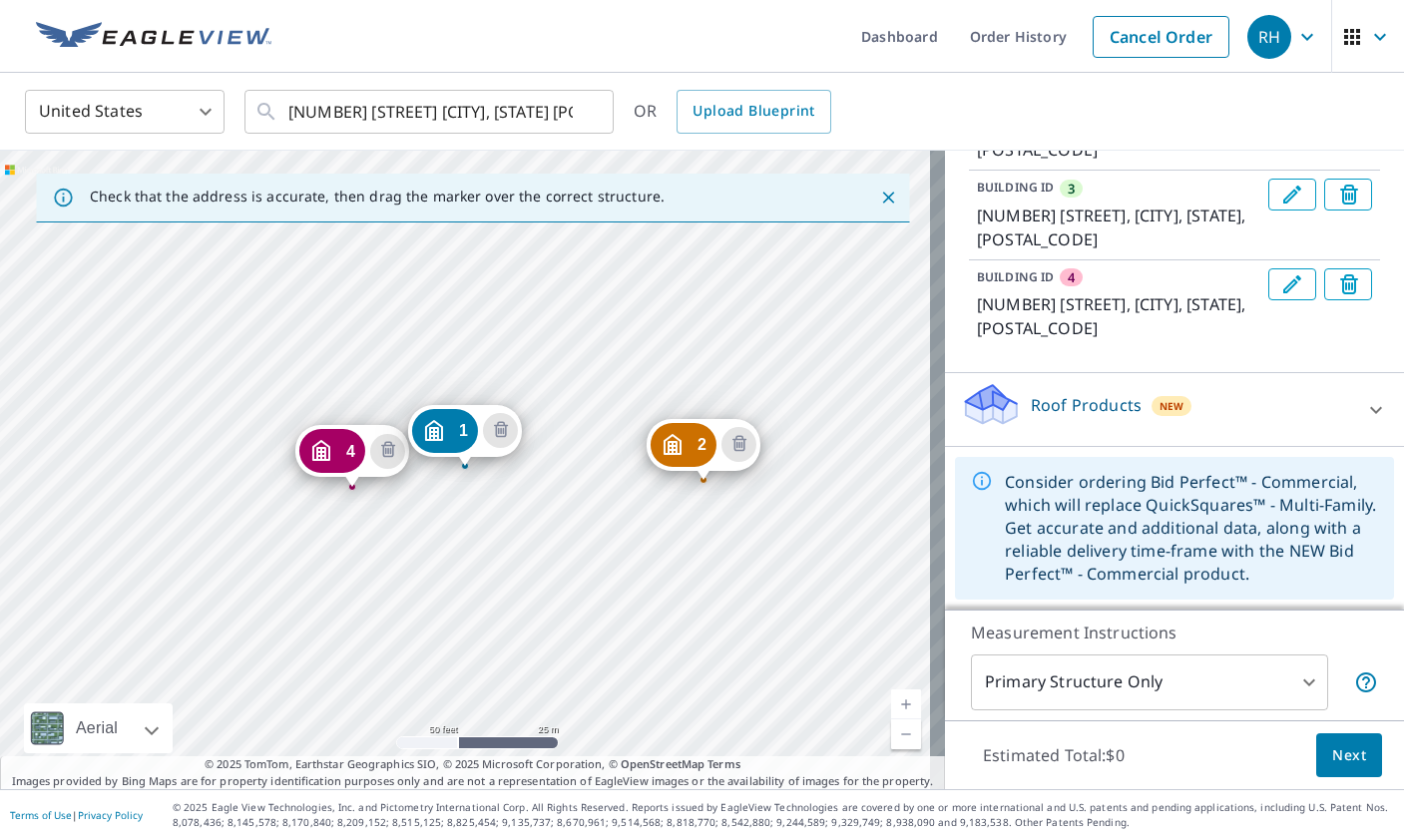 click 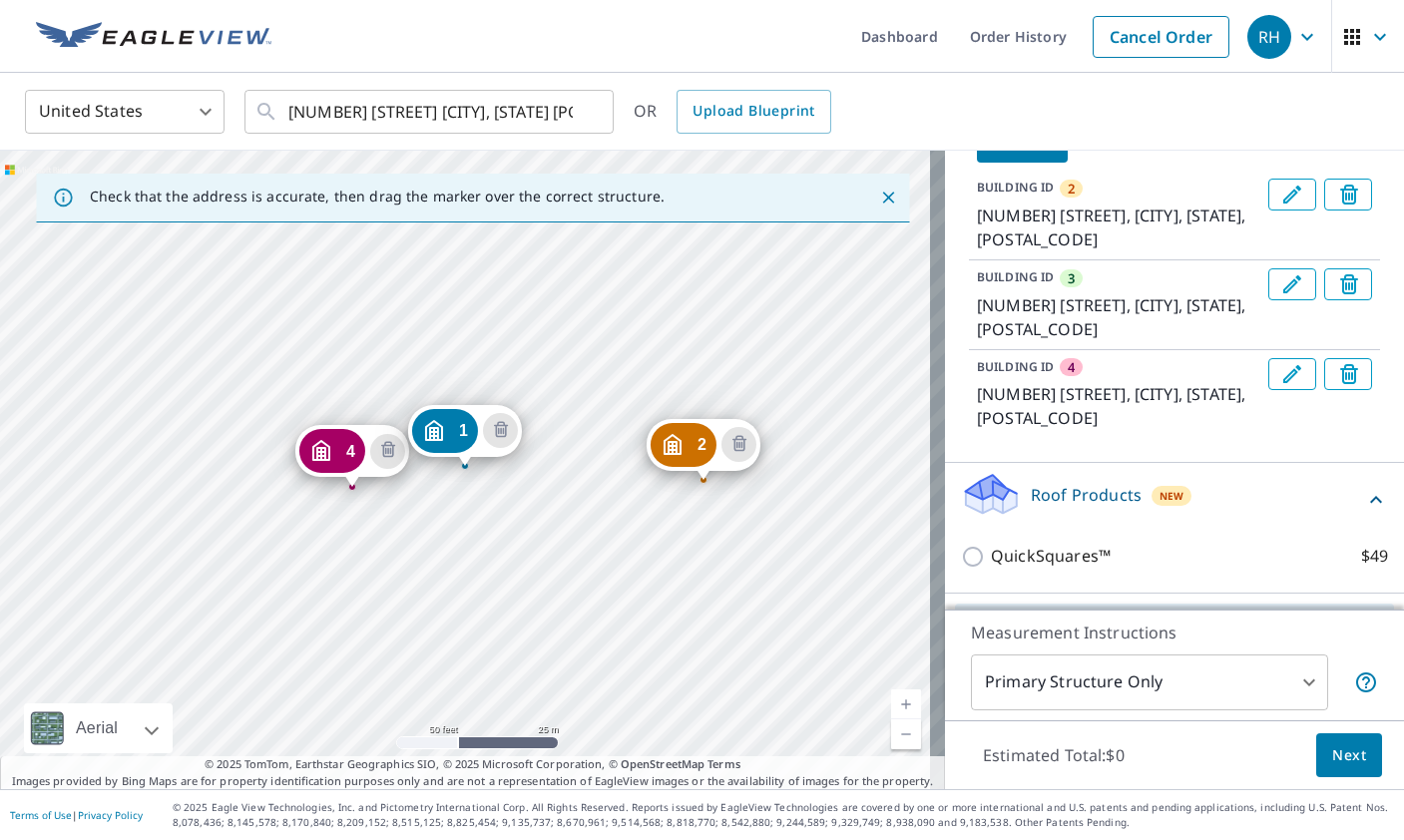 scroll, scrollTop: 699, scrollLeft: 0, axis: vertical 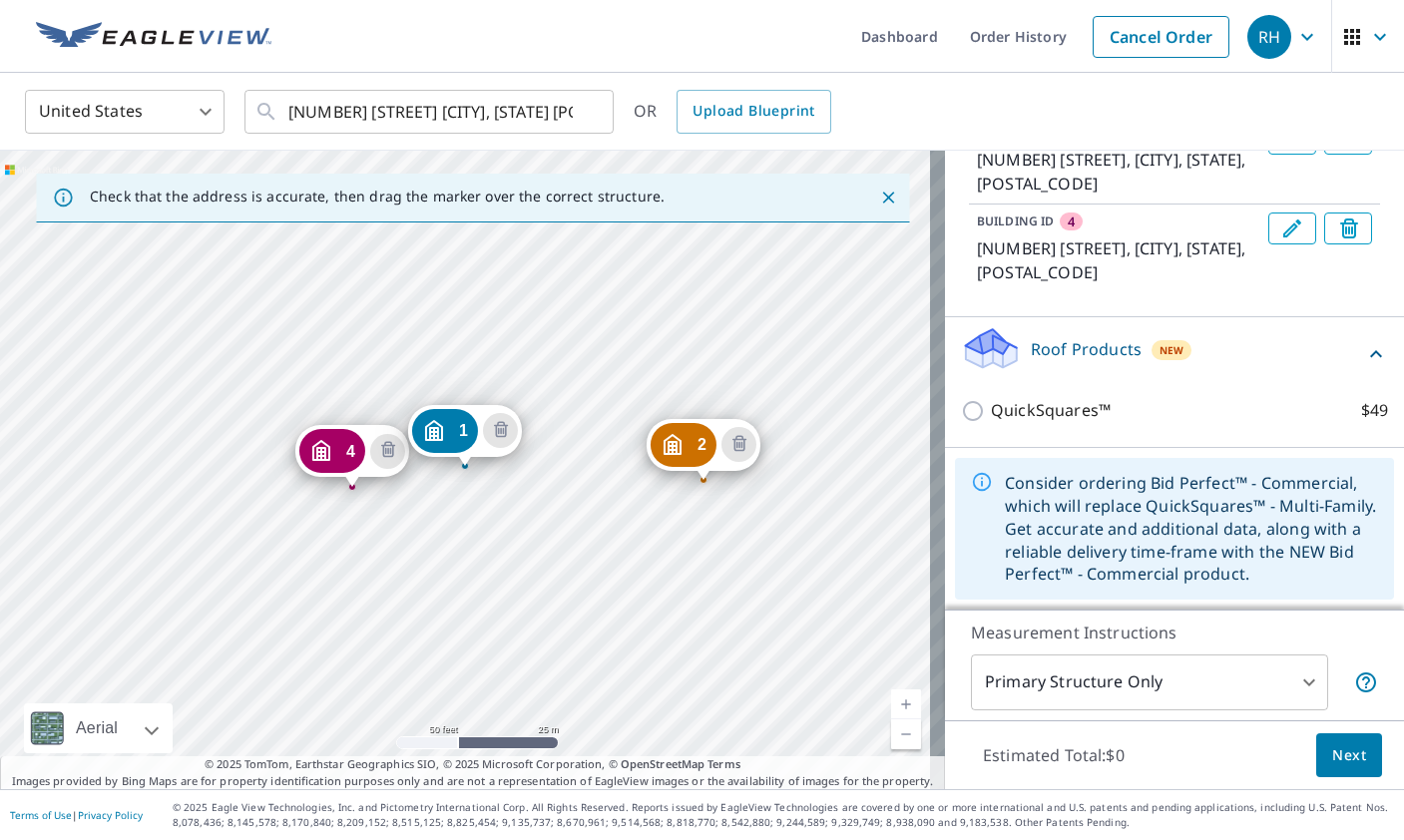 click 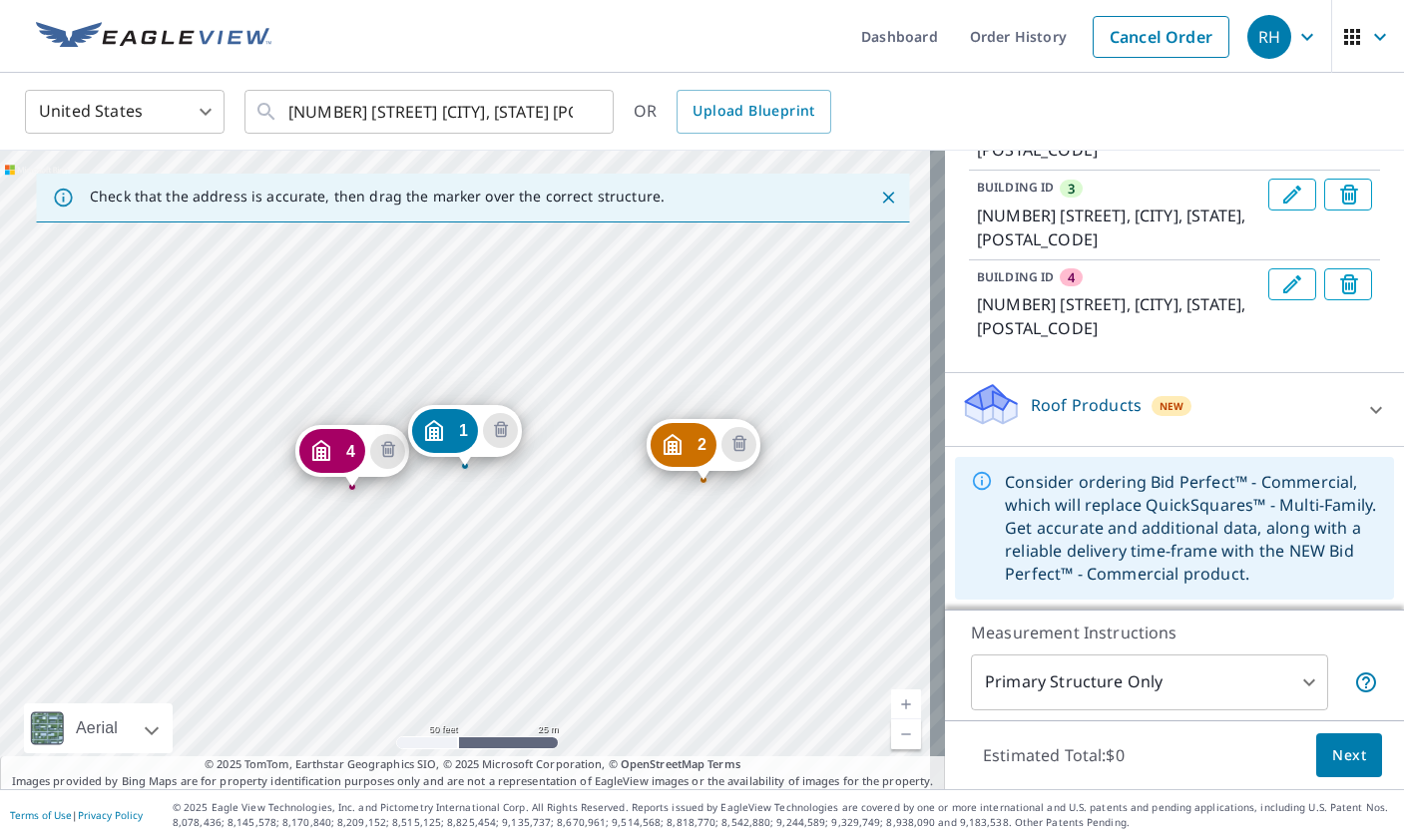 scroll, scrollTop: 643, scrollLeft: 0, axis: vertical 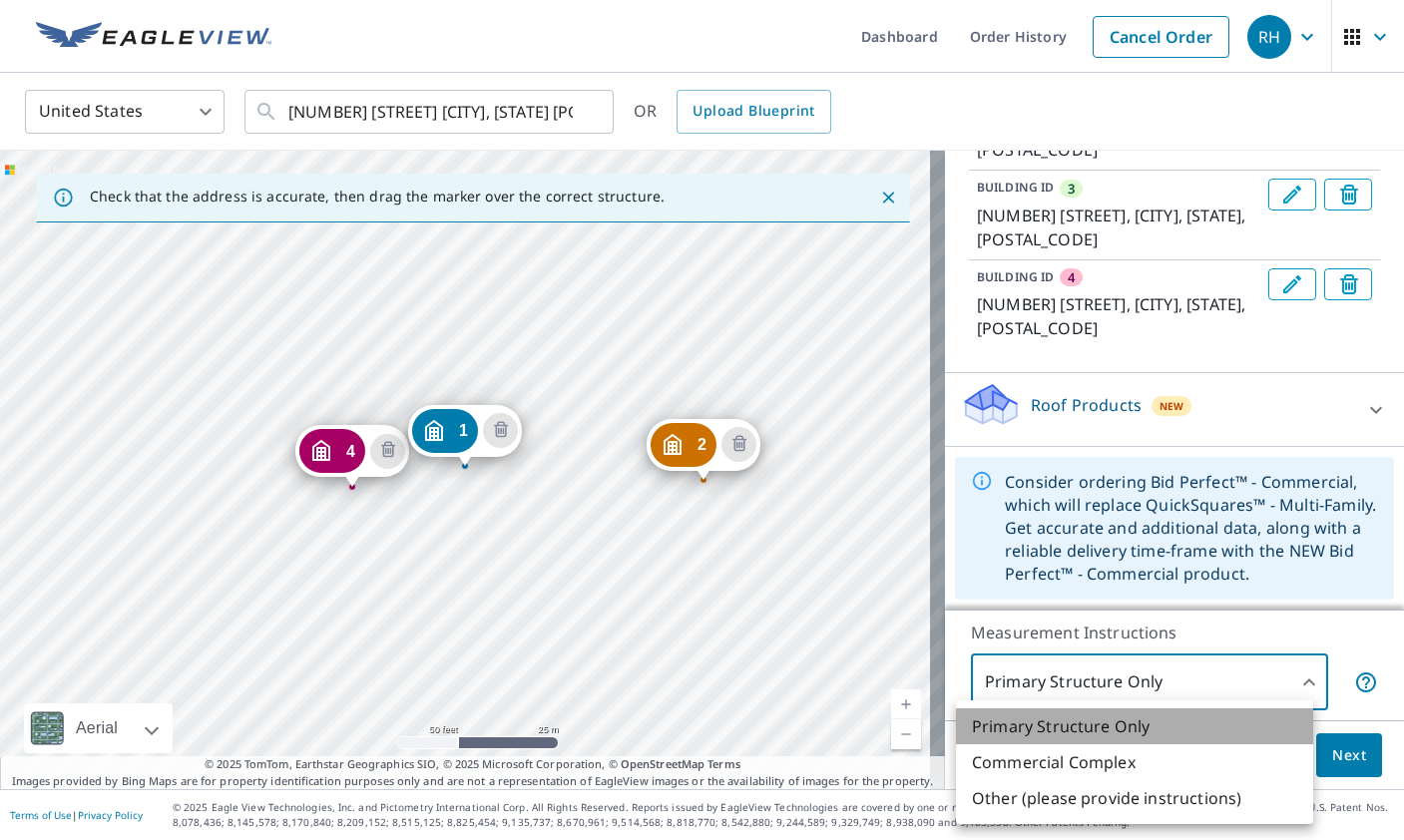 click on "Primary Structure Only" at bounding box center [1135, 726] 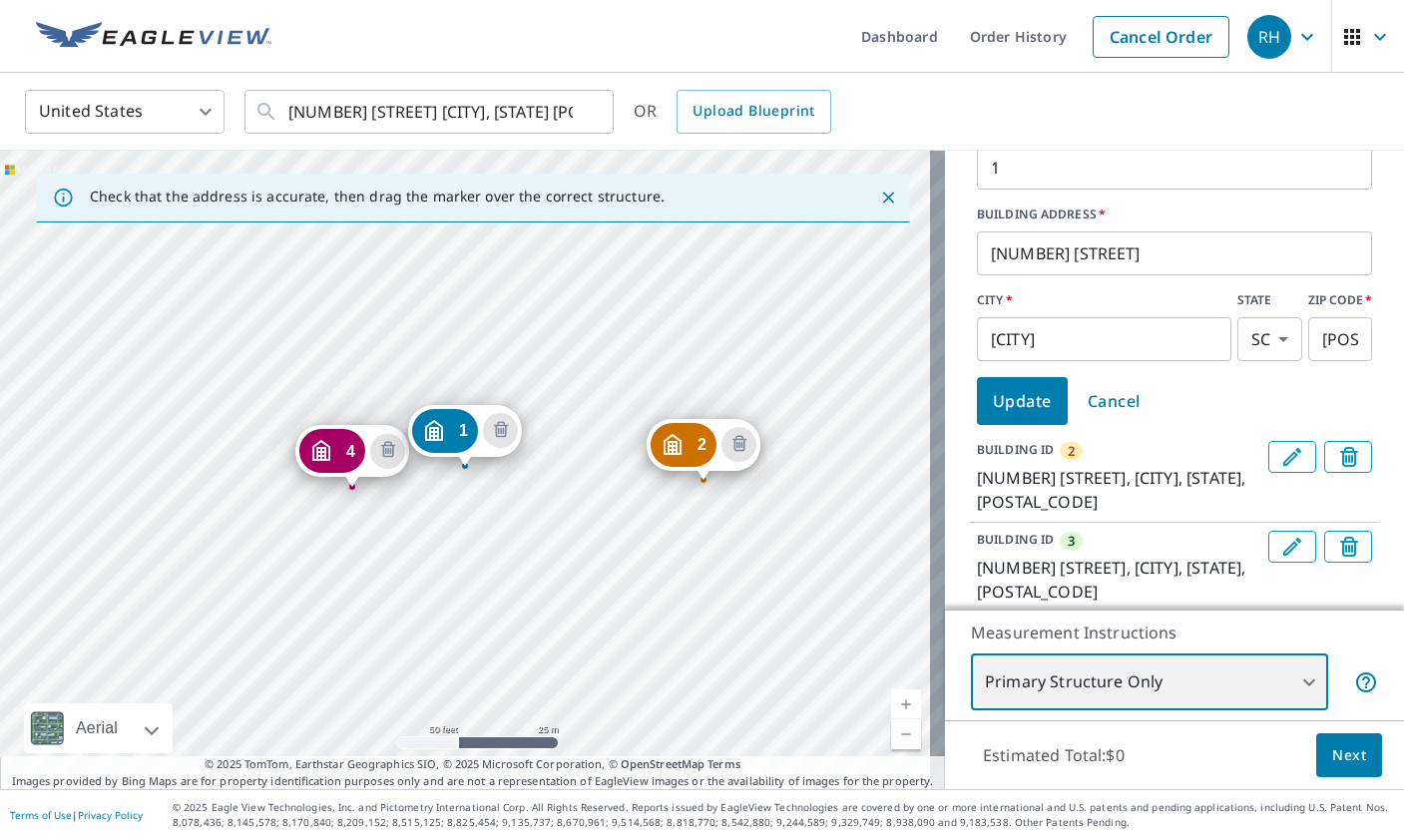 scroll, scrollTop: 299, scrollLeft: 0, axis: vertical 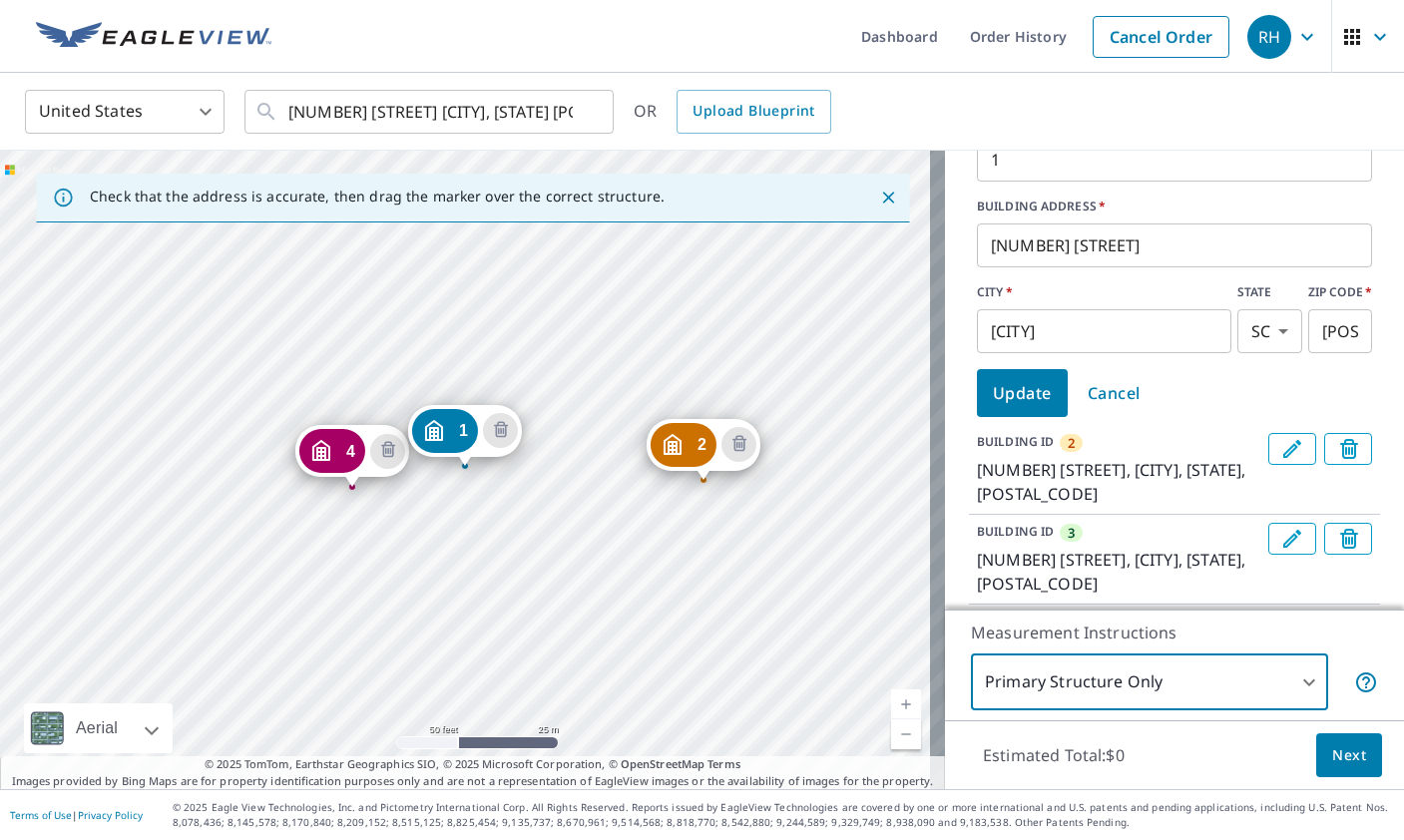 click on "Cancel" at bounding box center [1114, 393] 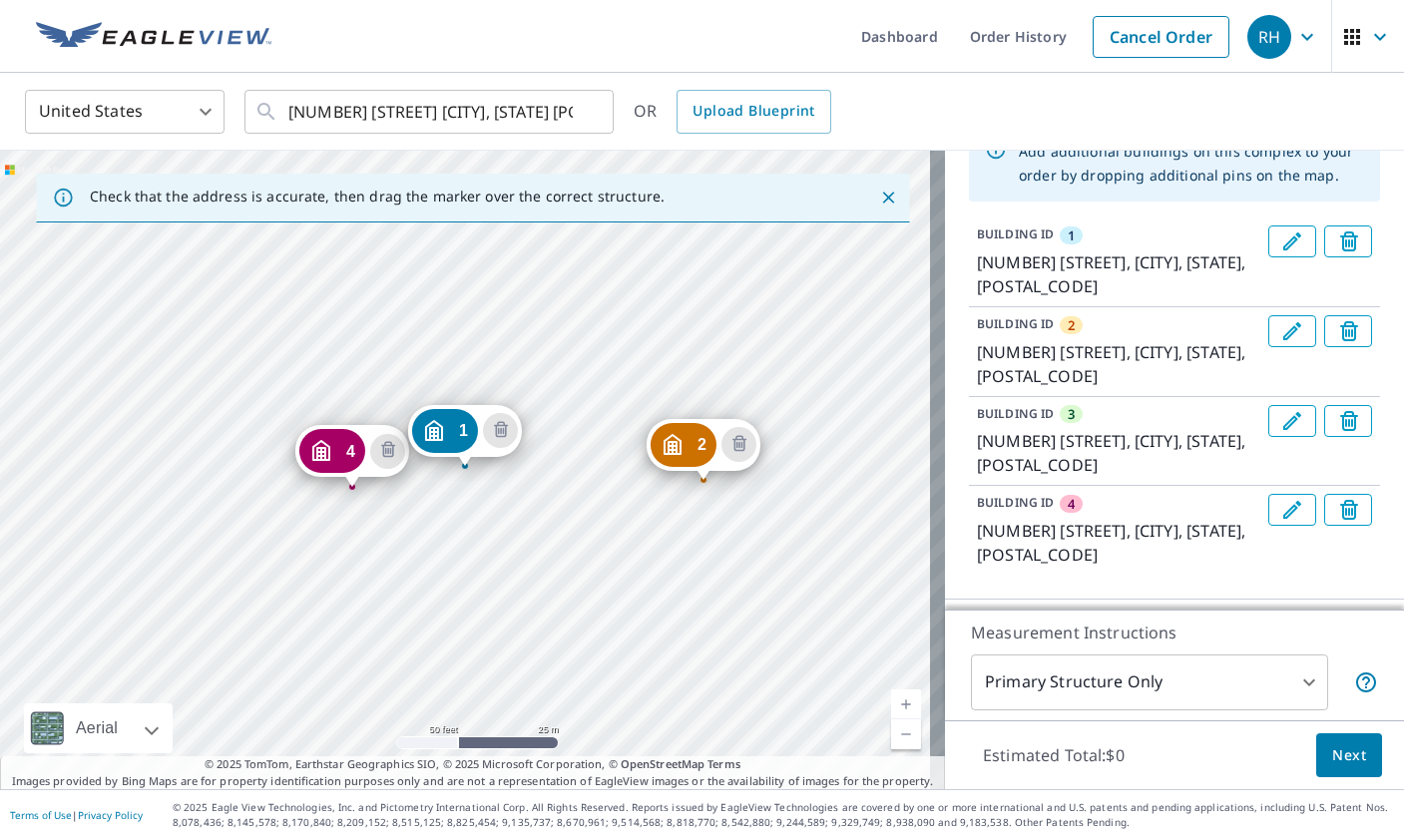 scroll, scrollTop: 368, scrollLeft: 0, axis: vertical 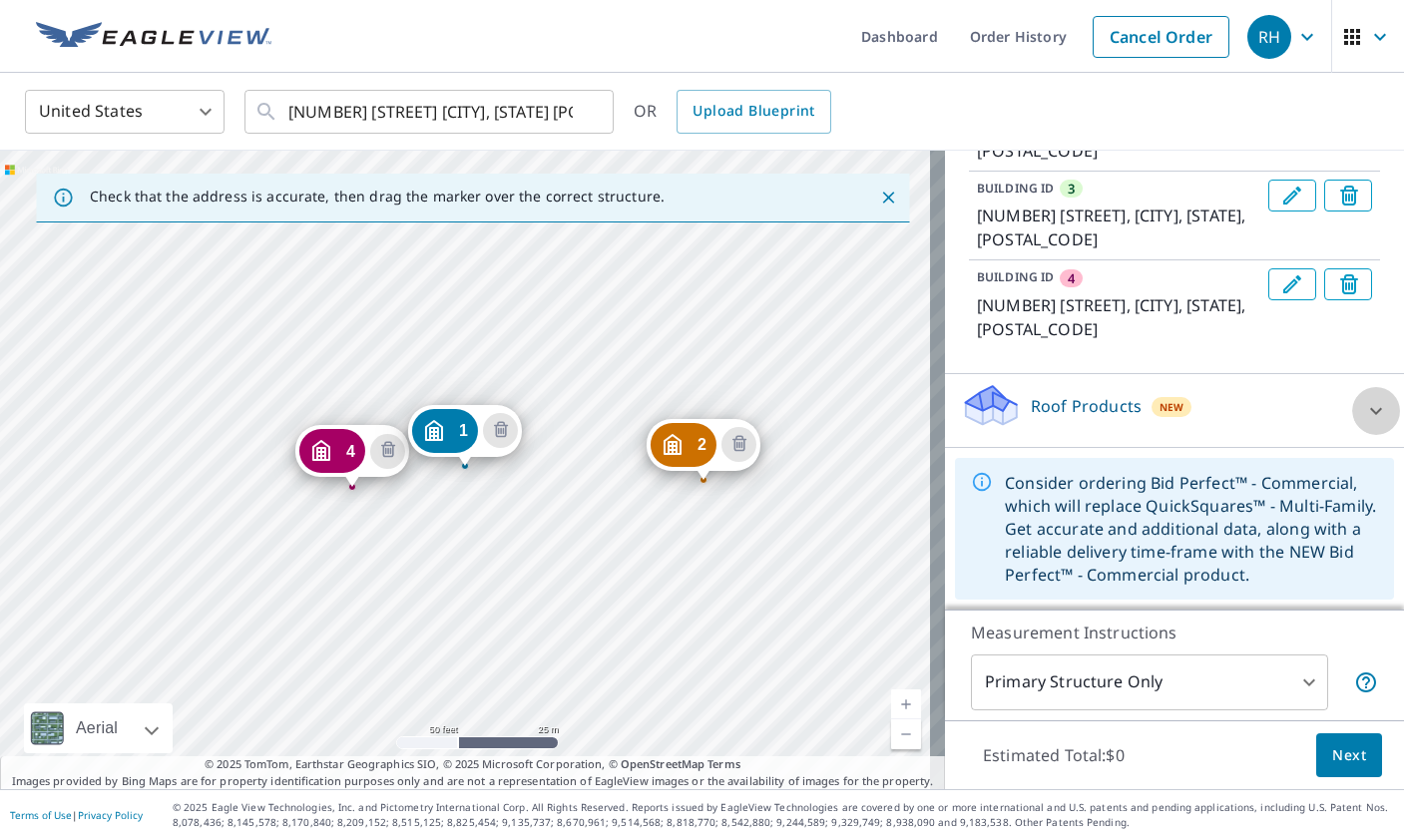 click 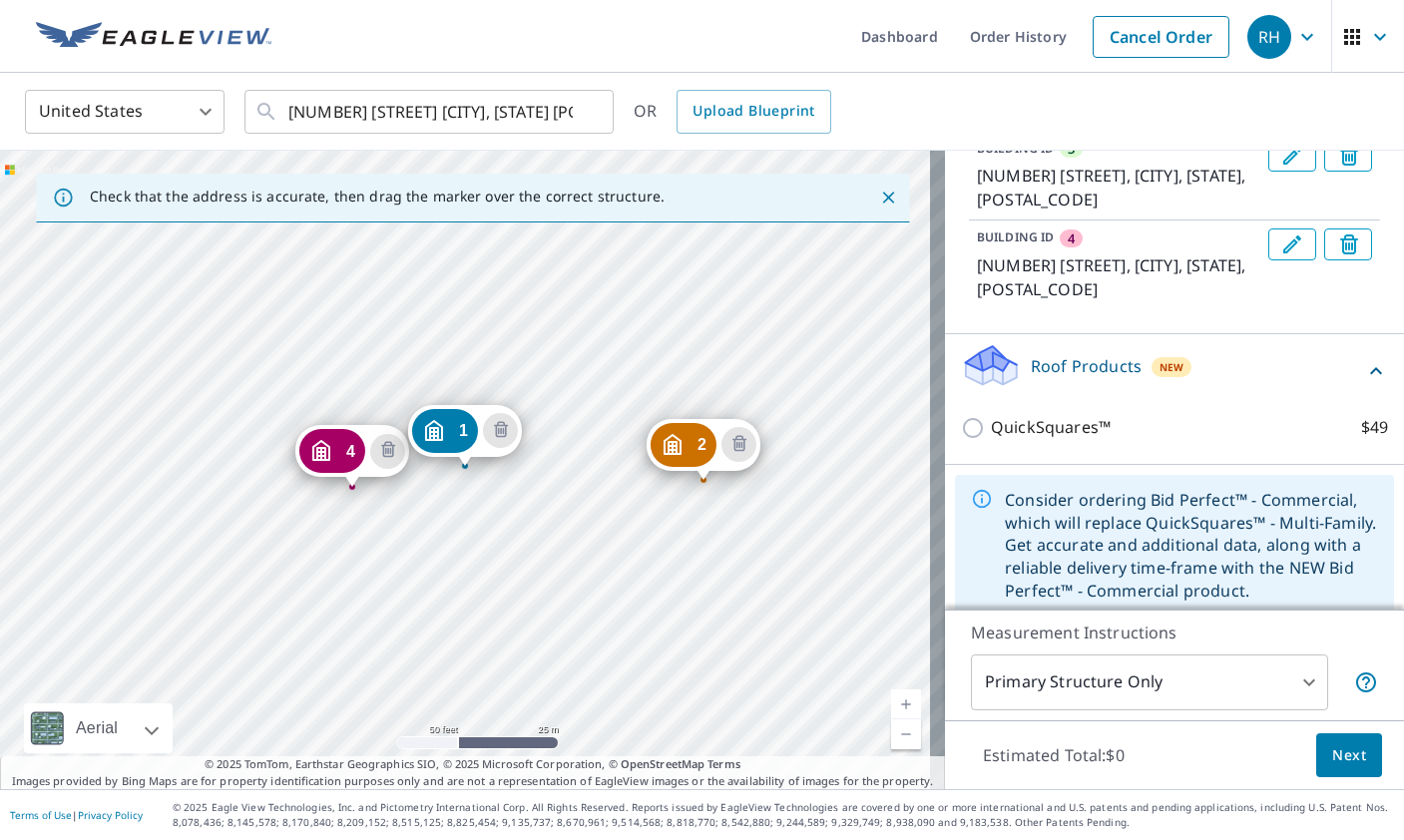 scroll, scrollTop: 425, scrollLeft: 0, axis: vertical 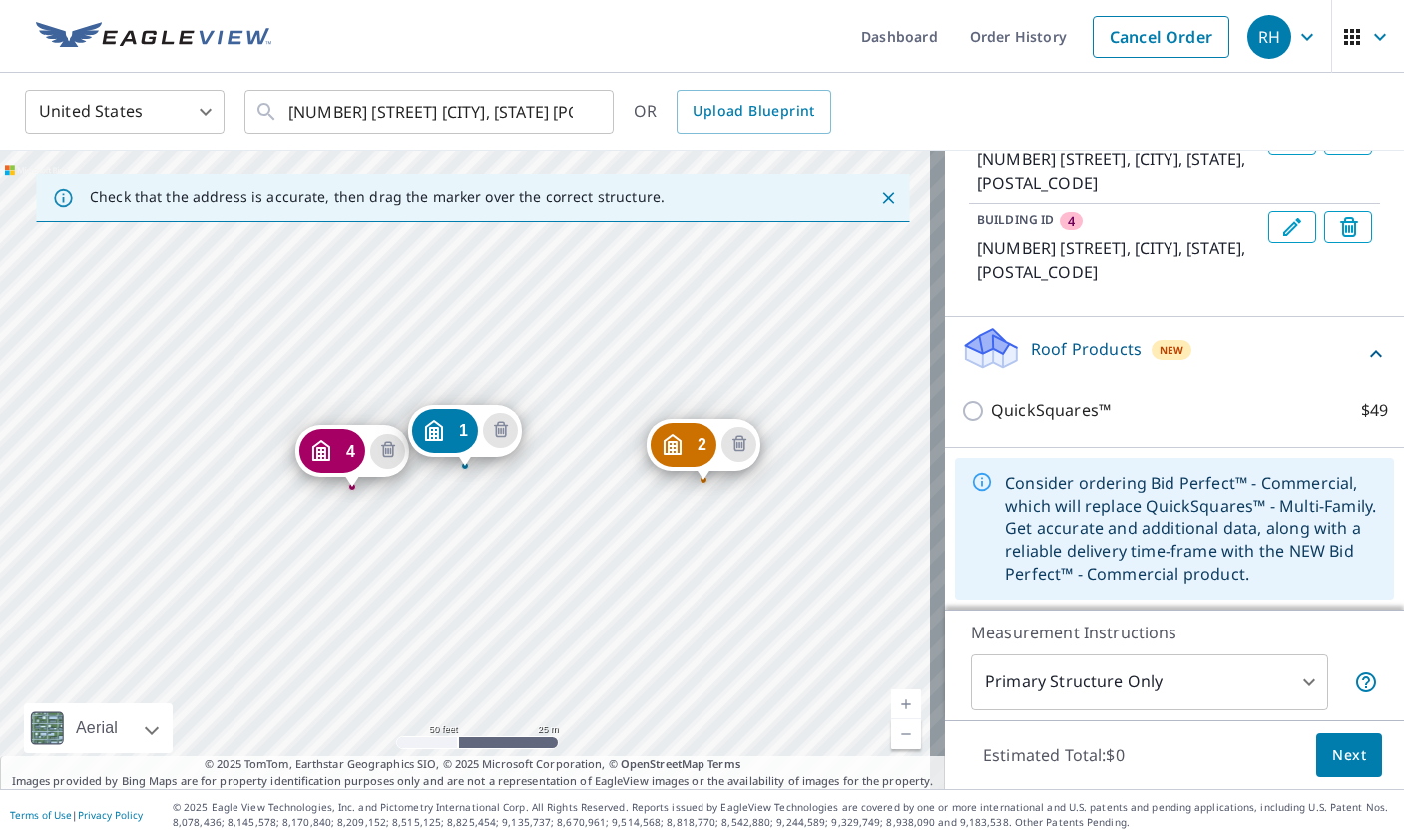 click 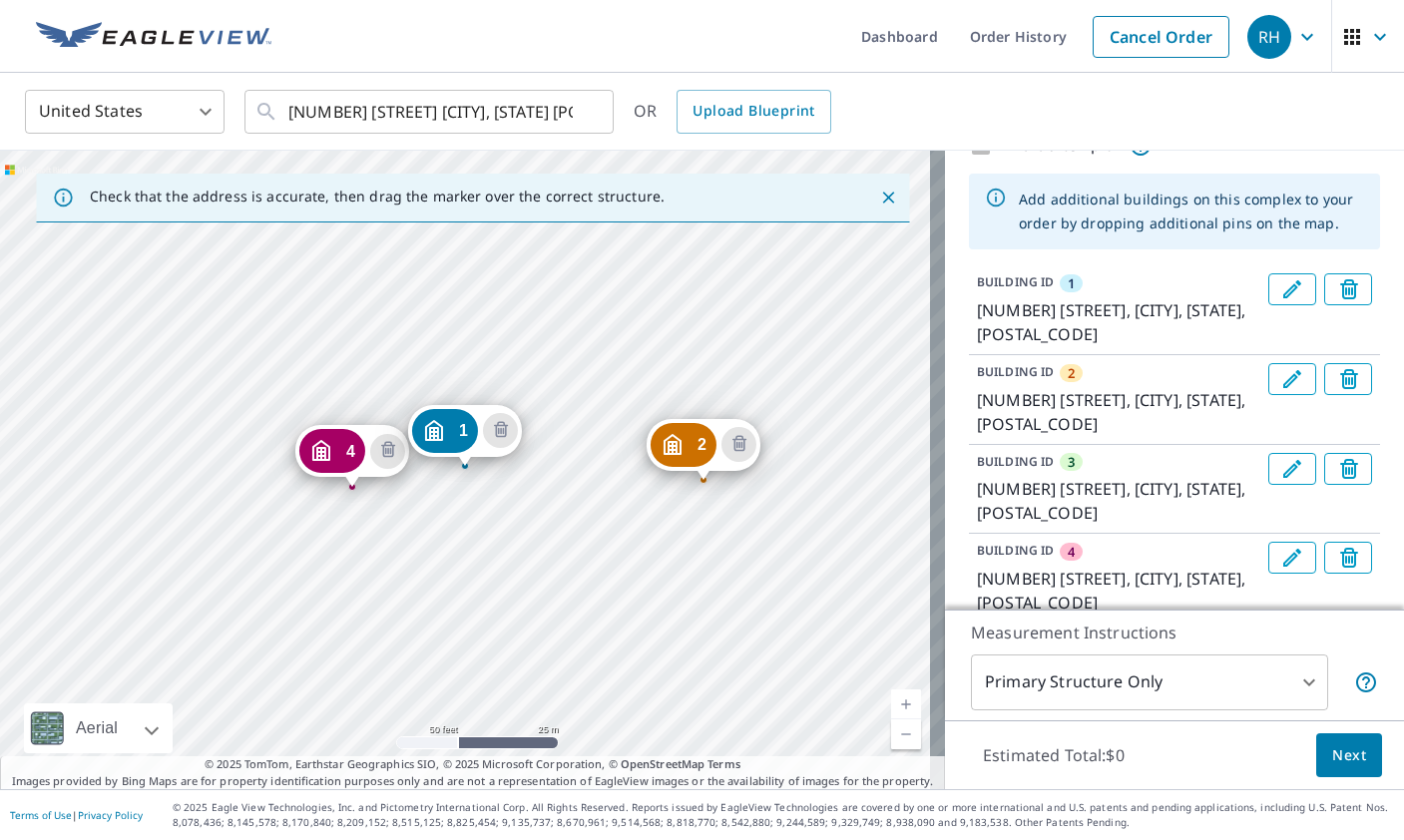 scroll, scrollTop: 69, scrollLeft: 0, axis: vertical 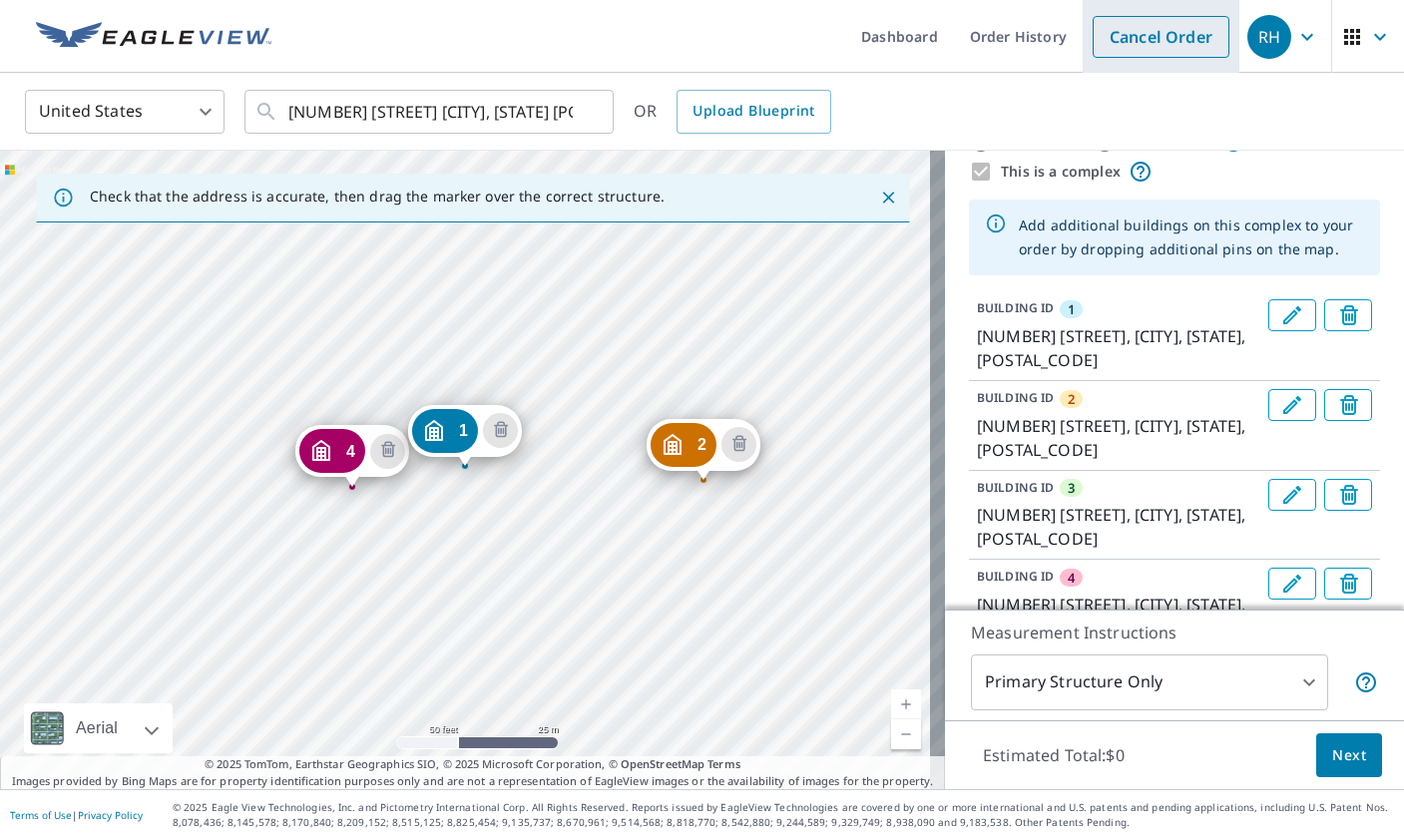 click on "Cancel Order" at bounding box center (1161, 37) 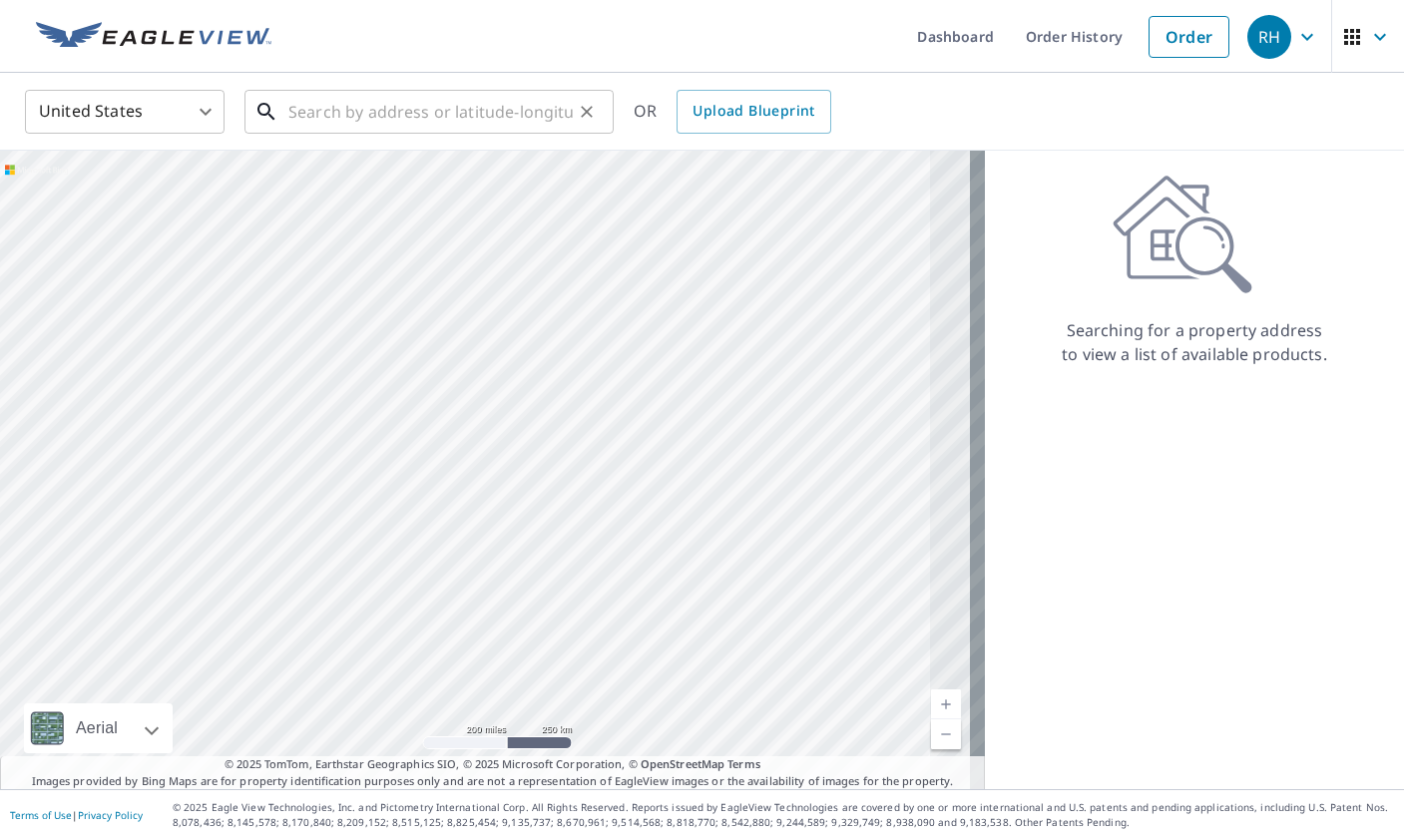 click at bounding box center [430, 112] 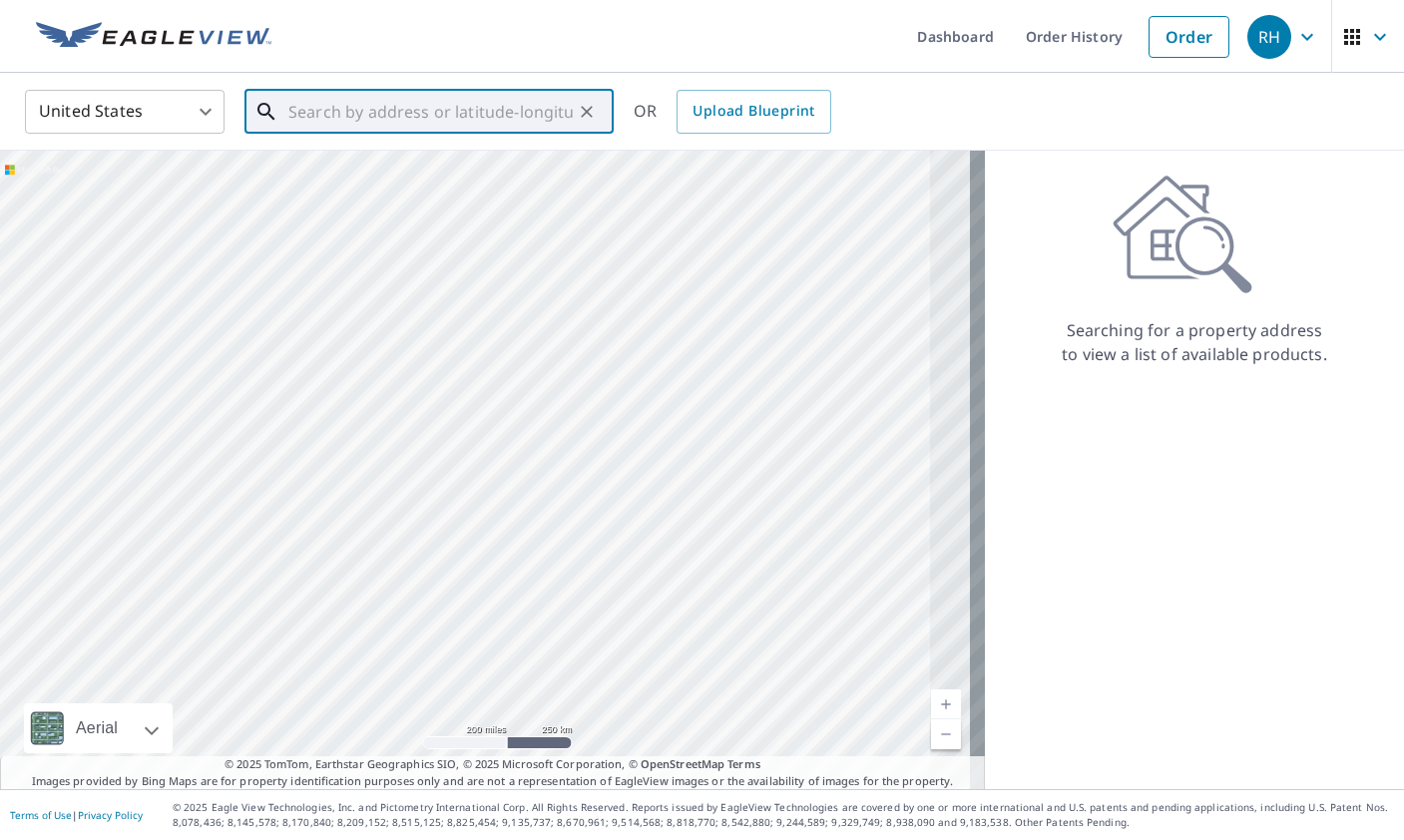 paste on "[NUMBER] [STREET], [CITY] [STATE] [POSTAL_CODE], USA" 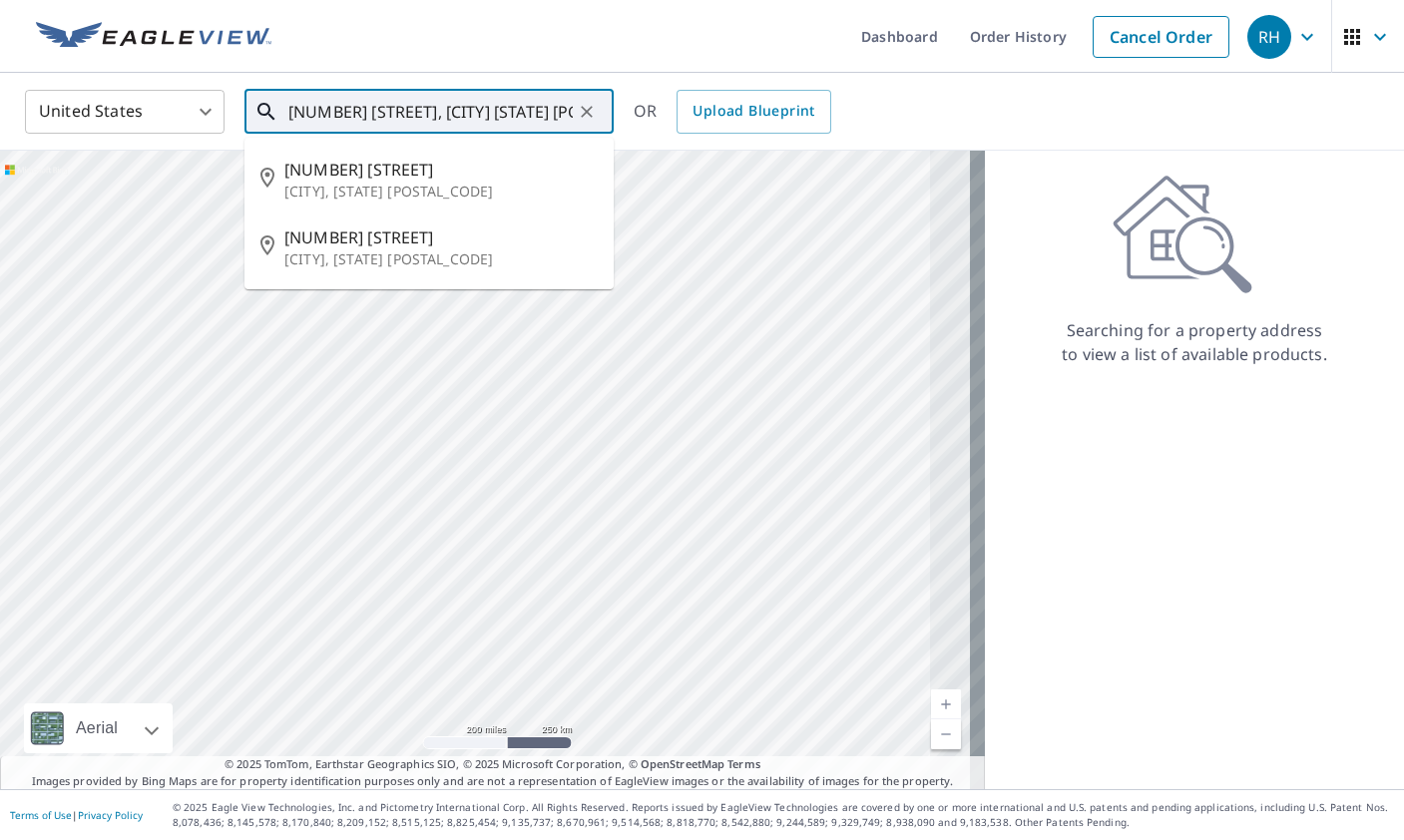 scroll, scrollTop: 0, scrollLeft: 76, axis: horizontal 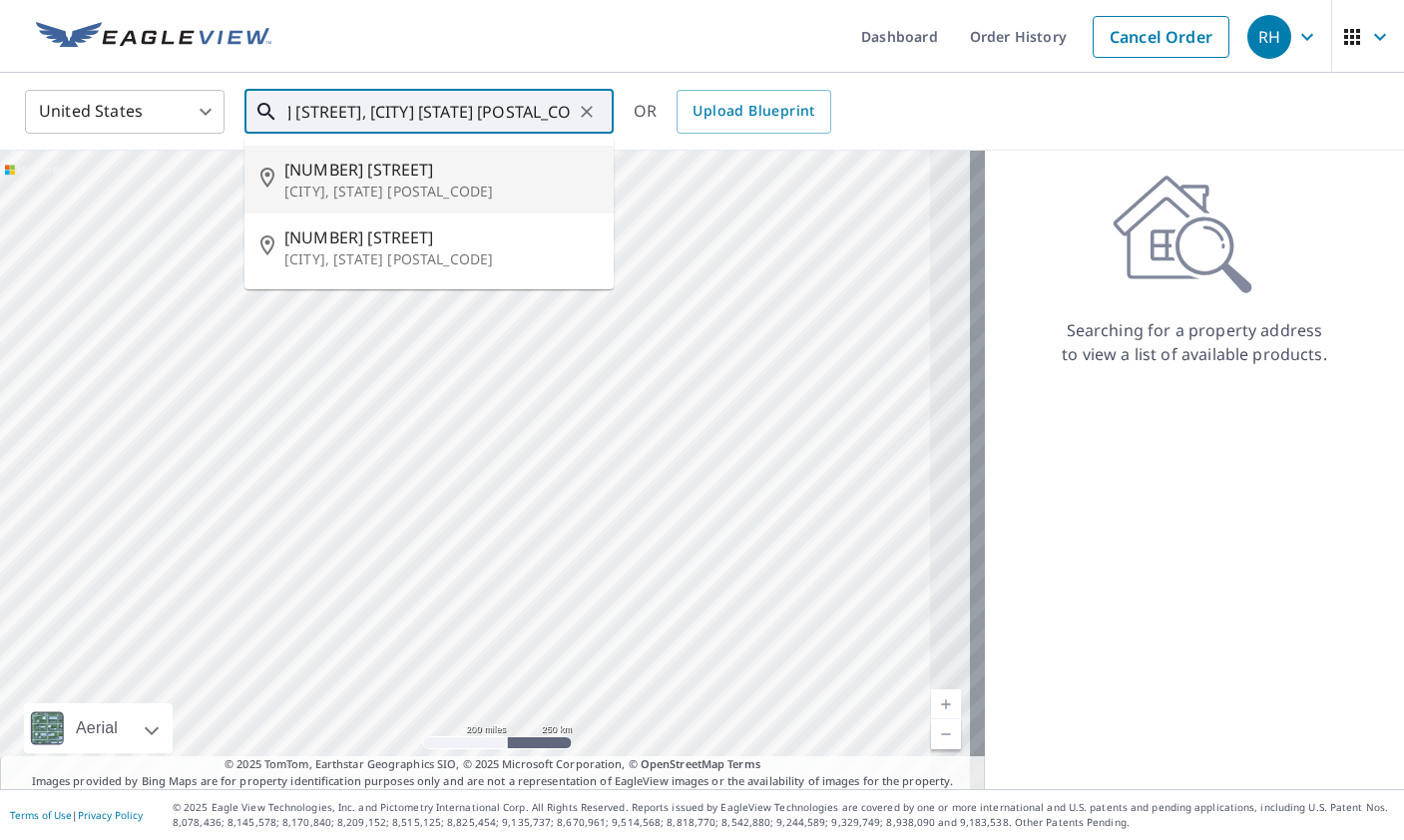 click on "[NUMBER] [STREET]" at bounding box center [441, 170] 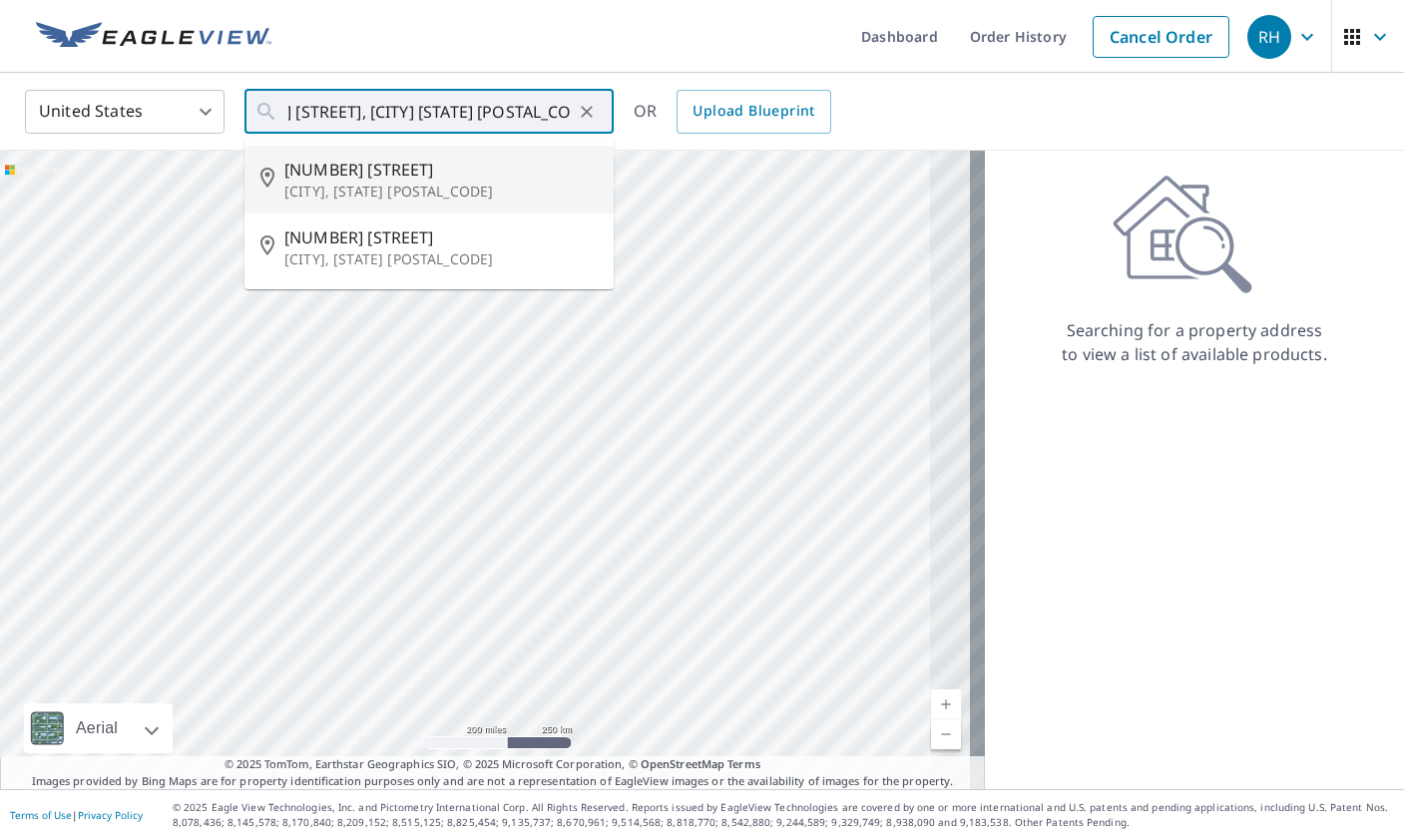 type on "[NUMBER] [STREET] [CITY], [STATE] [POSTAL_CODE]" 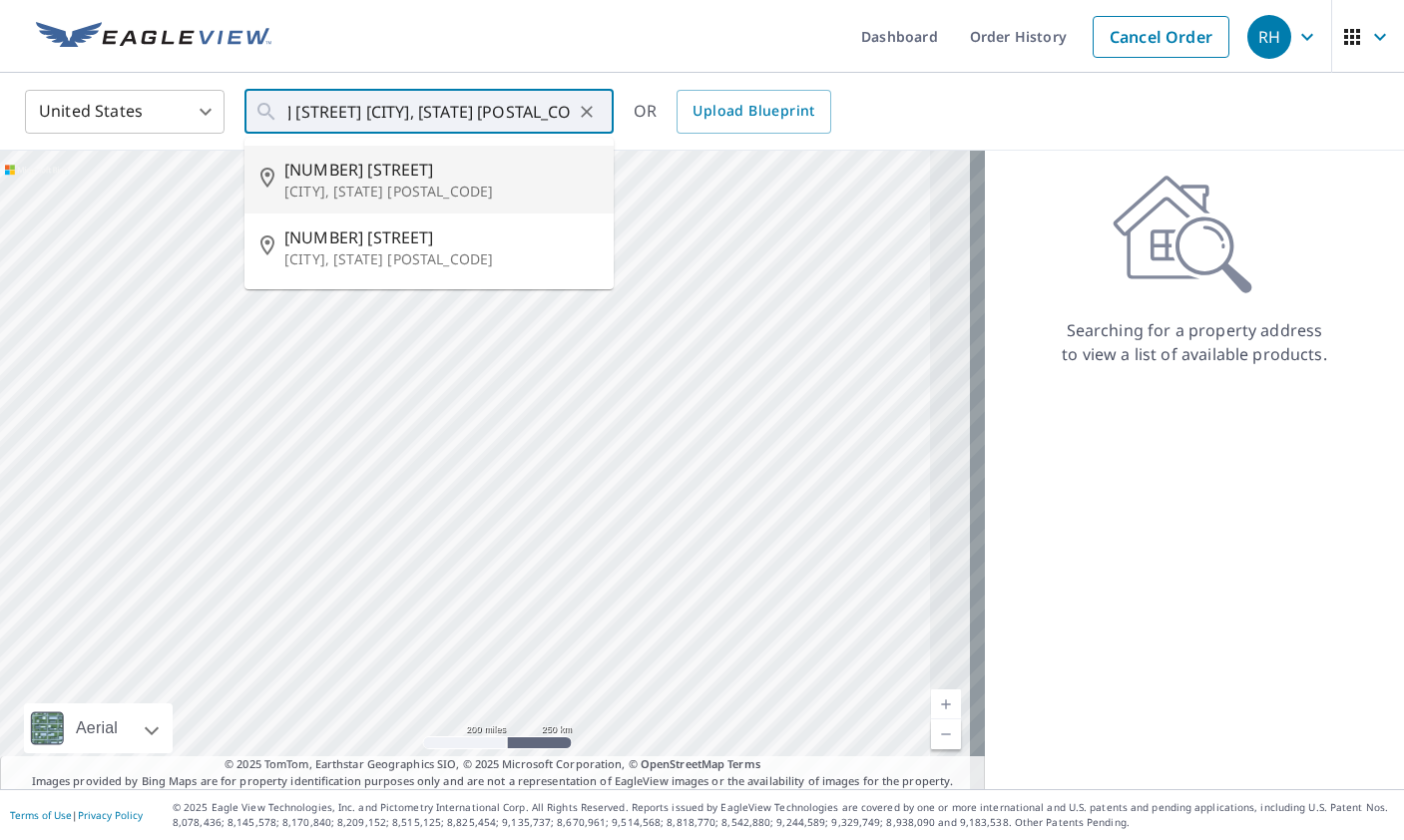 scroll, scrollTop: 0, scrollLeft: 0, axis: both 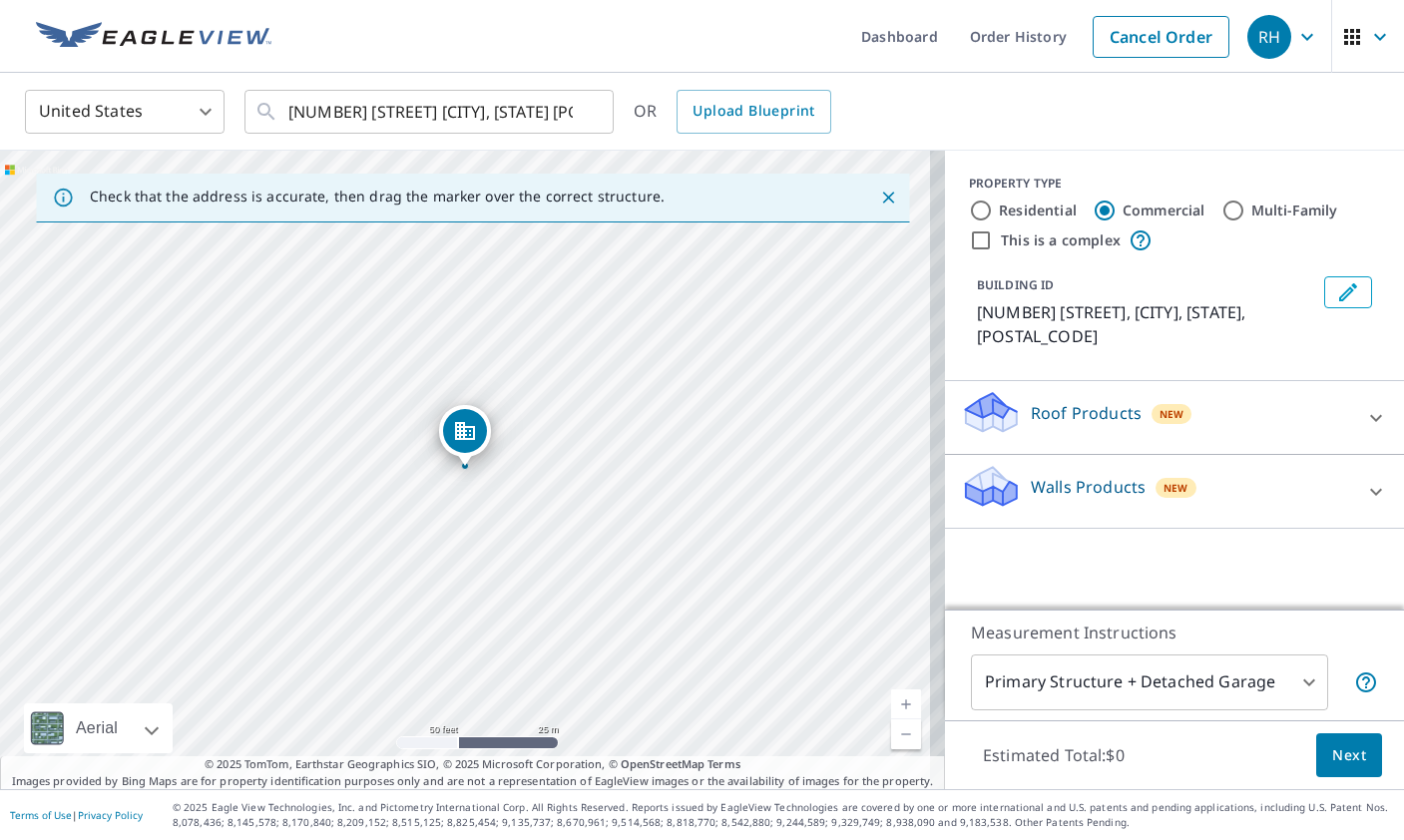 click on "Multi-Family" at bounding box center (1233, 210) 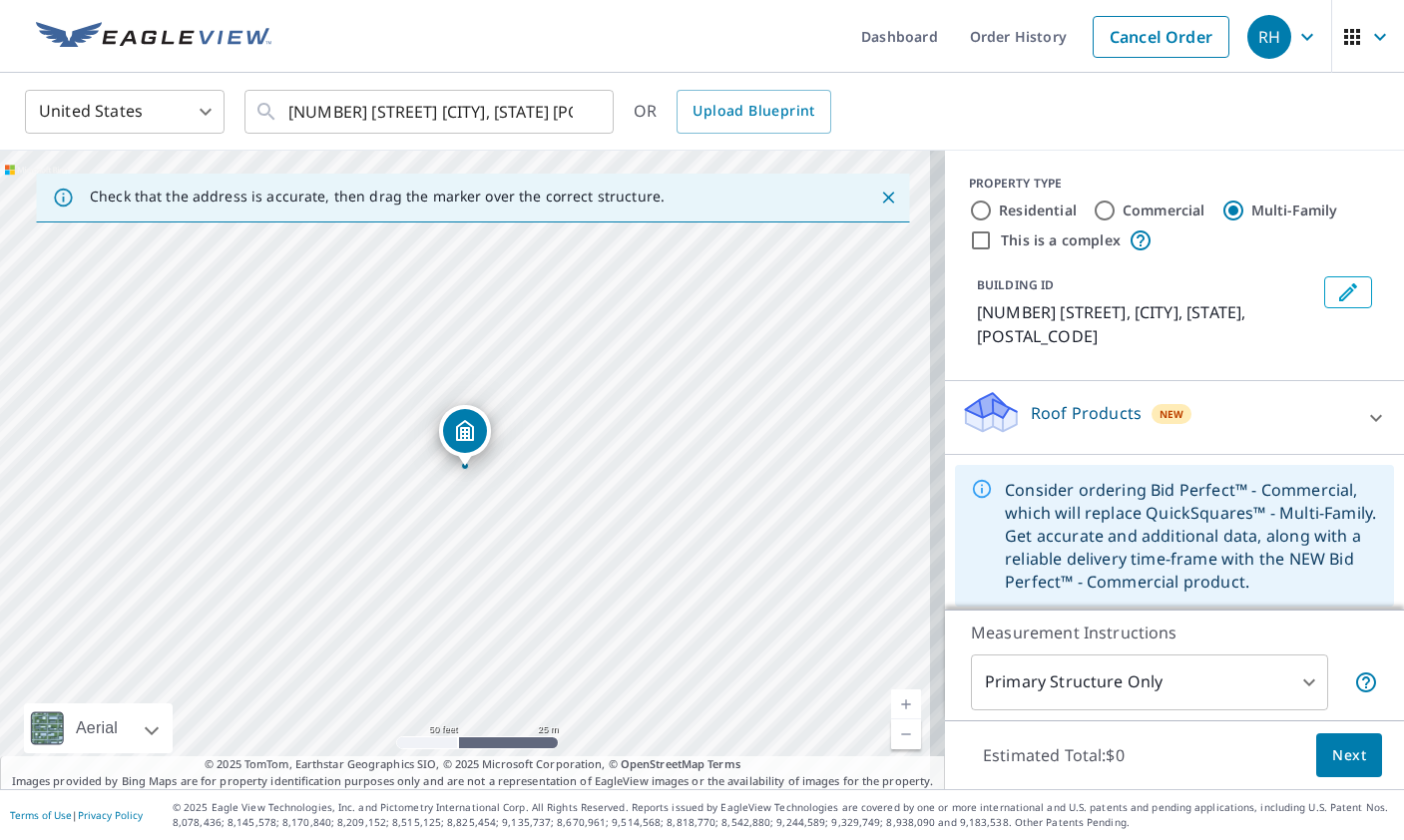 click on "This is a complex" at bounding box center [981, 240] 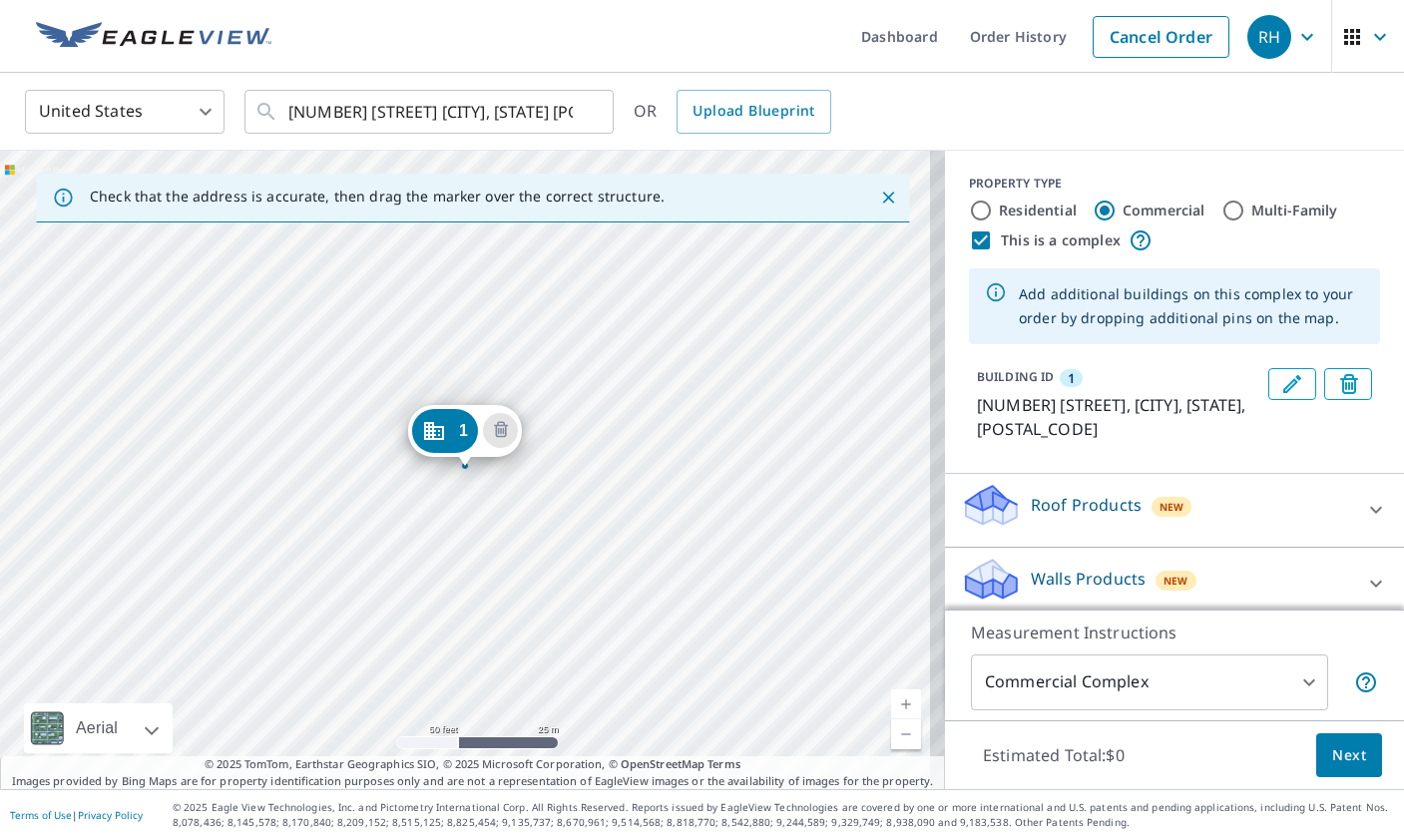 click 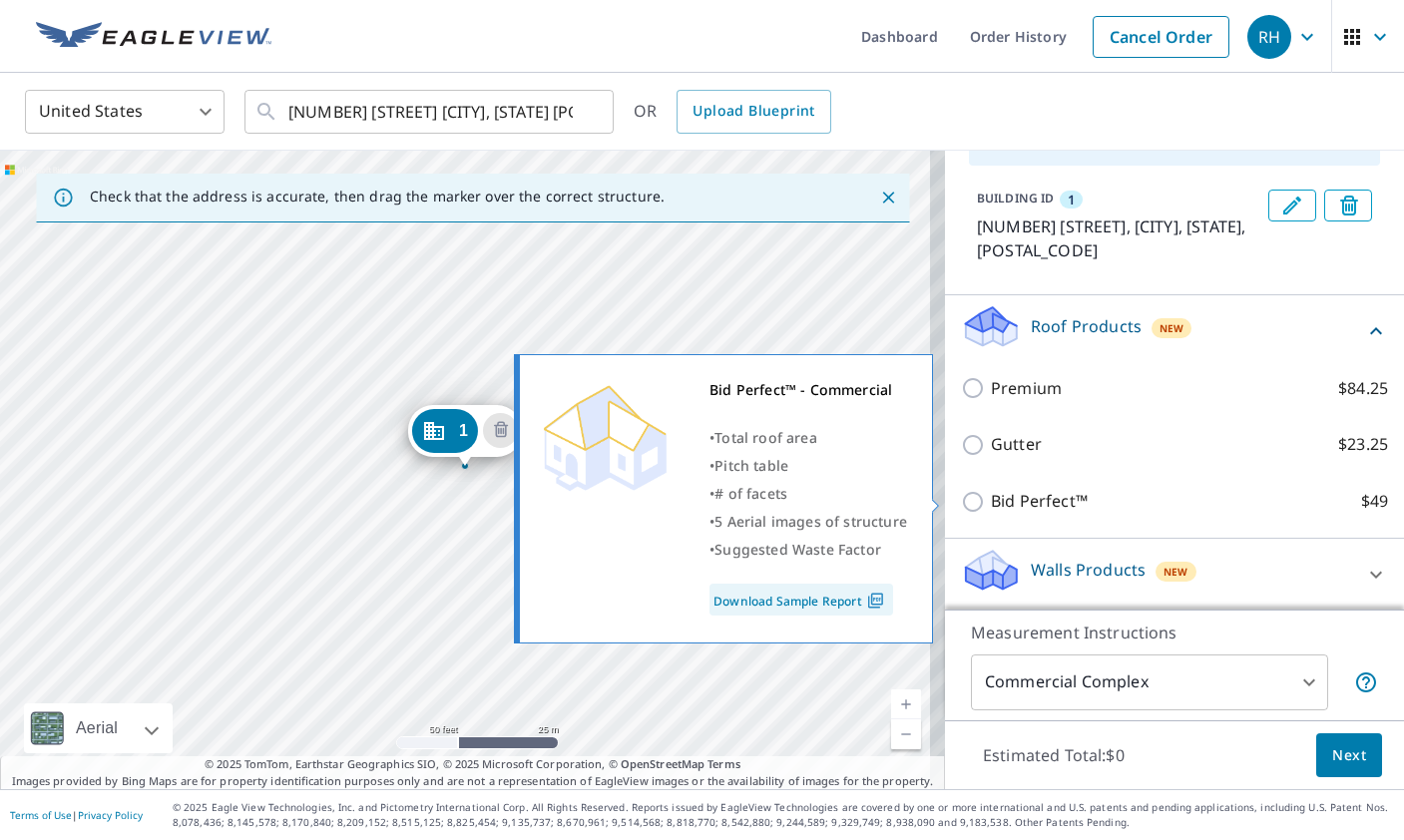 scroll, scrollTop: 182, scrollLeft: 0, axis: vertical 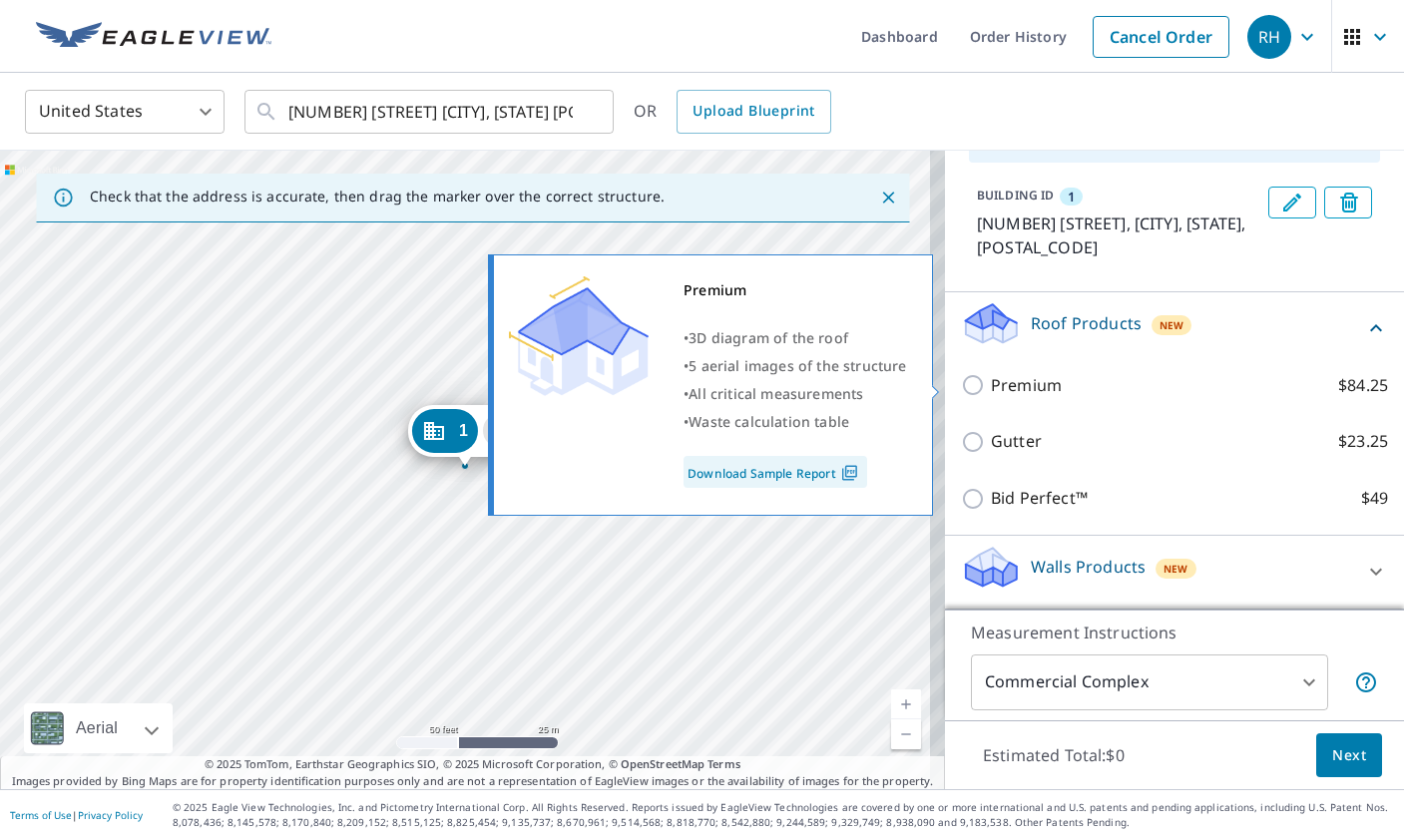 click on "Premium $84.25" at bounding box center (976, 385) 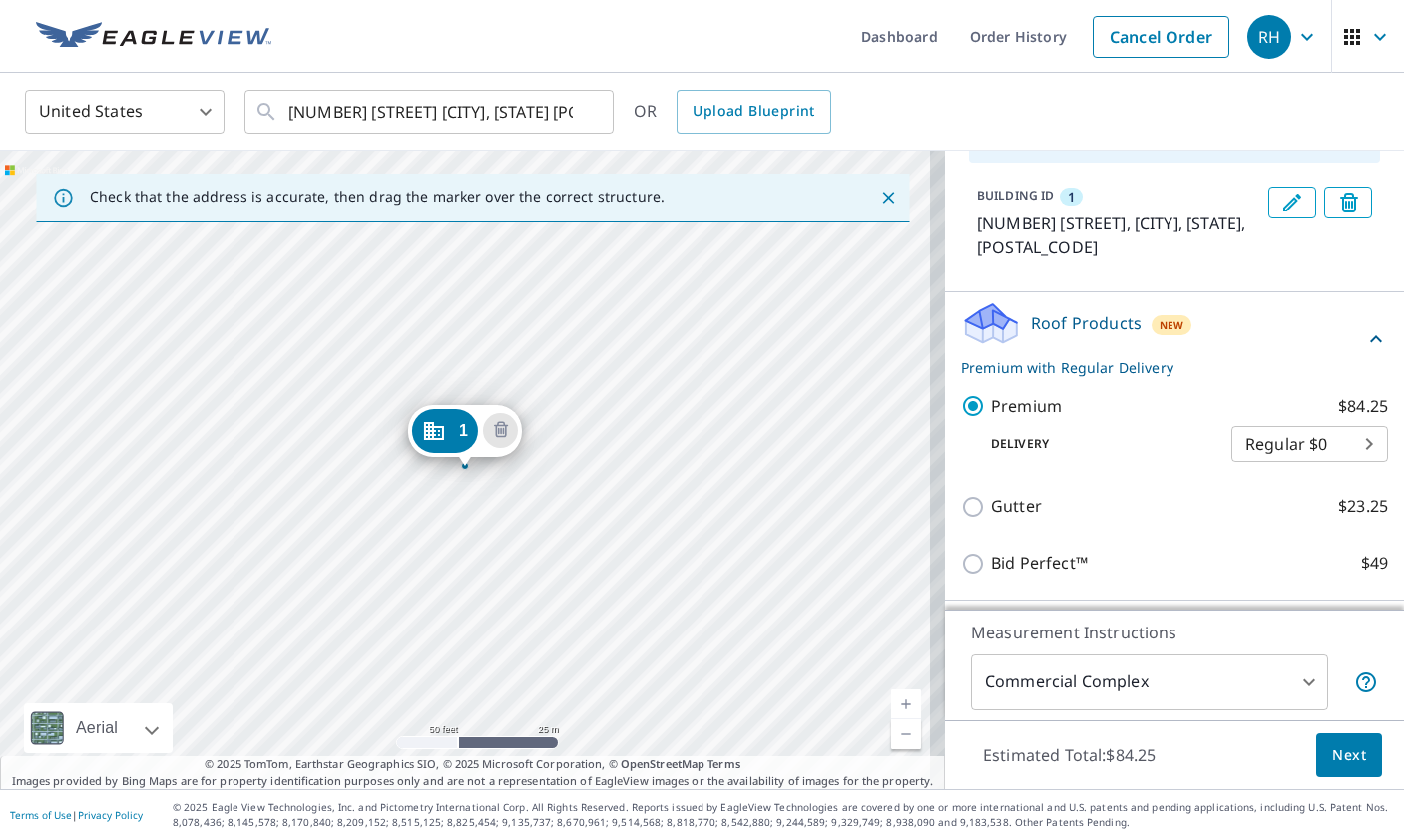 scroll, scrollTop: 246, scrollLeft: 0, axis: vertical 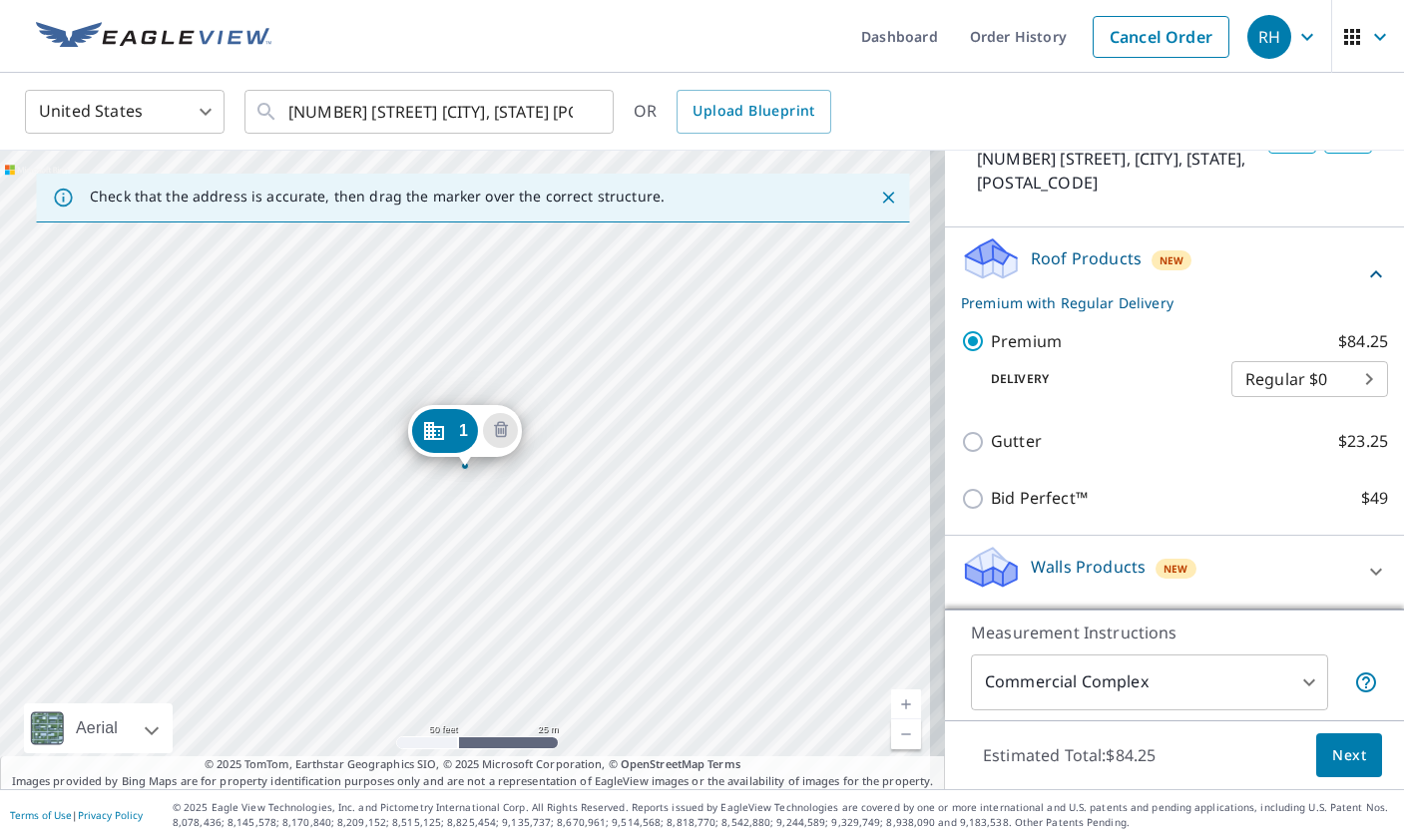click on "1 [NUMBER] [STREET] [CITY], [STATE] [POSTAL_CODE]" at bounding box center (472, 470) 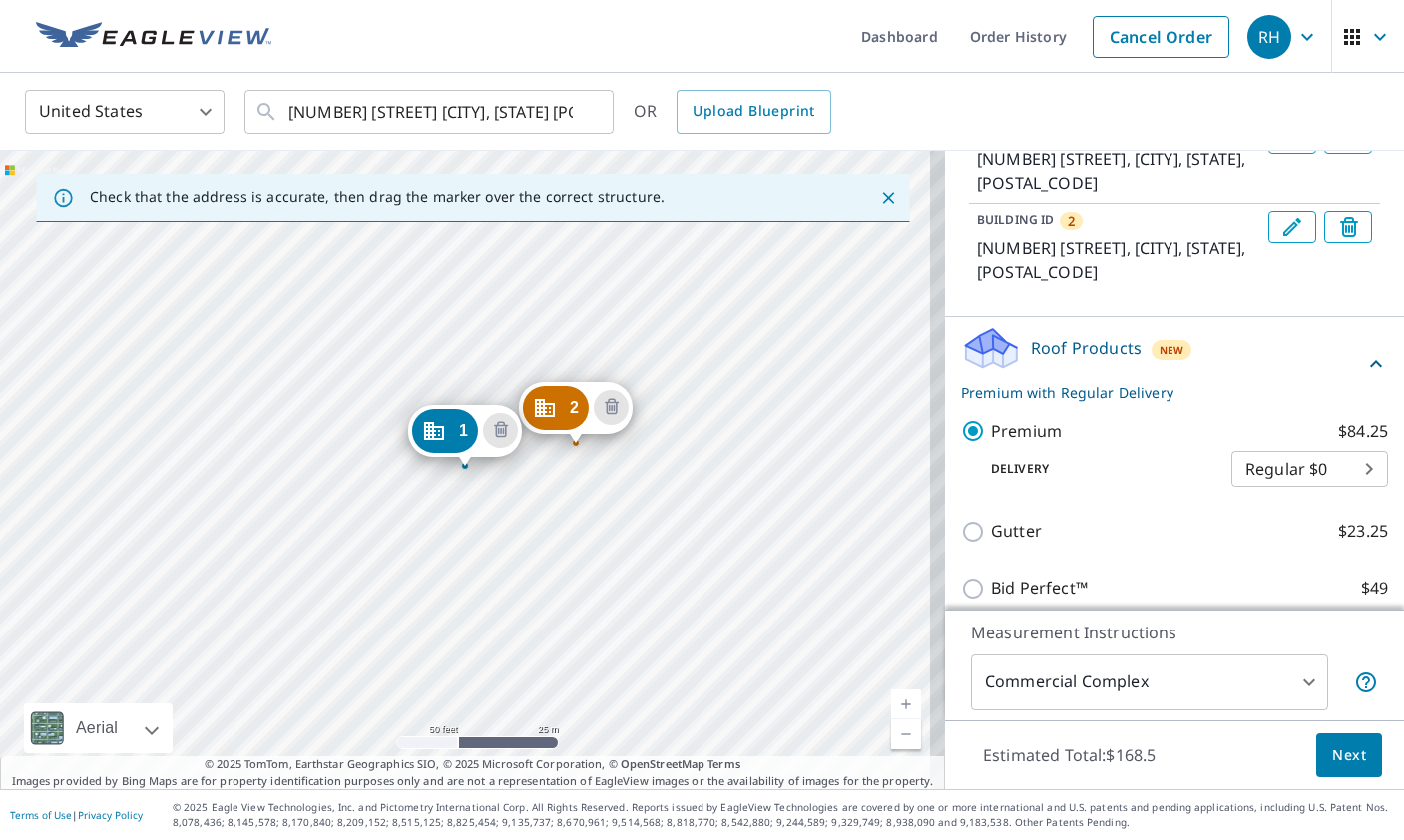 click on "2 [NUMBER] [STREET] [CITY], [STATE] [POSTAL_CODE] 1 [NUMBER] [STREET] [CITY], [STATE] [POSTAL_CODE]" at bounding box center [472, 470] 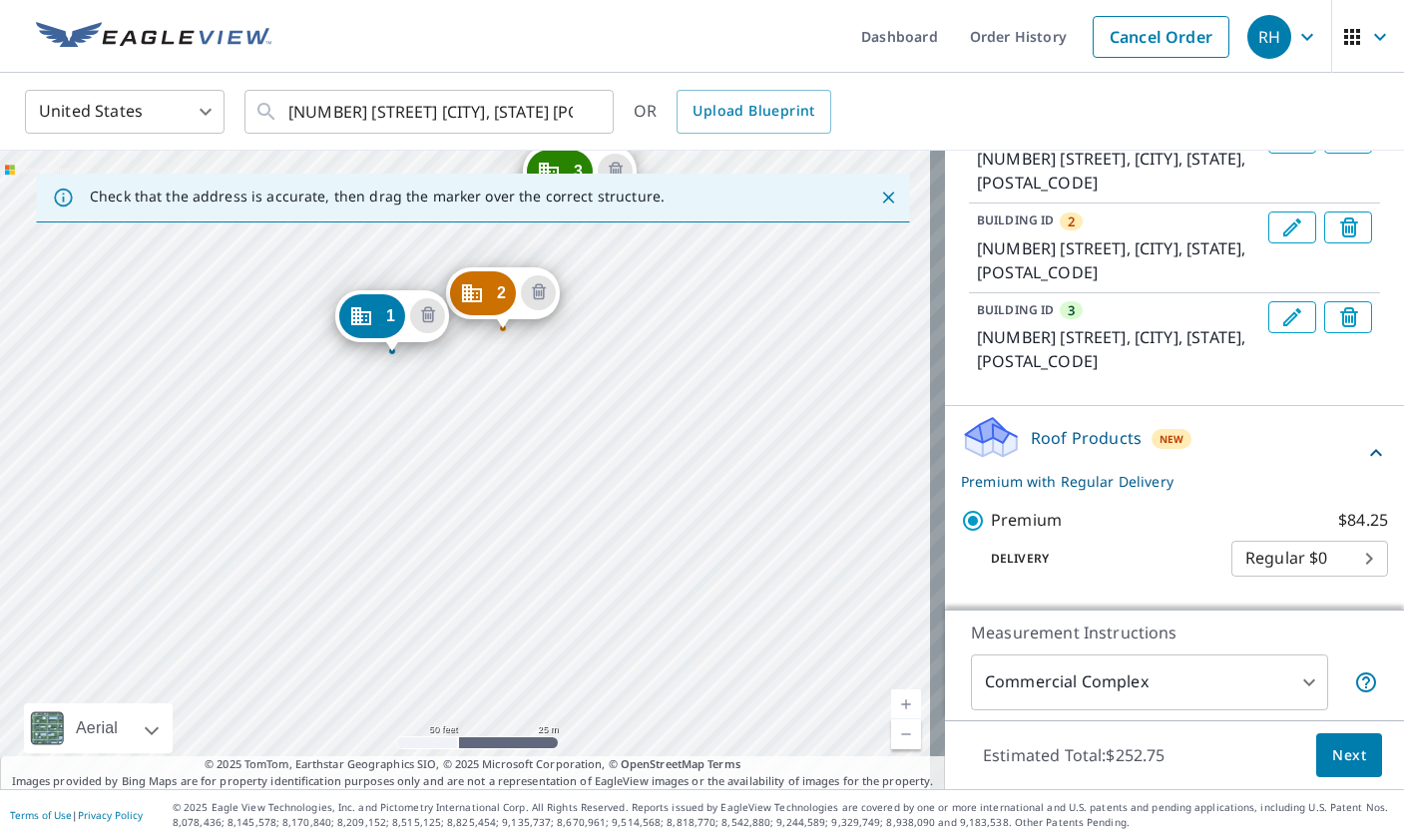 drag, startPoint x: 714, startPoint y: 570, endPoint x: 614, endPoint y: 412, distance: 186.98663 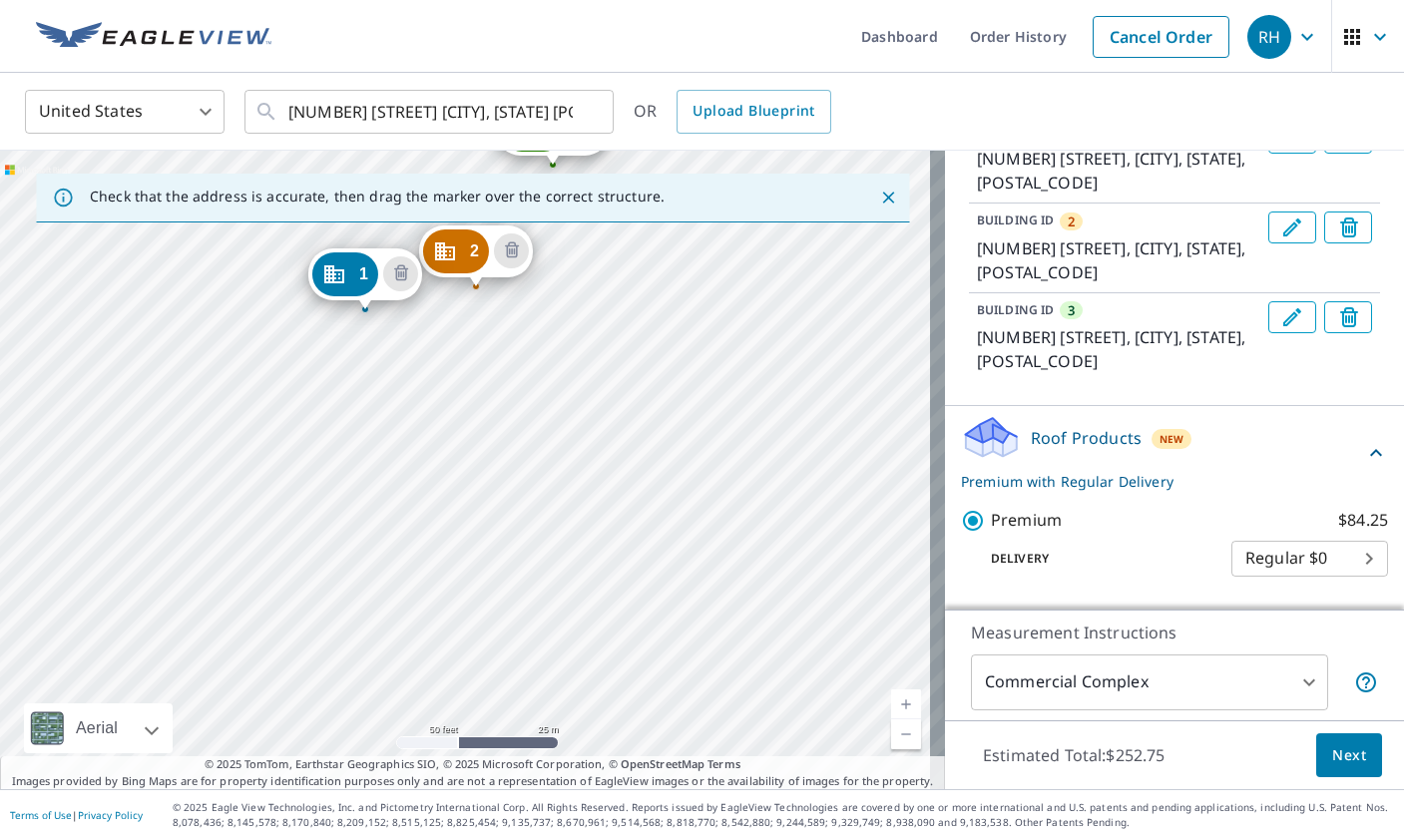 click on "2 [NUMBER] [STREET] [CITY], [STATE] [POSTAL_CODE] 1 [NUMBER] [STREET] [CITY], [STATE] [POSTAL_CODE]" at bounding box center (472, 470) 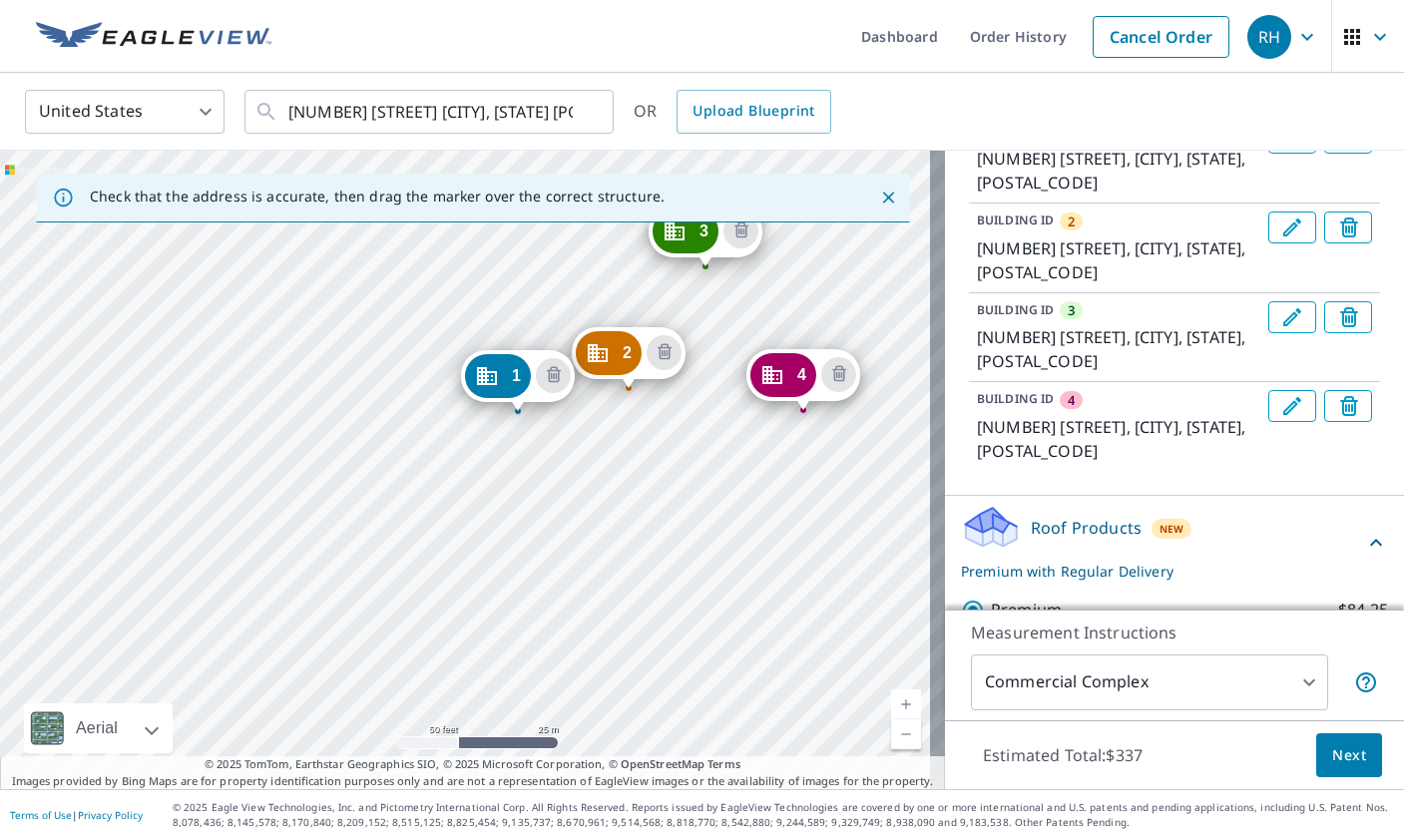 drag, startPoint x: 653, startPoint y: 631, endPoint x: 822, endPoint y: 511, distance: 207.27035 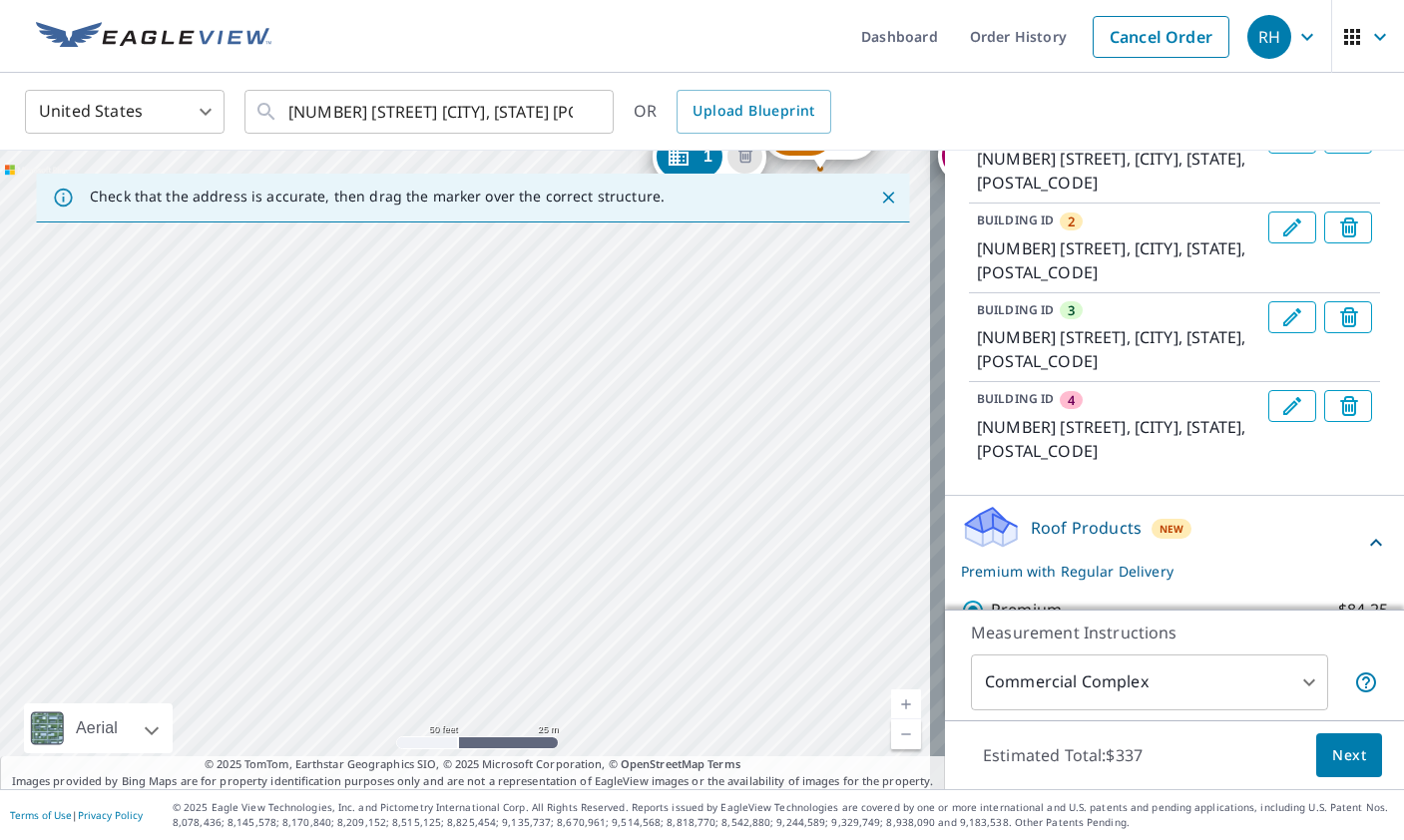 drag, startPoint x: 539, startPoint y: 540, endPoint x: 580, endPoint y: 397, distance: 148.76155 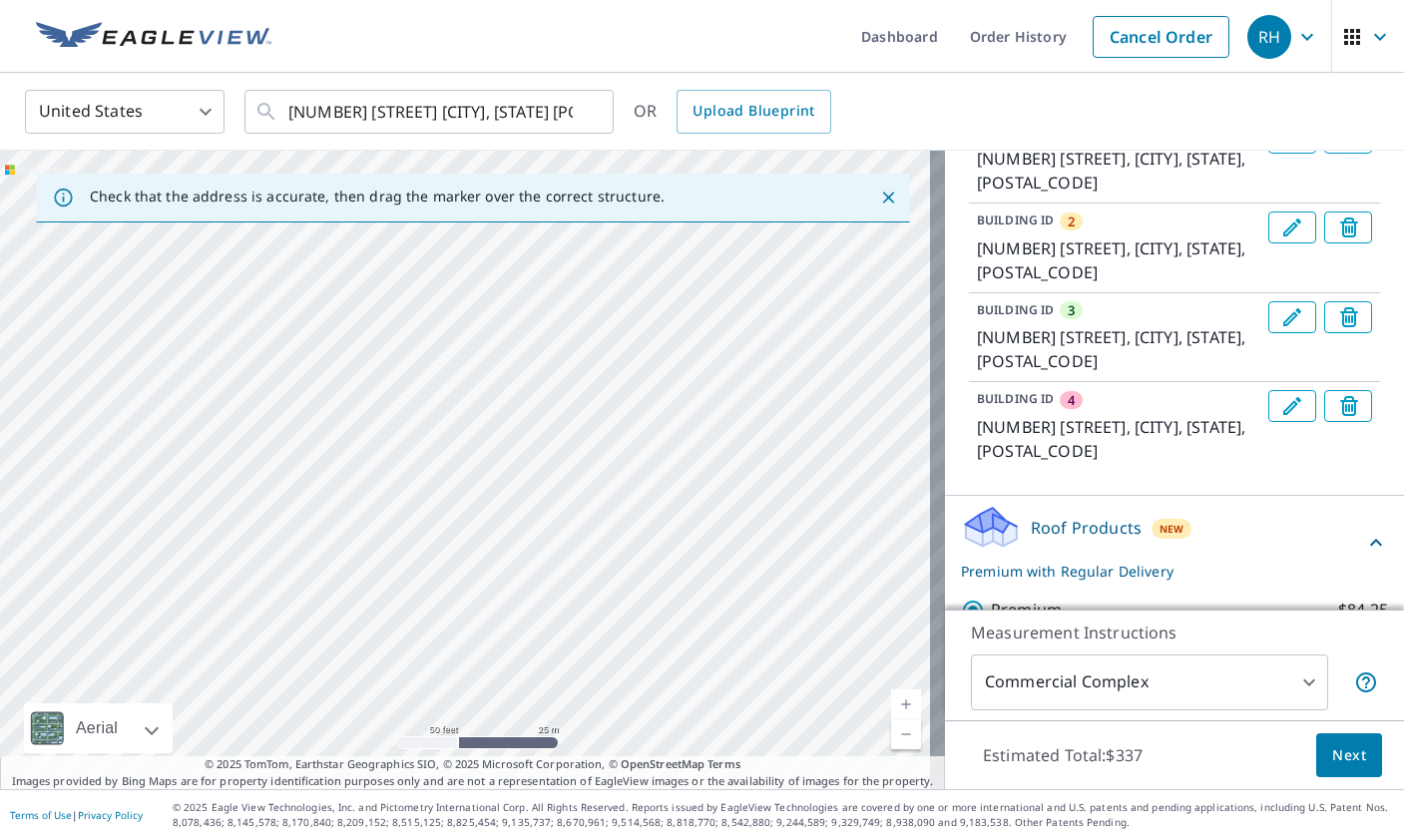 drag, startPoint x: 749, startPoint y: 545, endPoint x: 666, endPoint y: 436, distance: 137.00365 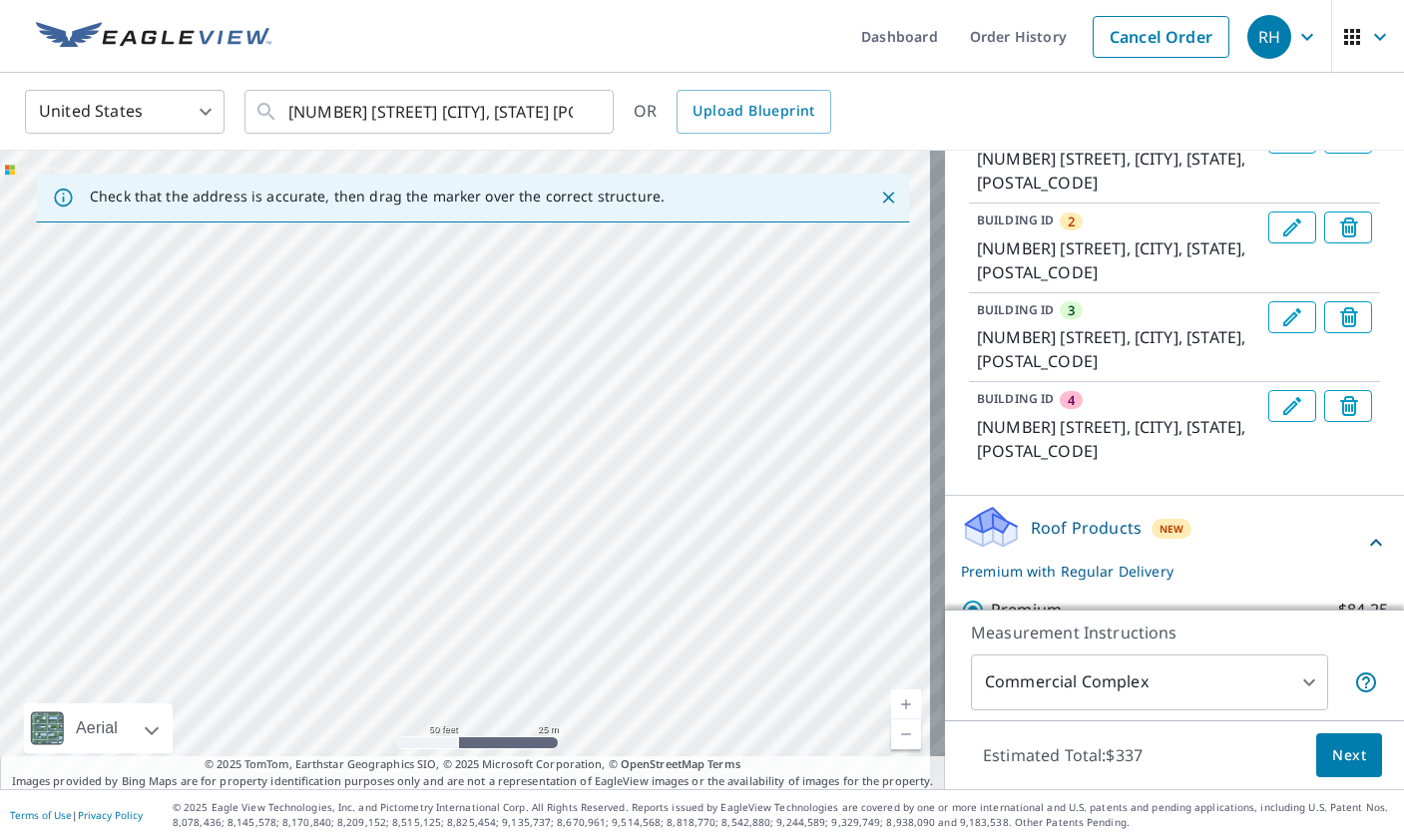 click on "2 [NUMBER] [STREET] [CITY], [STATE] [POSTAL_CODE] 1 [NUMBER] [STREET] [CITY], [STATE] [POSTAL_CODE]" at bounding box center [472, 470] 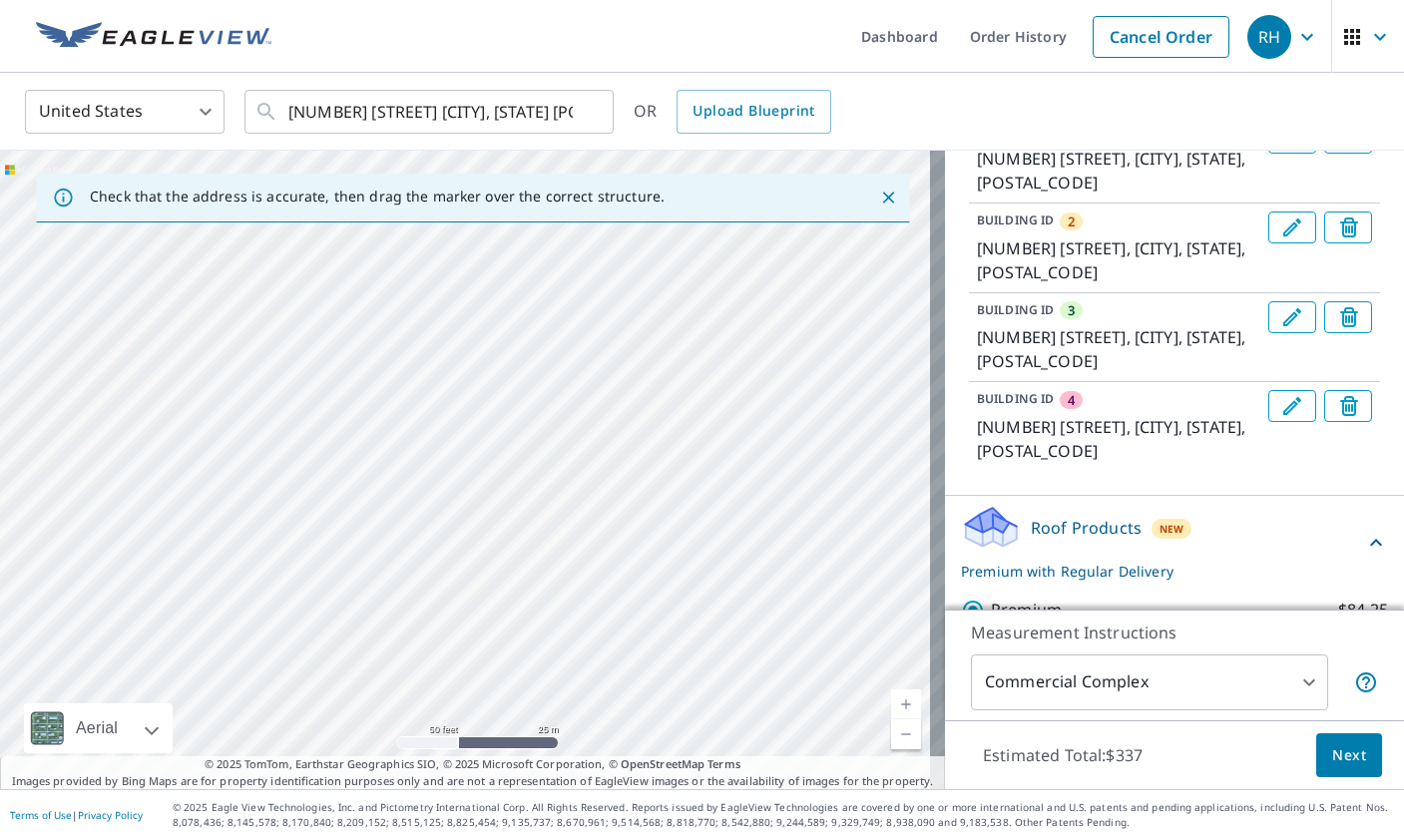 click on "2 [NUMBER] [STREET] [CITY], [STATE] [POSTAL_CODE] 1 [NUMBER] [STREET] [CITY], [STATE] [POSTAL_CODE]" at bounding box center [472, 470] 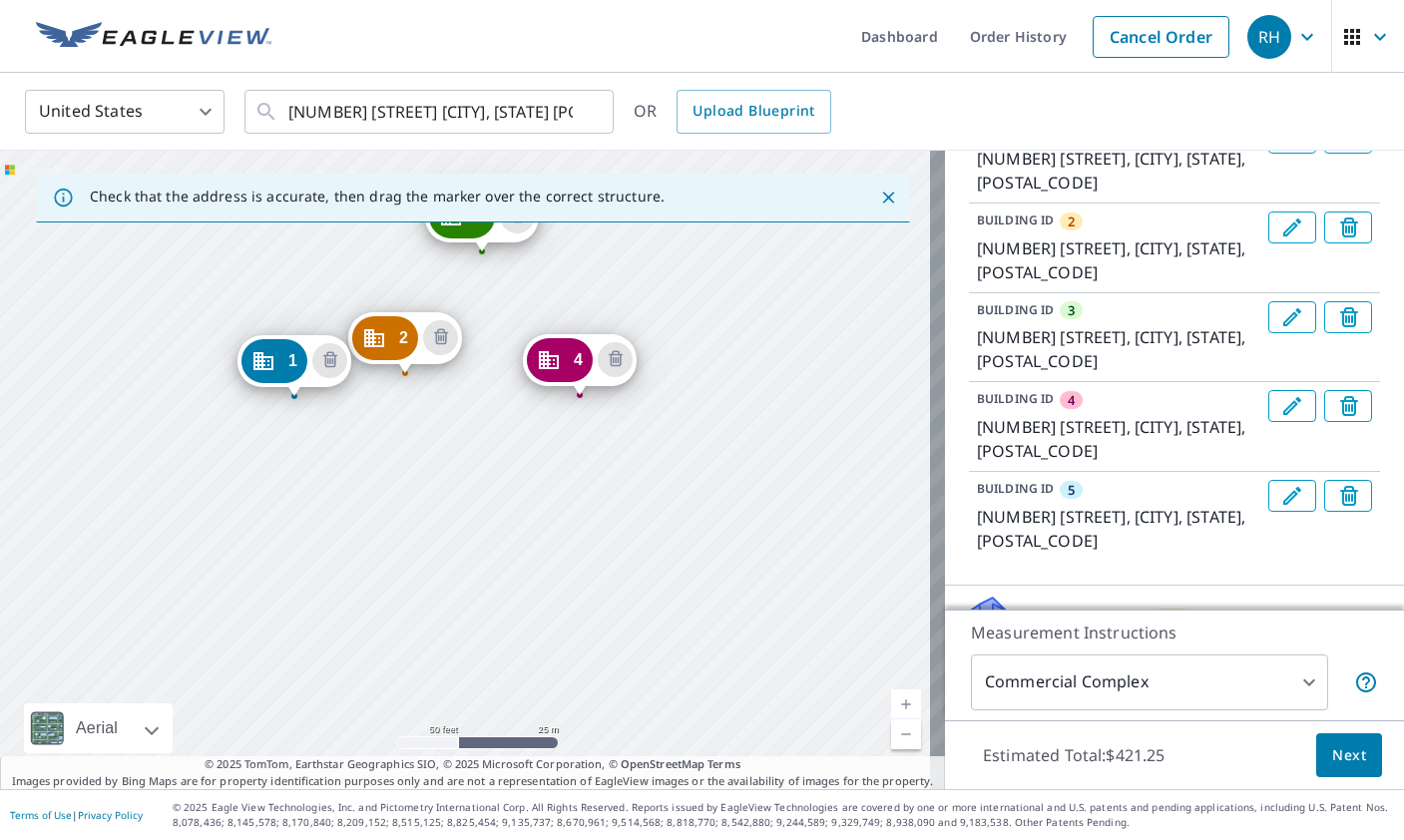 drag, startPoint x: 727, startPoint y: 562, endPoint x: 387, endPoint y: 462, distance: 354.4009 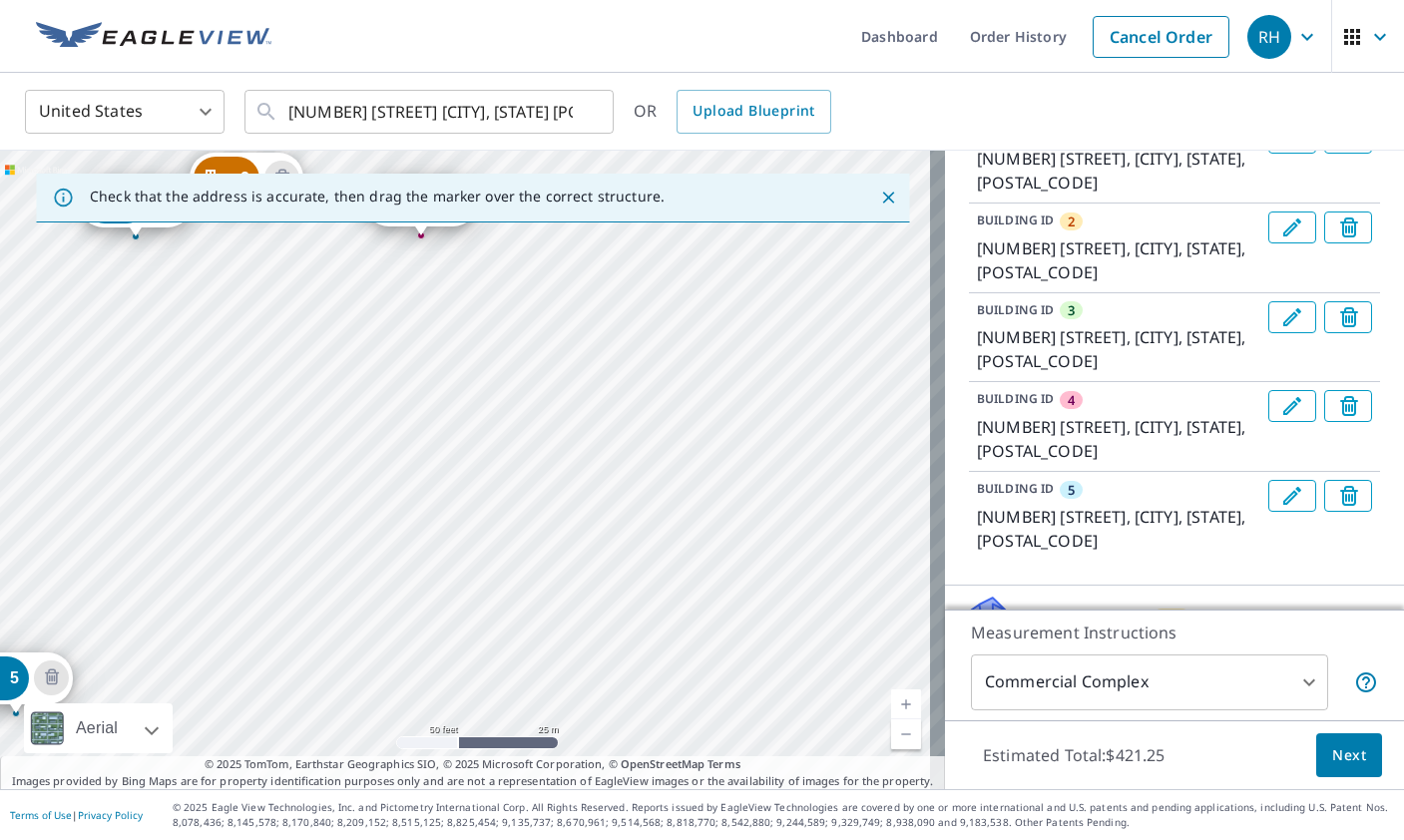 drag, startPoint x: 663, startPoint y: 577, endPoint x: 528, endPoint y: 681, distance: 170.4142 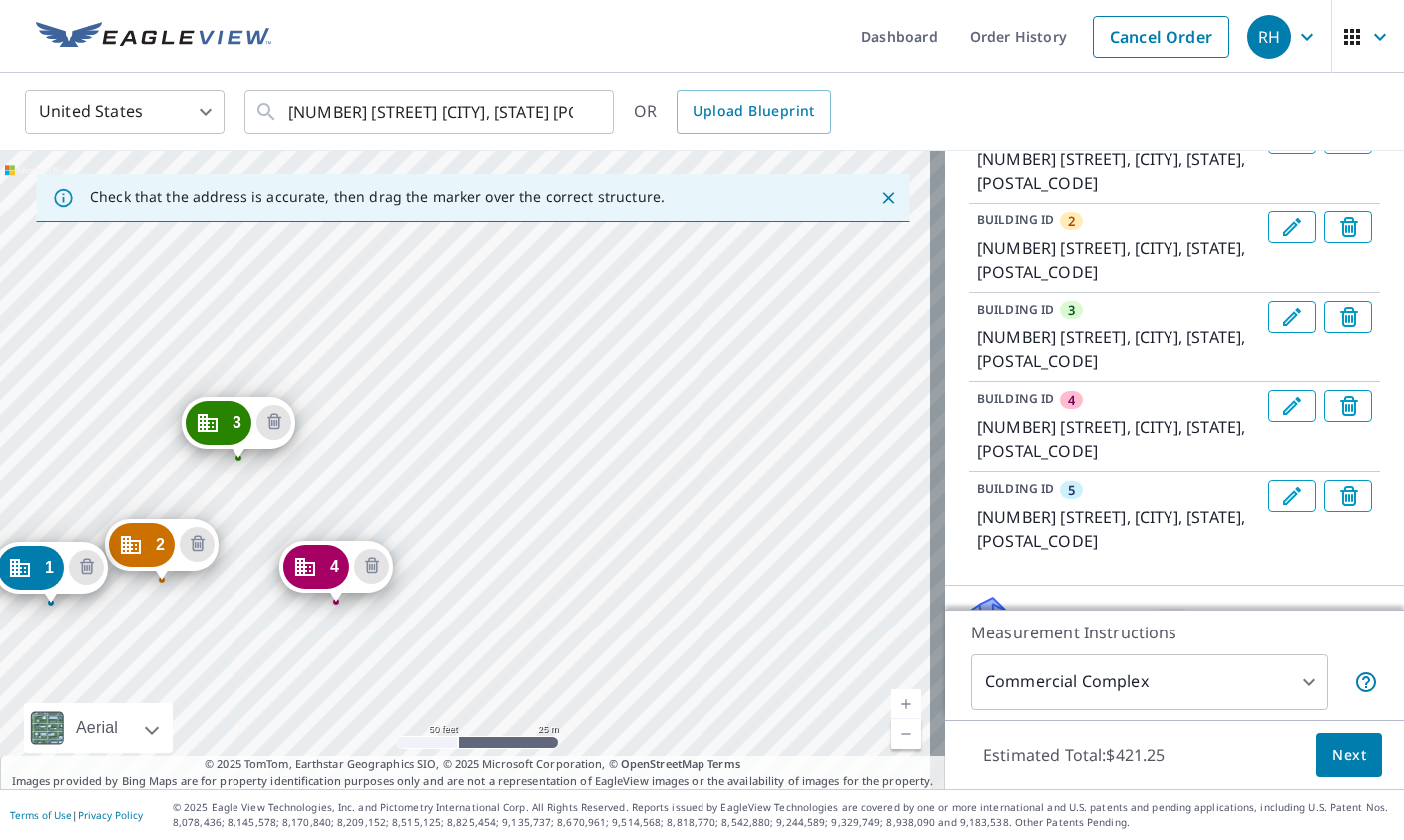 drag, startPoint x: 663, startPoint y: 543, endPoint x: 705, endPoint y: 696, distance: 158.66 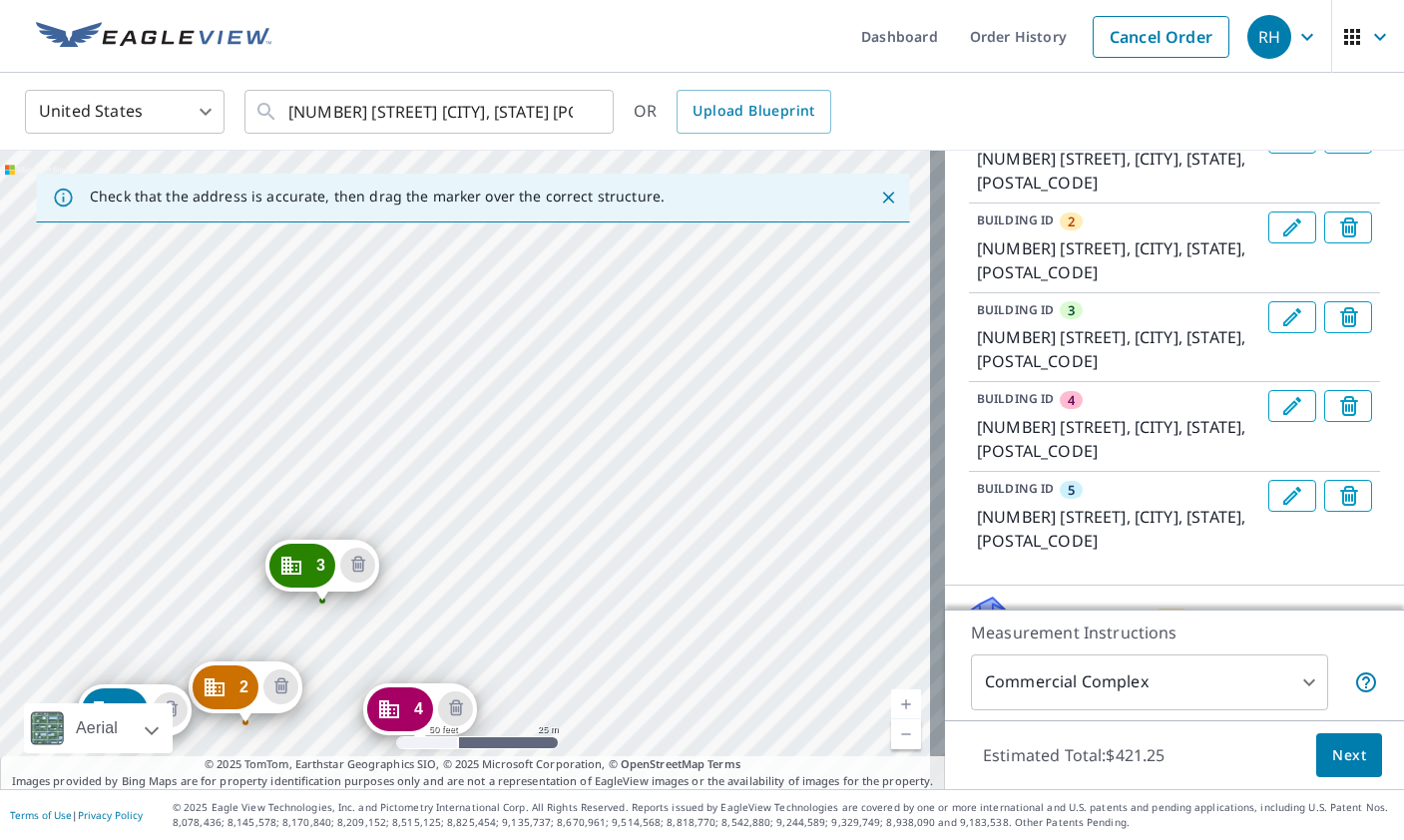 drag, startPoint x: 598, startPoint y: 477, endPoint x: 758, endPoint y: 441, distance: 164 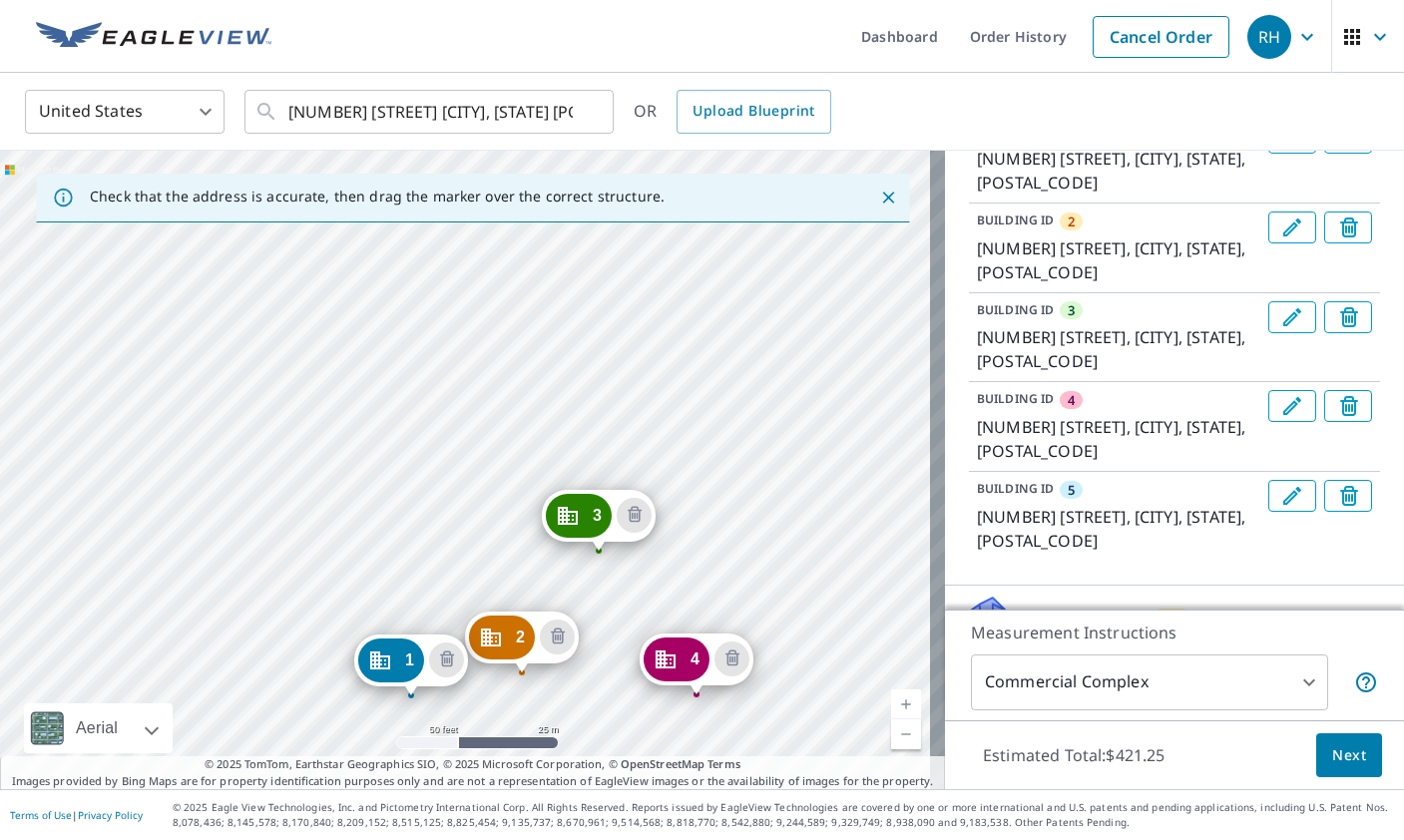 drag, startPoint x: 580, startPoint y: 463, endPoint x: 843, endPoint y: 417, distance: 266.9925 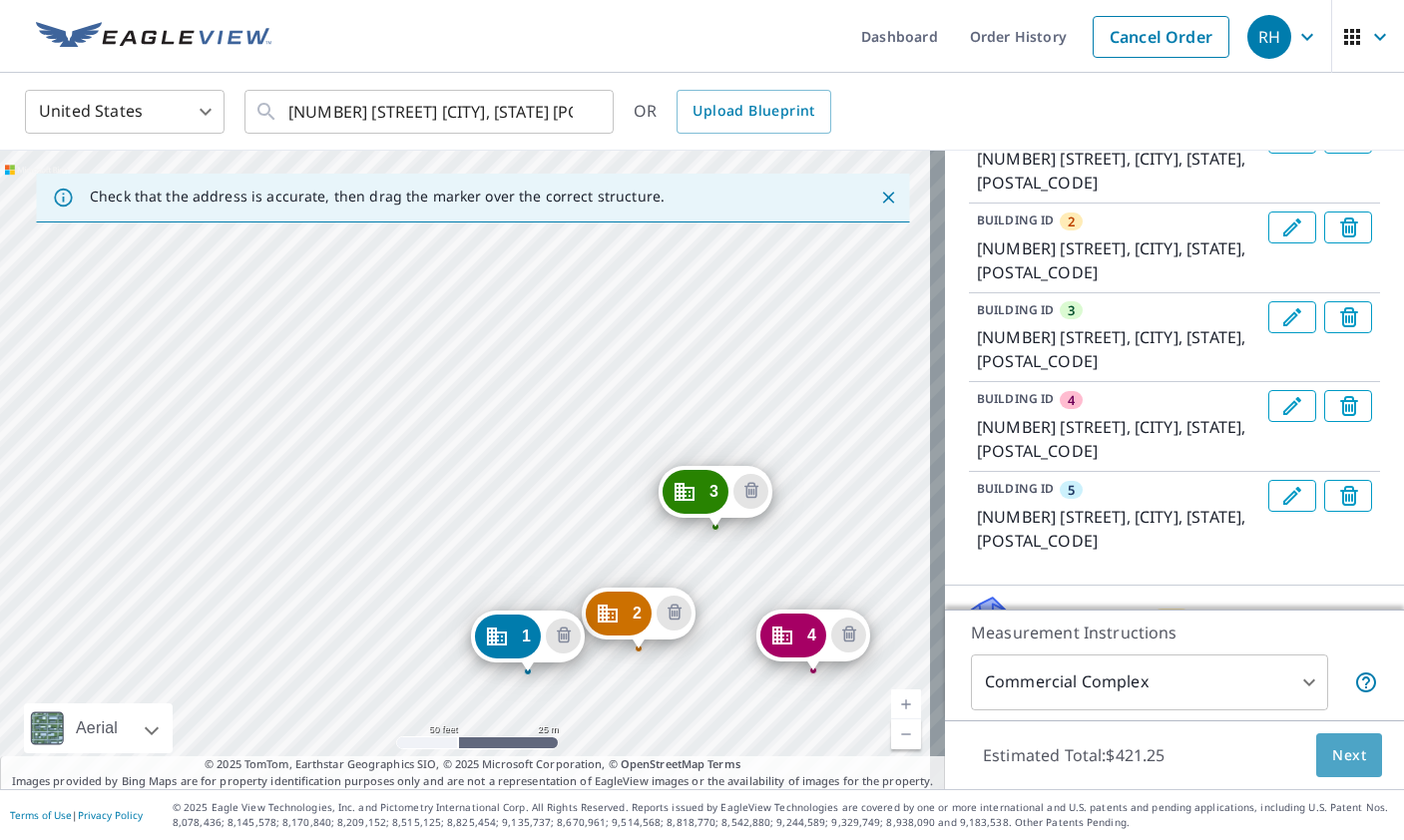 click on "Next" at bounding box center [1349, 755] 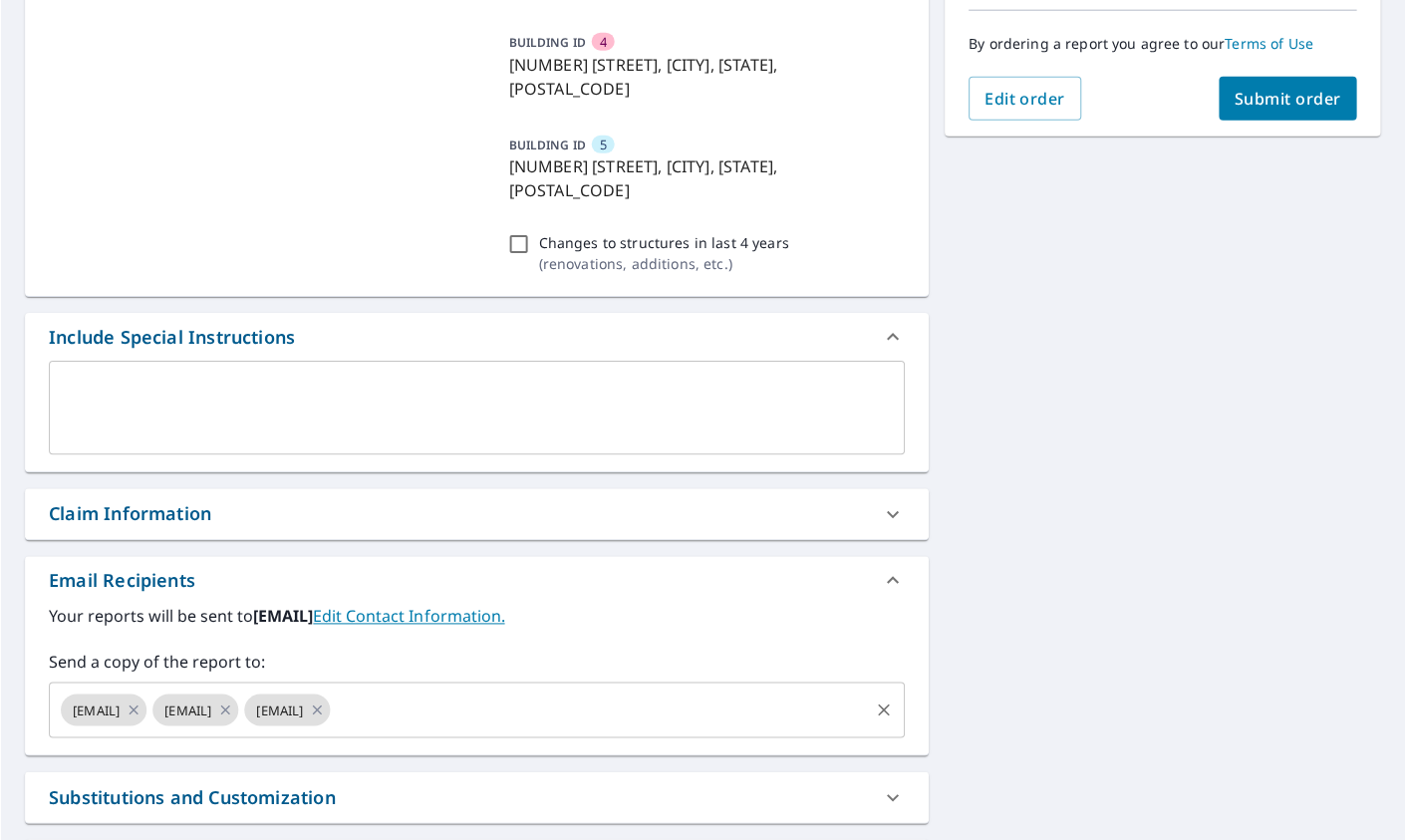 scroll, scrollTop: 618, scrollLeft: 0, axis: vertical 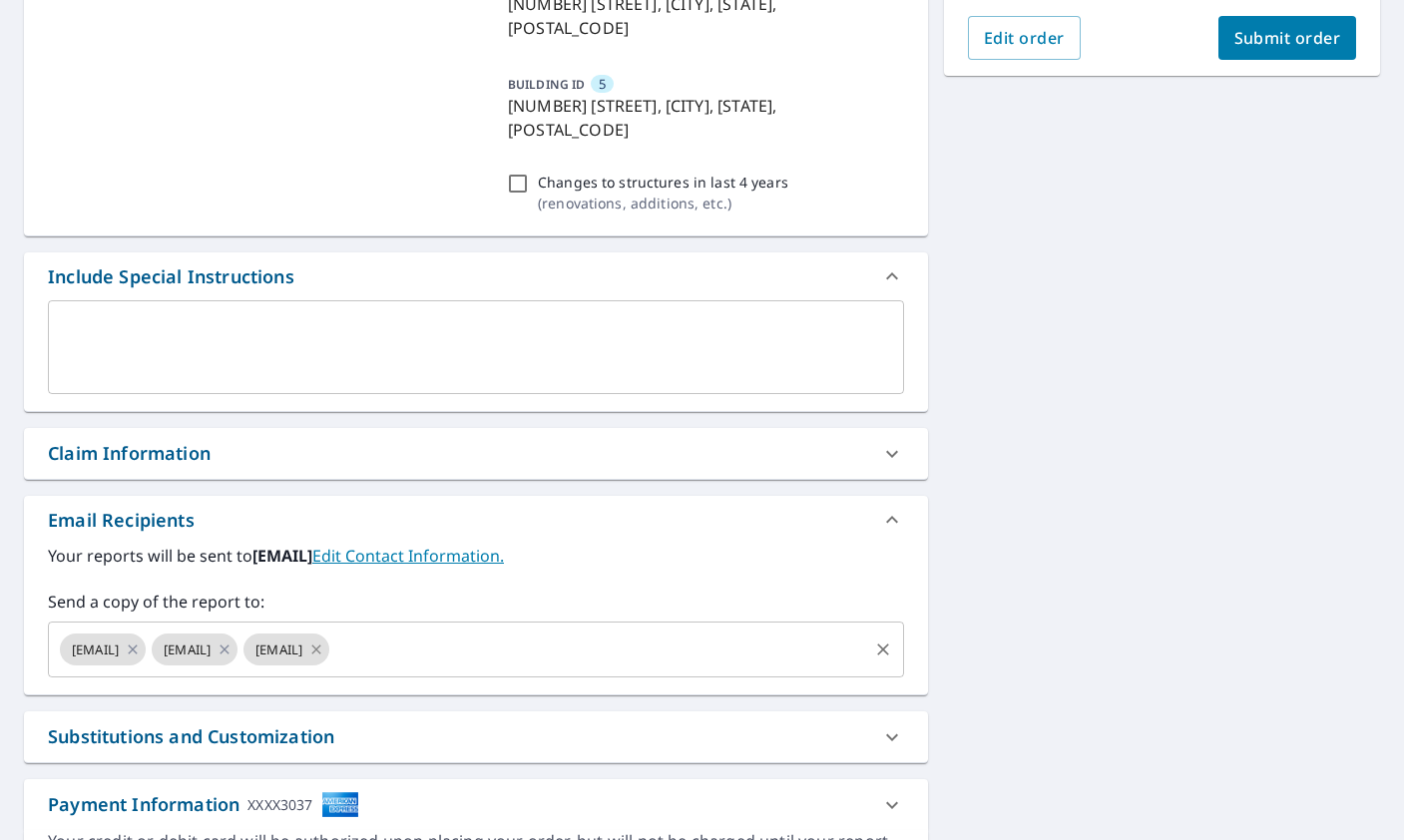 click 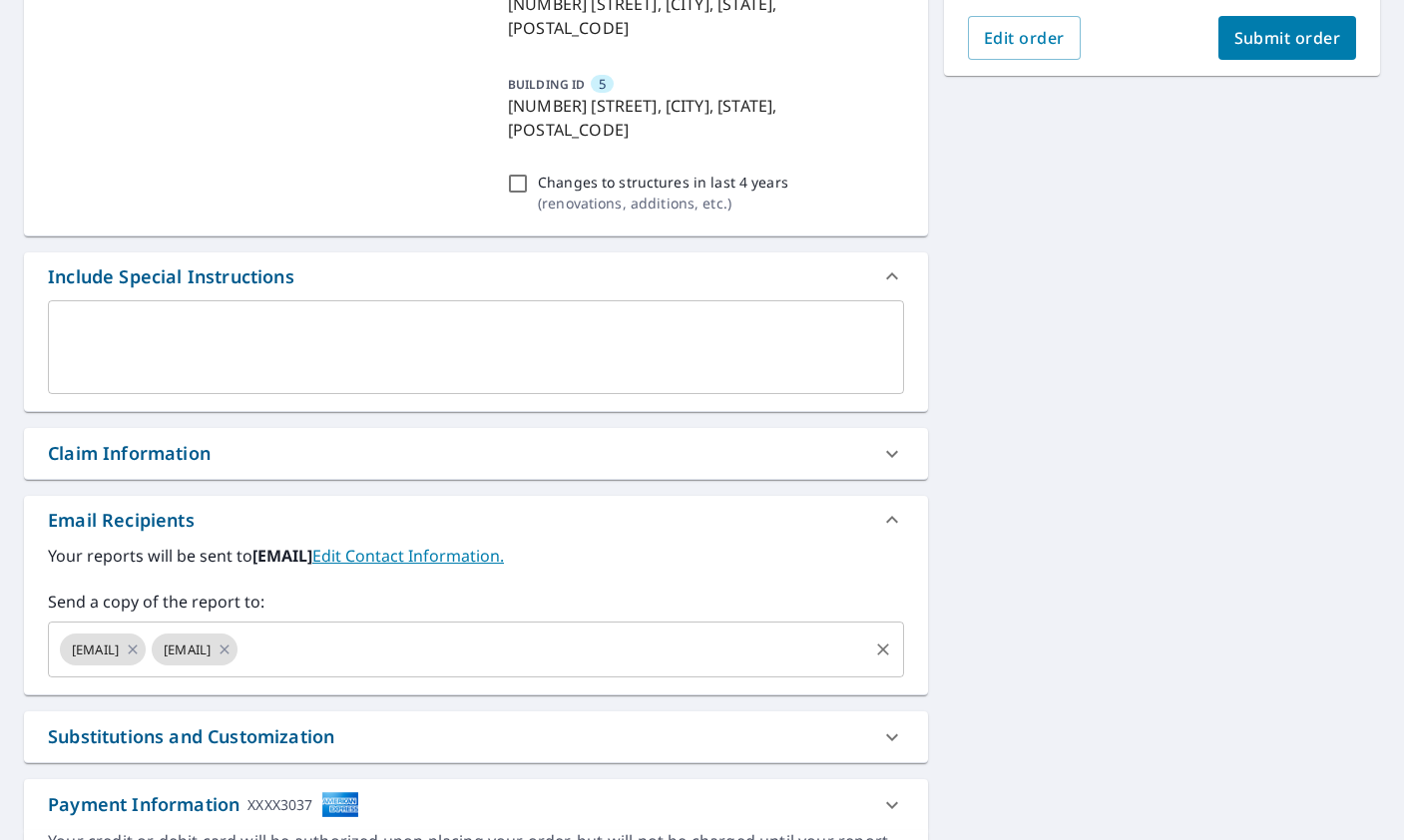 click at bounding box center (553, 649) 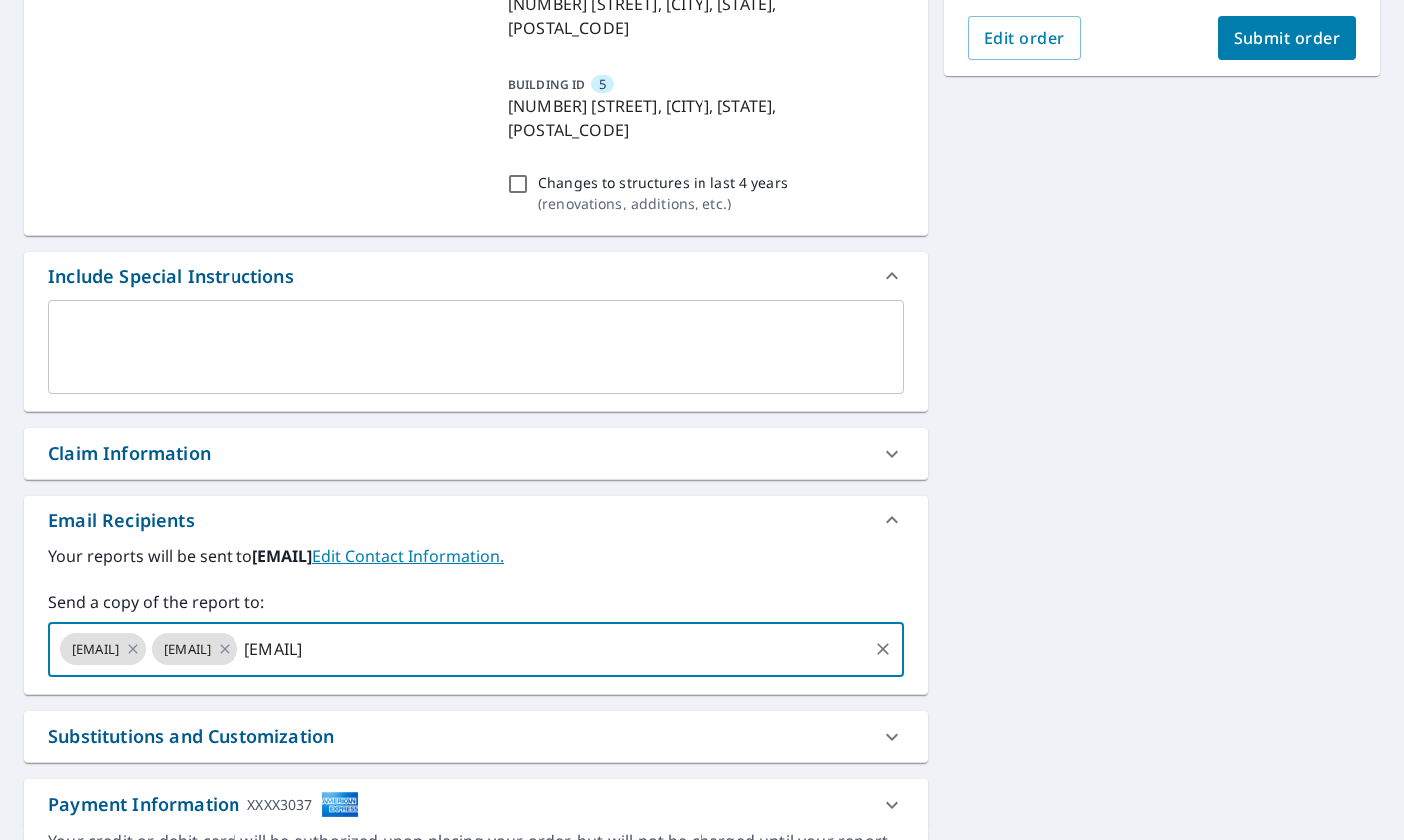 type on "[EMAIL]" 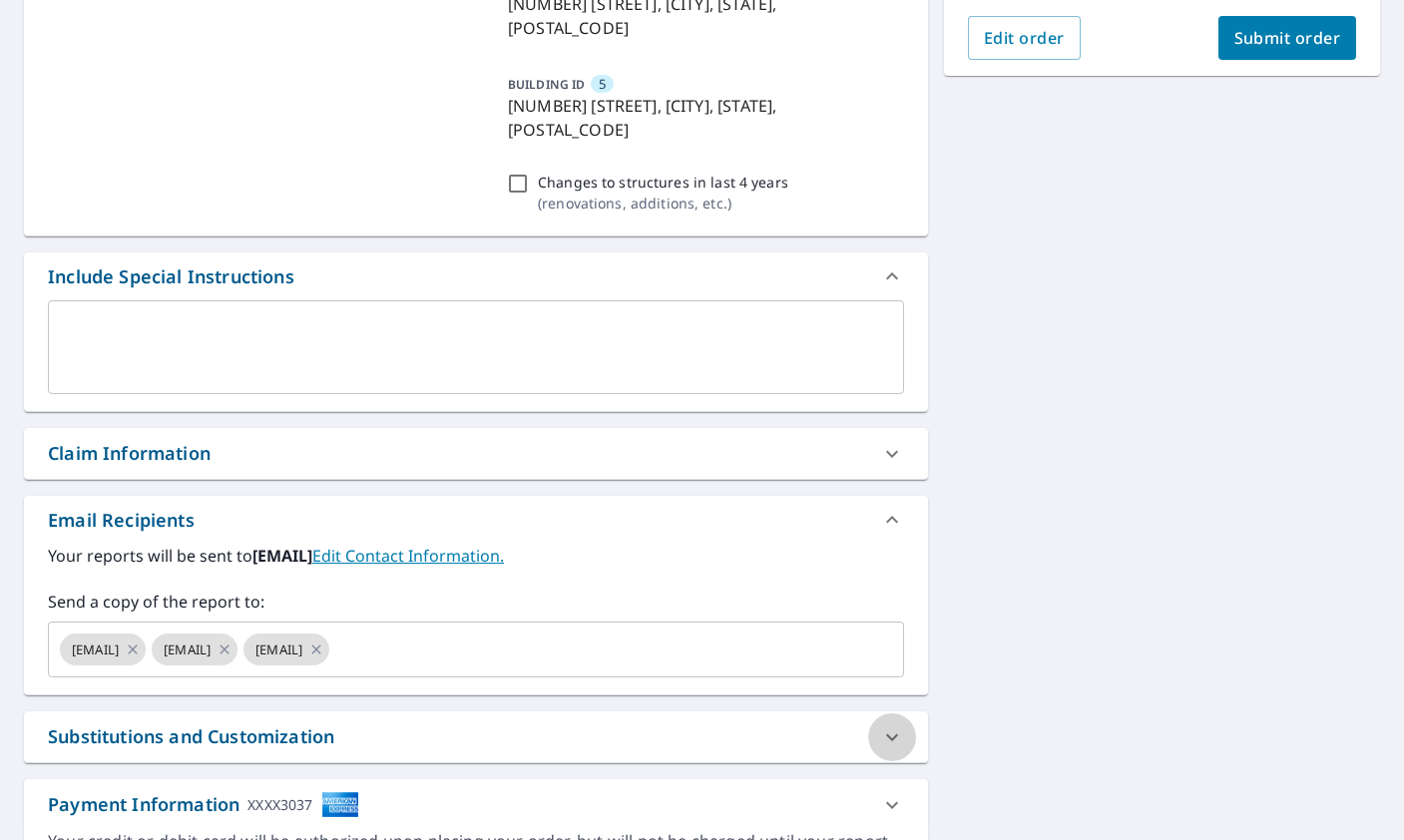 click 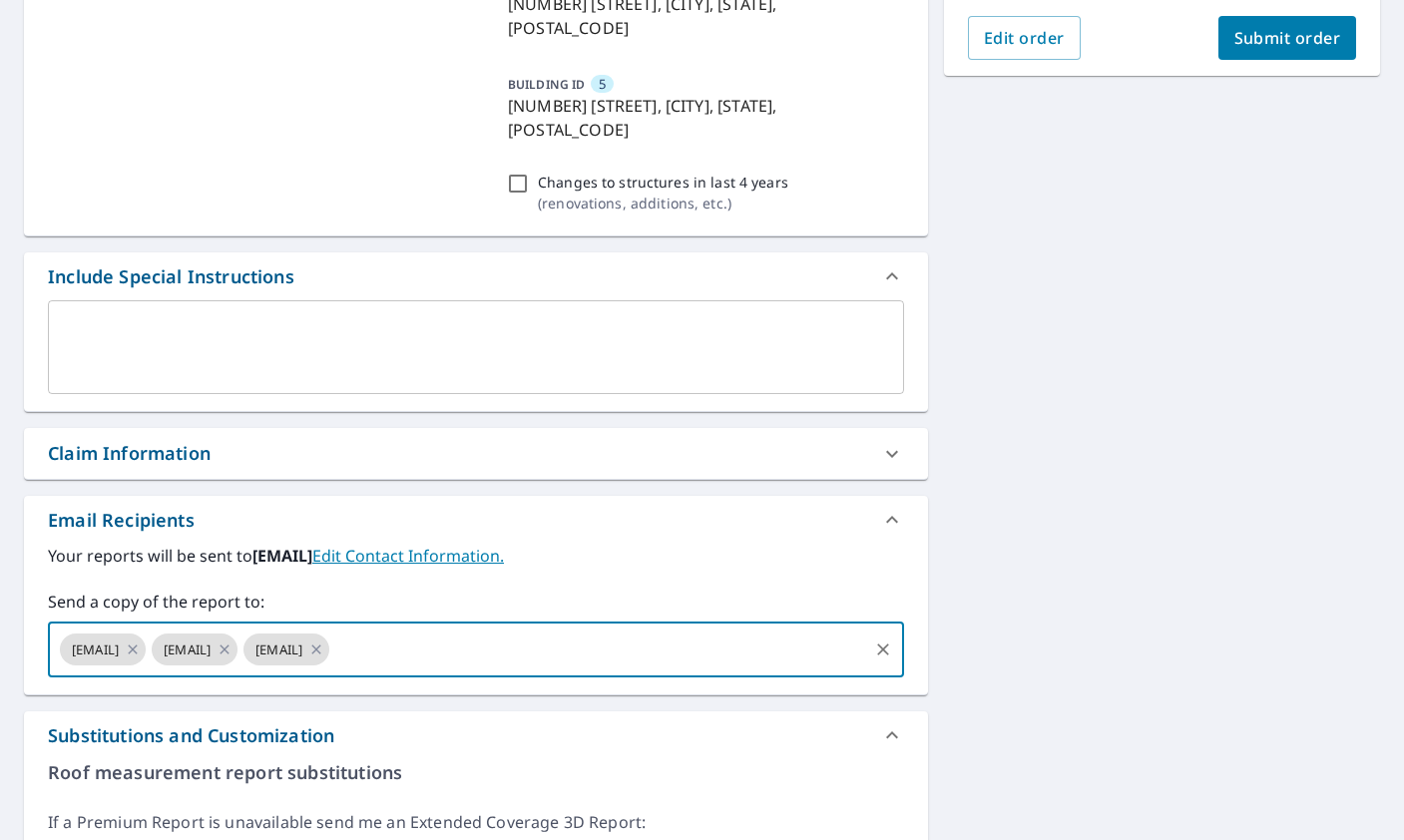 click at bounding box center (599, 649) 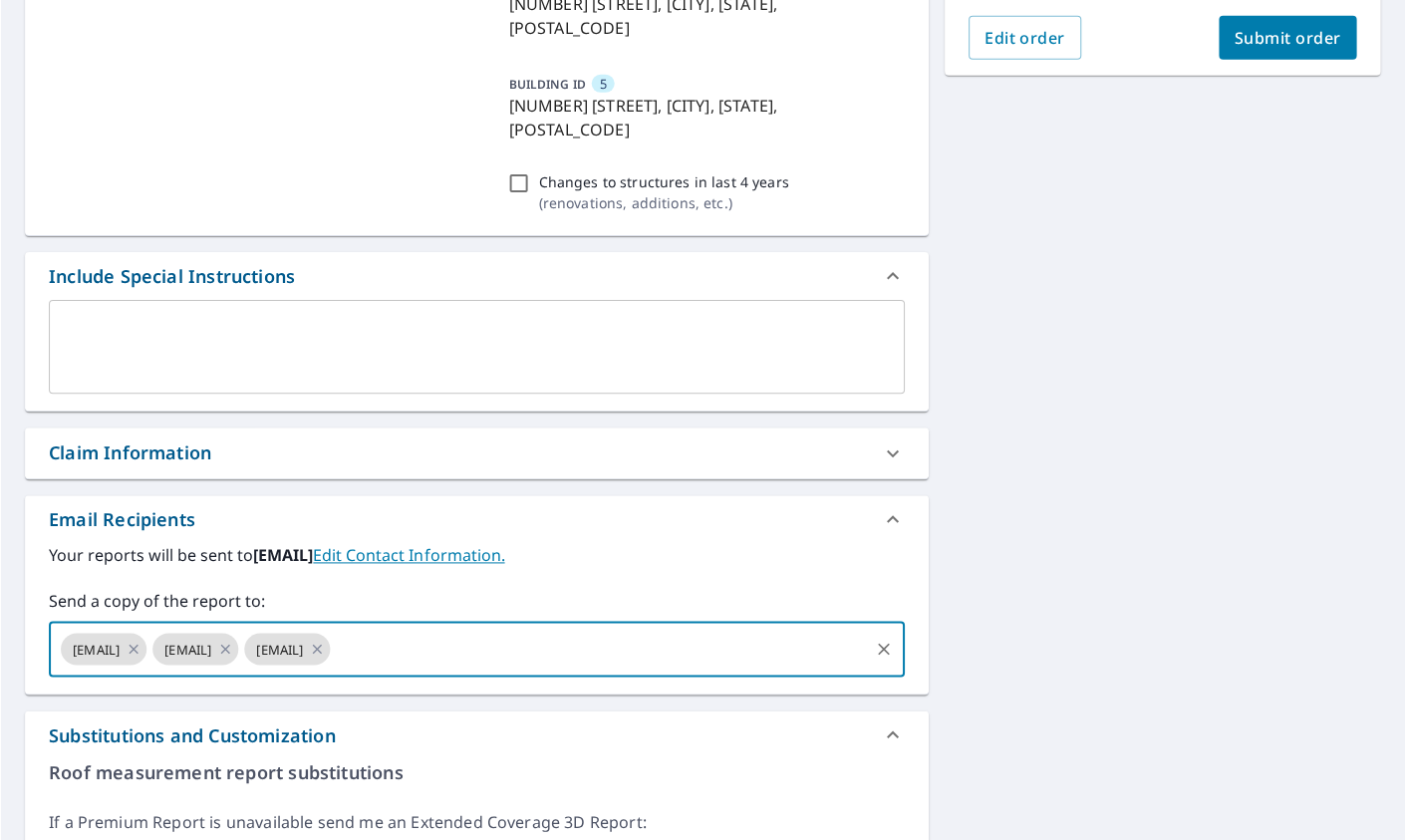 scroll, scrollTop: 618, scrollLeft: 0, axis: vertical 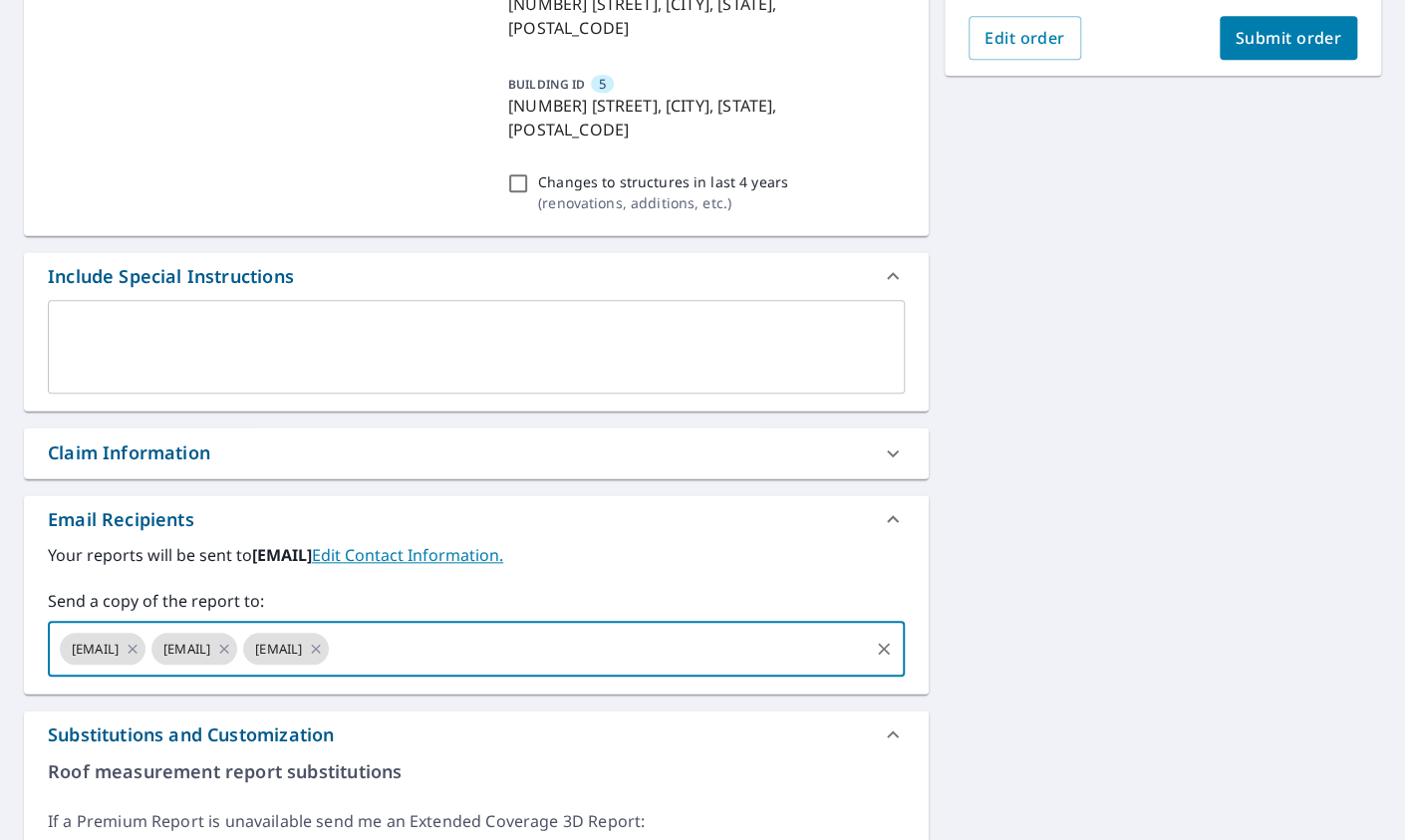click at bounding box center (599, 649) 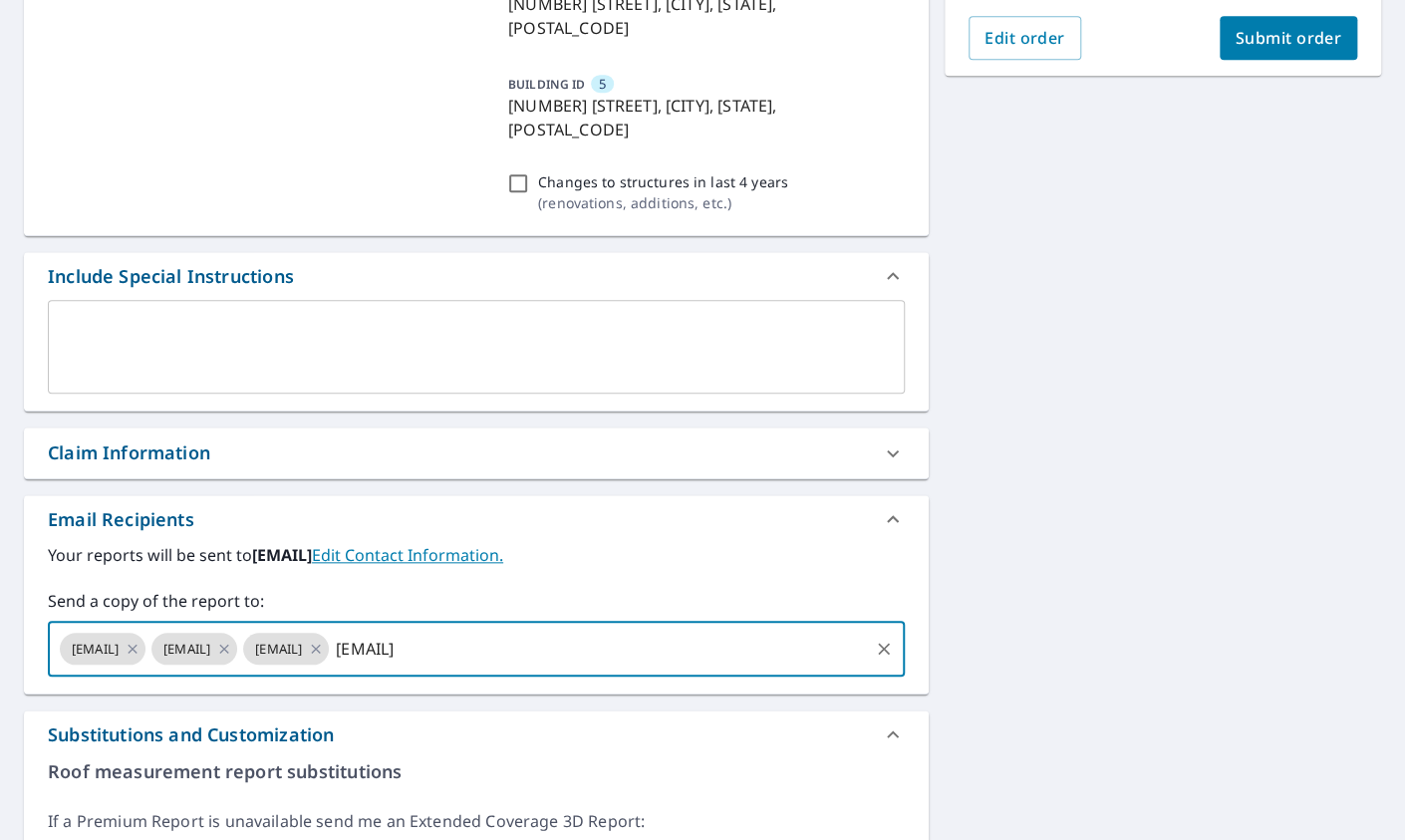 scroll, scrollTop: 0, scrollLeft: 8, axis: horizontal 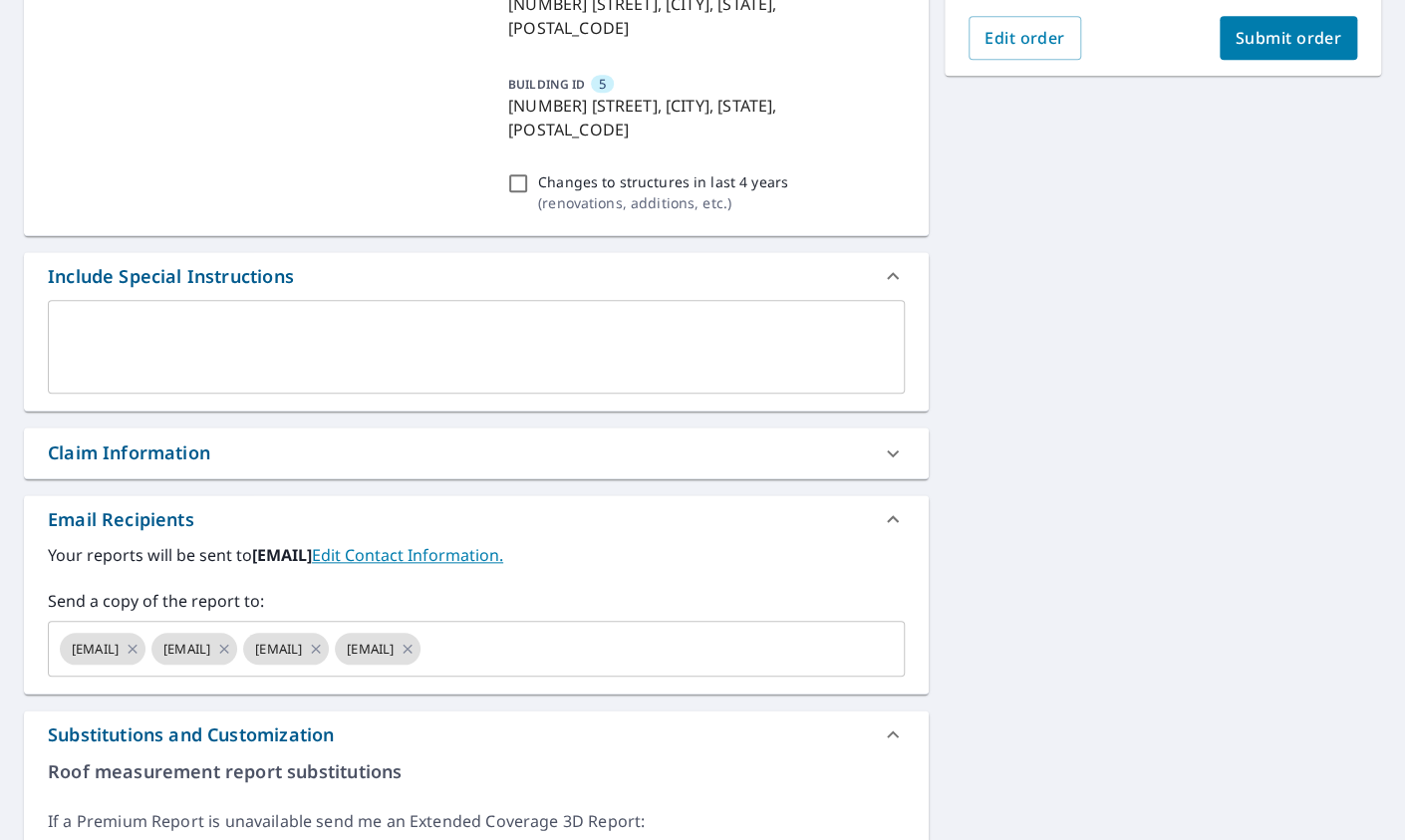 click on "2 [NUMBER] [STREET] [CITY], [STATE] [POSTAL_CODE] 1 [NUMBER] [STREET] [CITY], [STATE] [POSTAL_CODE] Aerial Road A standard road map Aerial A detailed look from above Labels Labels 250 feet 100 m © 2025 TomTom, © Vexcel Imaging, © 2025 Microsoft Corporation,  © OpenStreetMap Terms PROPERTY TYPE Commercial Complex BUILDING ID 1 [NUMBER] [STREET], [CITY], [STATE], [POSTAL_CODE] BUILDING ID 2 [NUMBER] [STREET], [CITY], [STATE], [POSTAL_CODE] BUILDING ID 3 [NUMBER] [STREET], [CITY], [STATE], [POSTAL_CODE] BUILDING ID 4 [NUMBER] [STREET], [CITY], [STATE], [POSTAL_CODE] BUILDING ID 5 [NUMBER] [STREET], [CITY], [STATE], [POSTAL_CODE] Changes to structures in last 4 years ( renovations, additions, etc. ) Include Special Instructions x ​ Claim Information Claim number ​ Claim information ​ PO number ​ Date of loss ​ Cat ID ​ Email Recipients Your reports will be sent to  ​ Yes No Ask *" at bounding box center (476, 541) 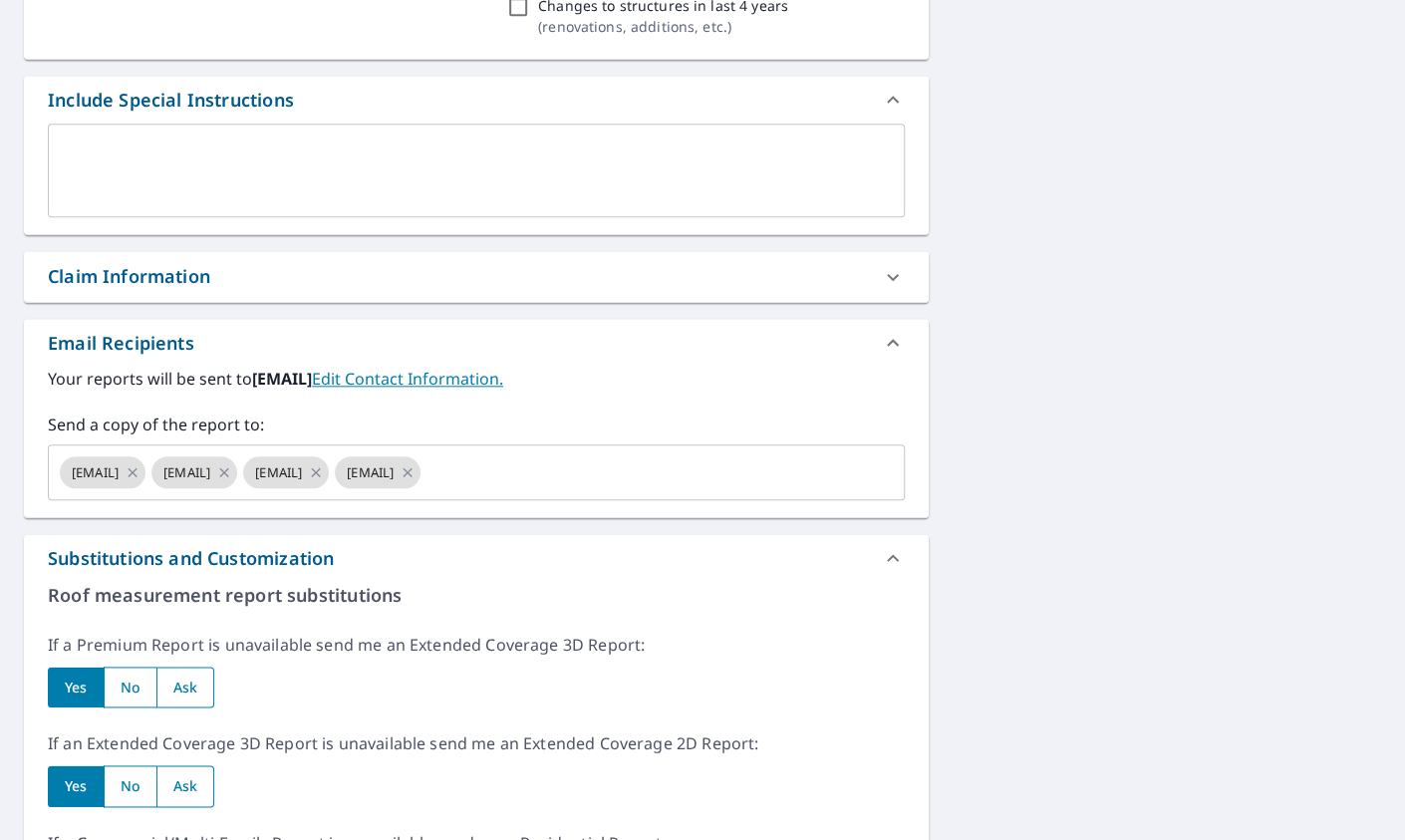 scroll, scrollTop: 663, scrollLeft: 0, axis: vertical 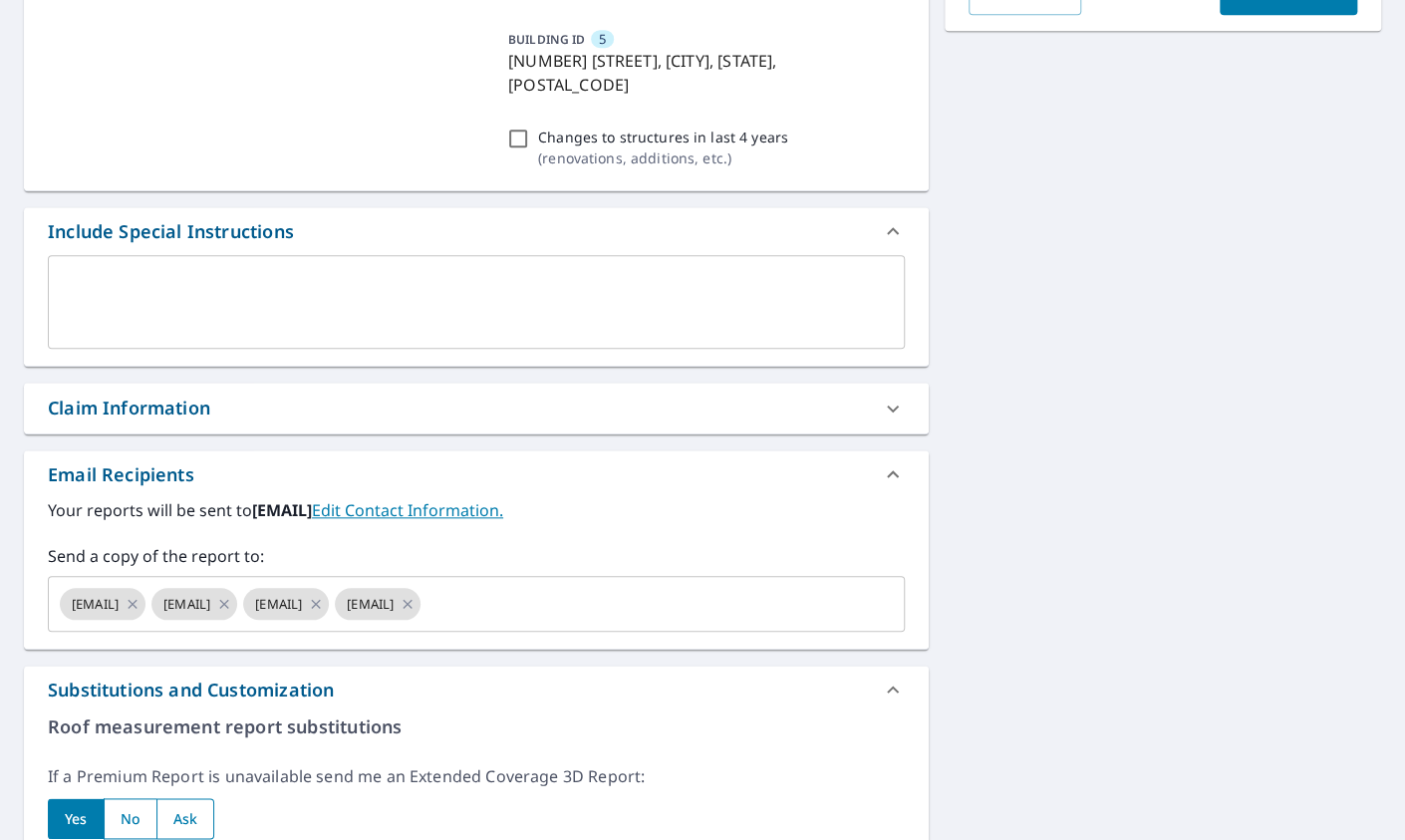 click 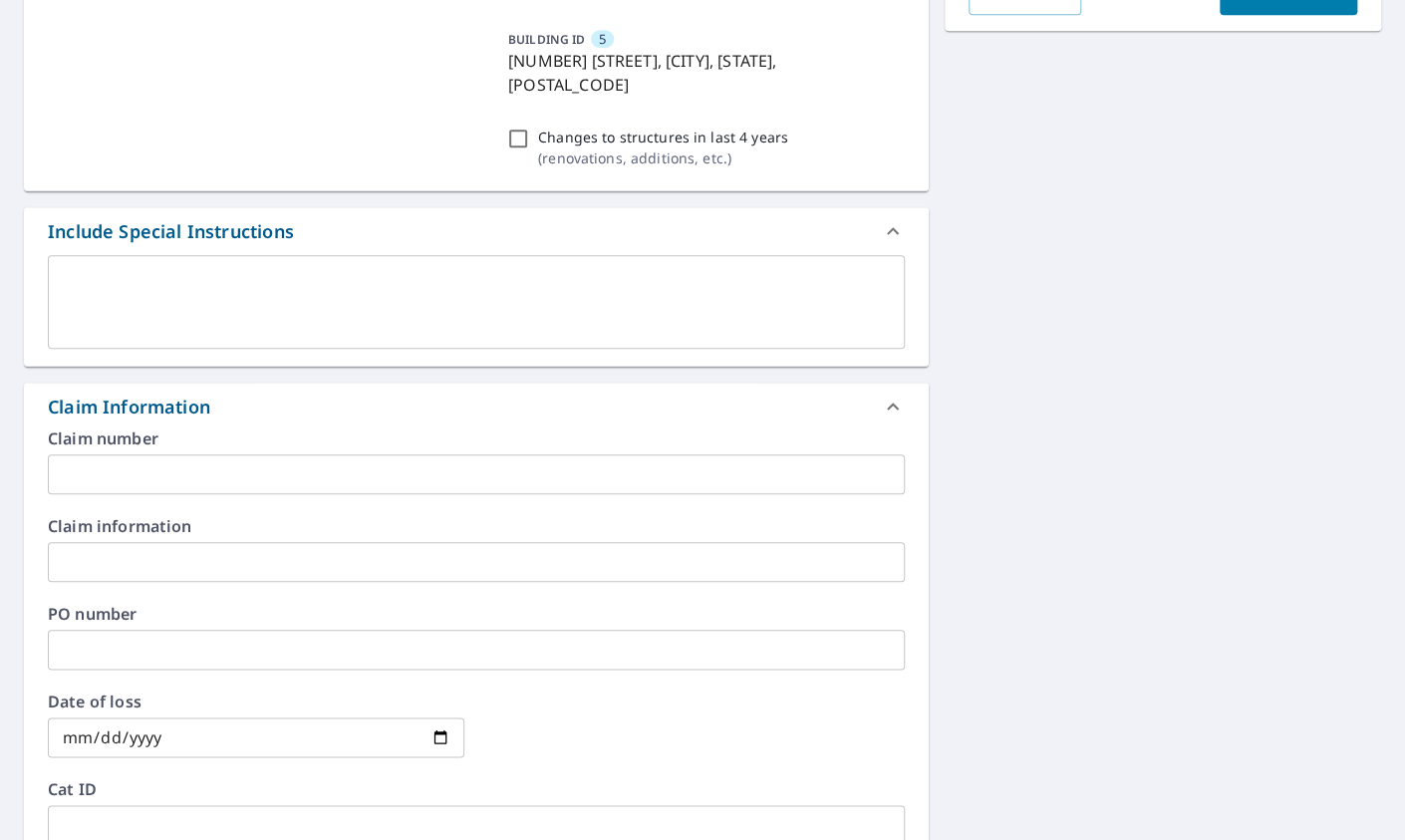 click at bounding box center [476, 650] 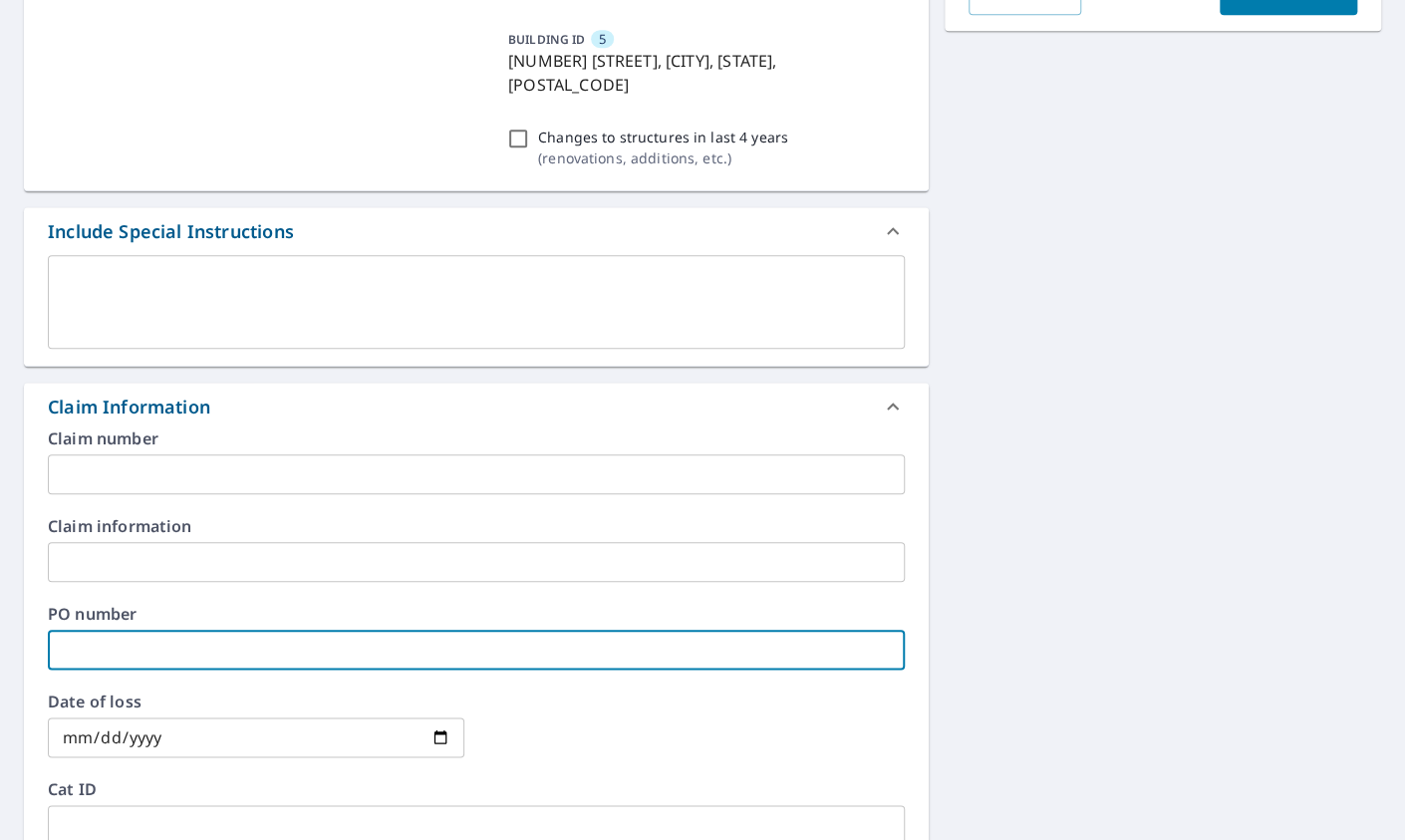 paste on "Belle Hall Apartments 25-00744" 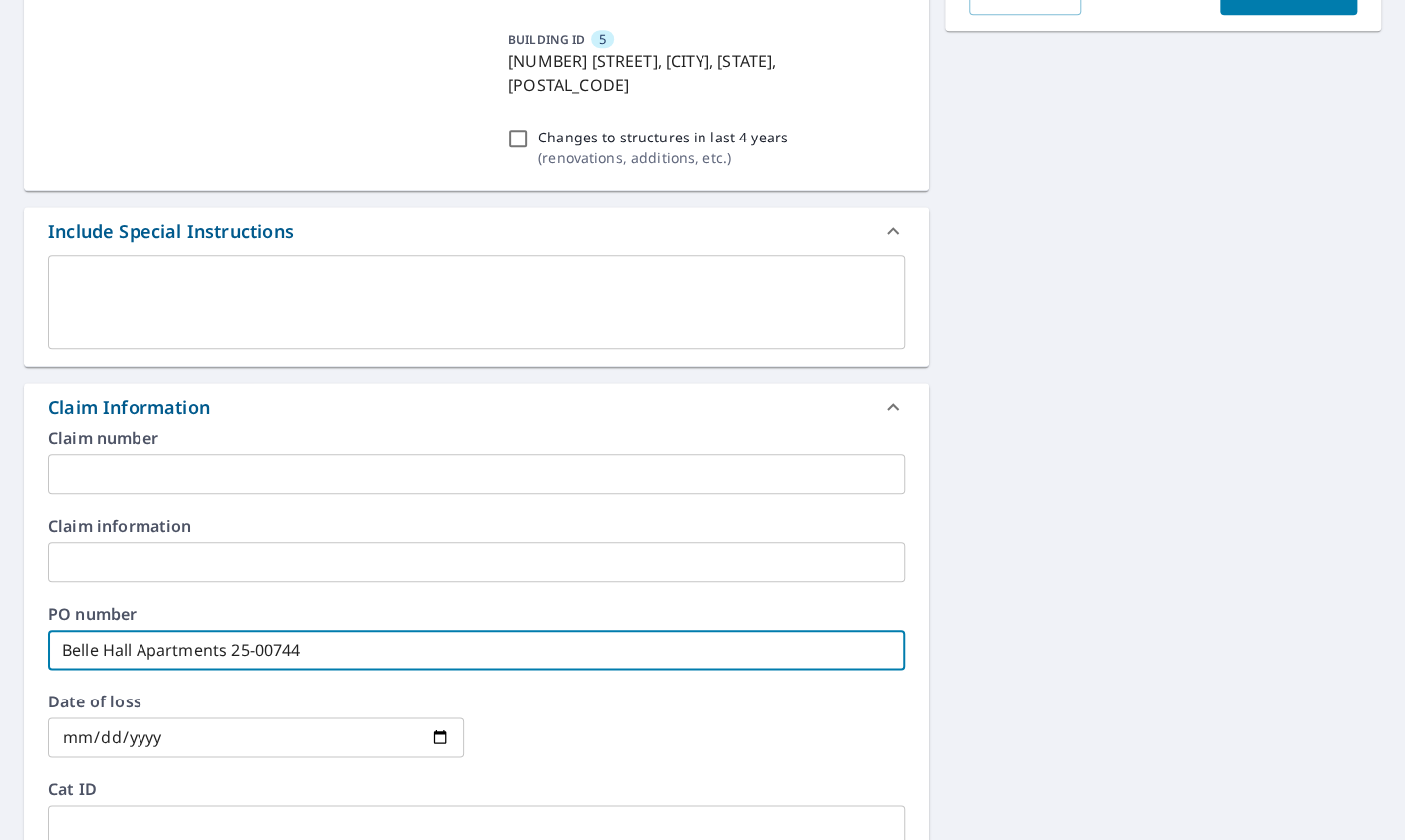 type on "Belle Hall Apartments 25-00744" 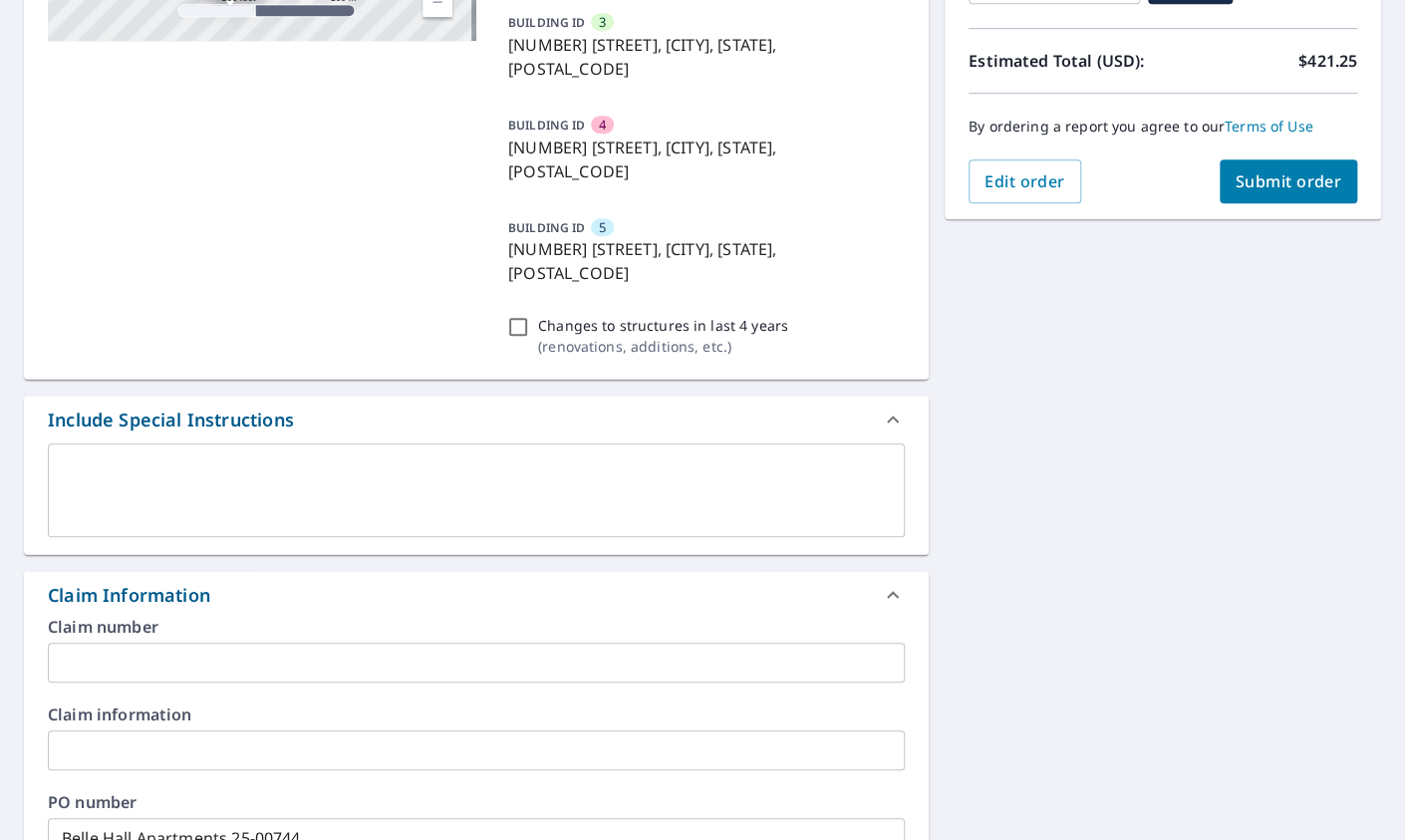 scroll, scrollTop: 463, scrollLeft: 0, axis: vertical 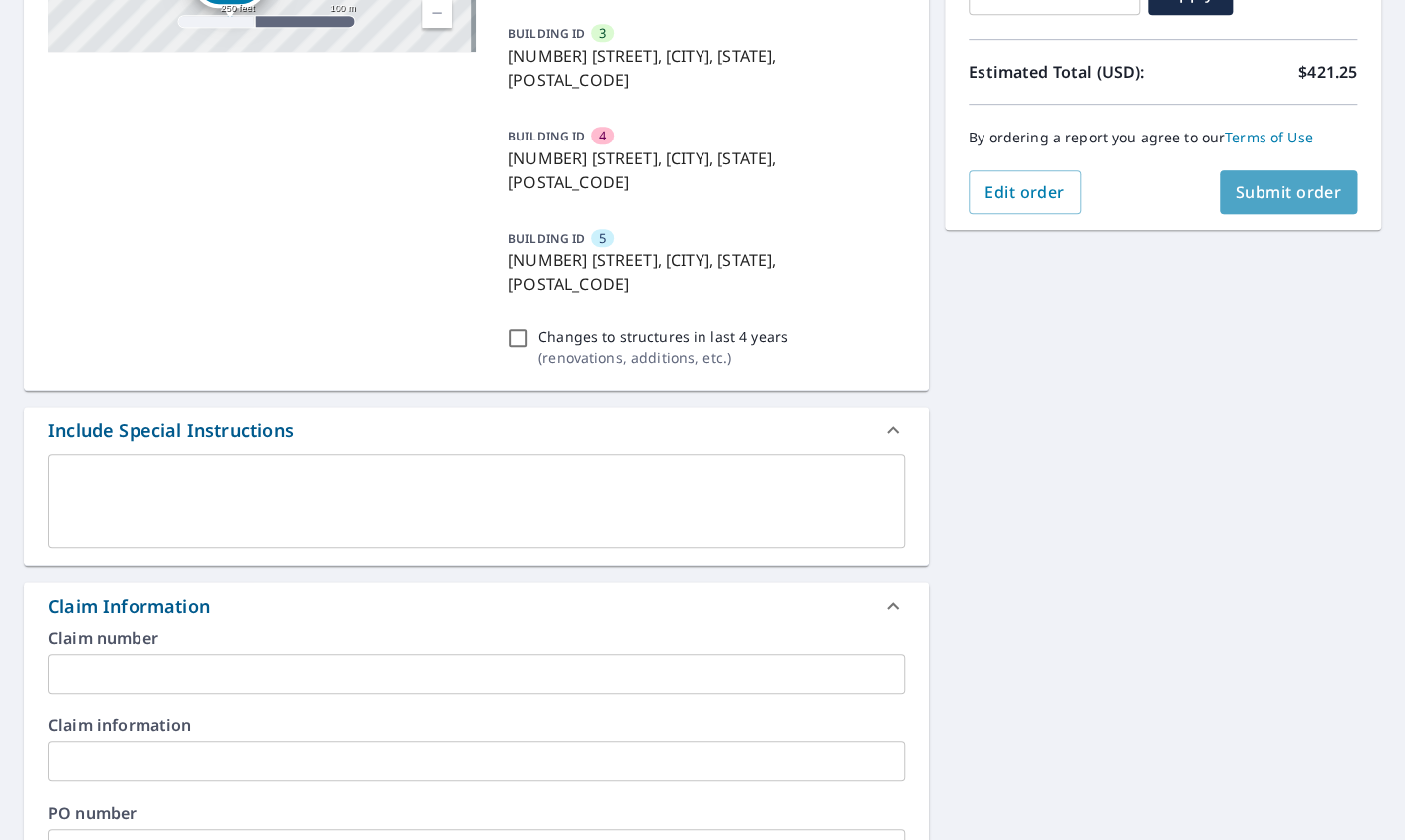 click on "Submit order" at bounding box center [1288, 192] 